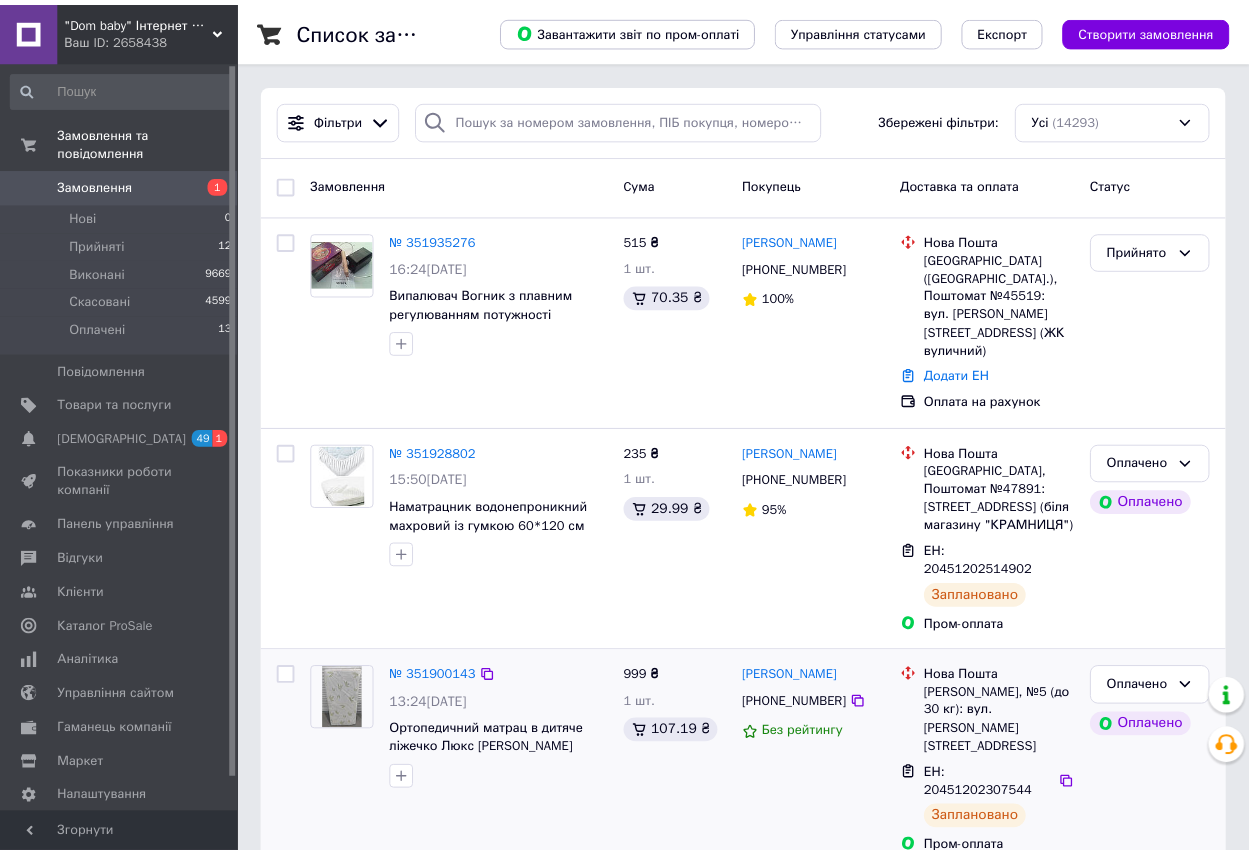 scroll, scrollTop: 0, scrollLeft: 0, axis: both 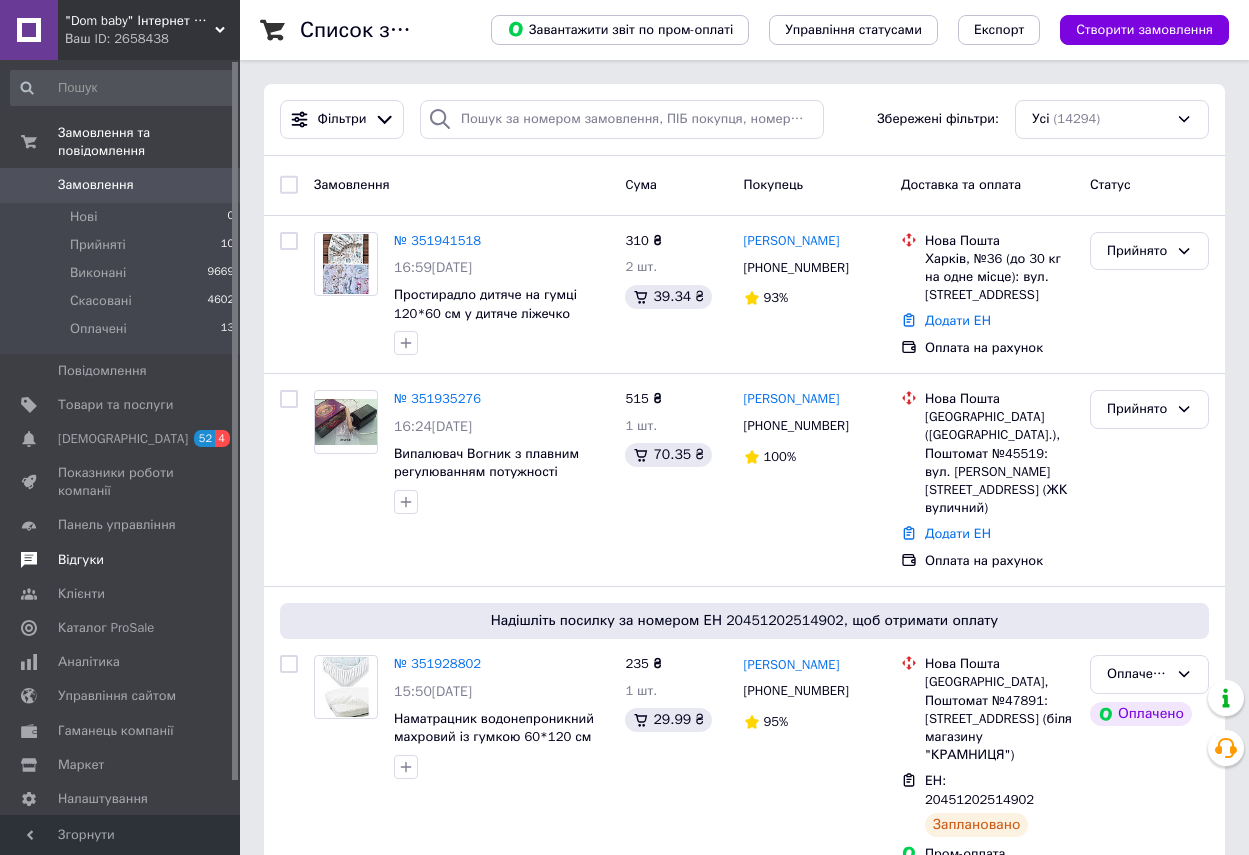 click on "Відгуки" at bounding box center (81, 560) 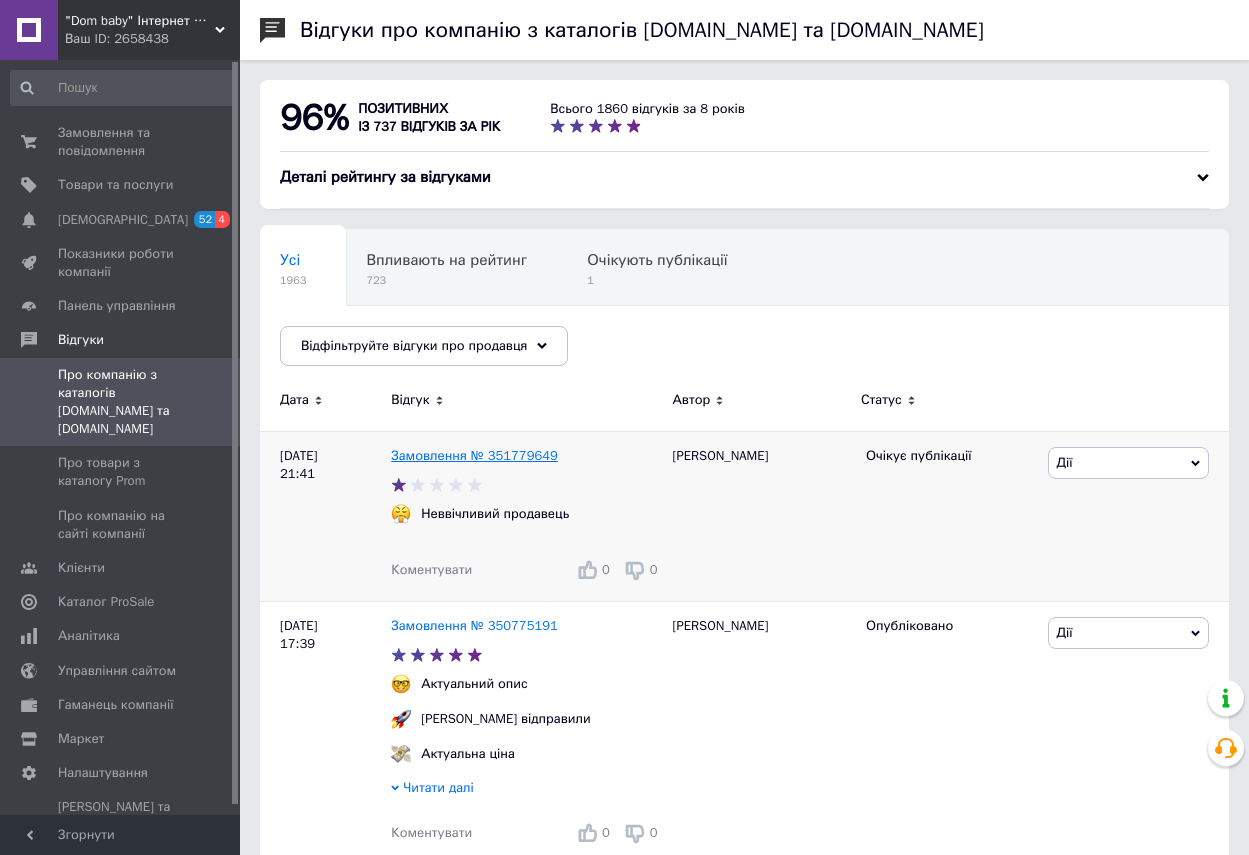 click on "Замовлення № 351779649" at bounding box center [474, 455] 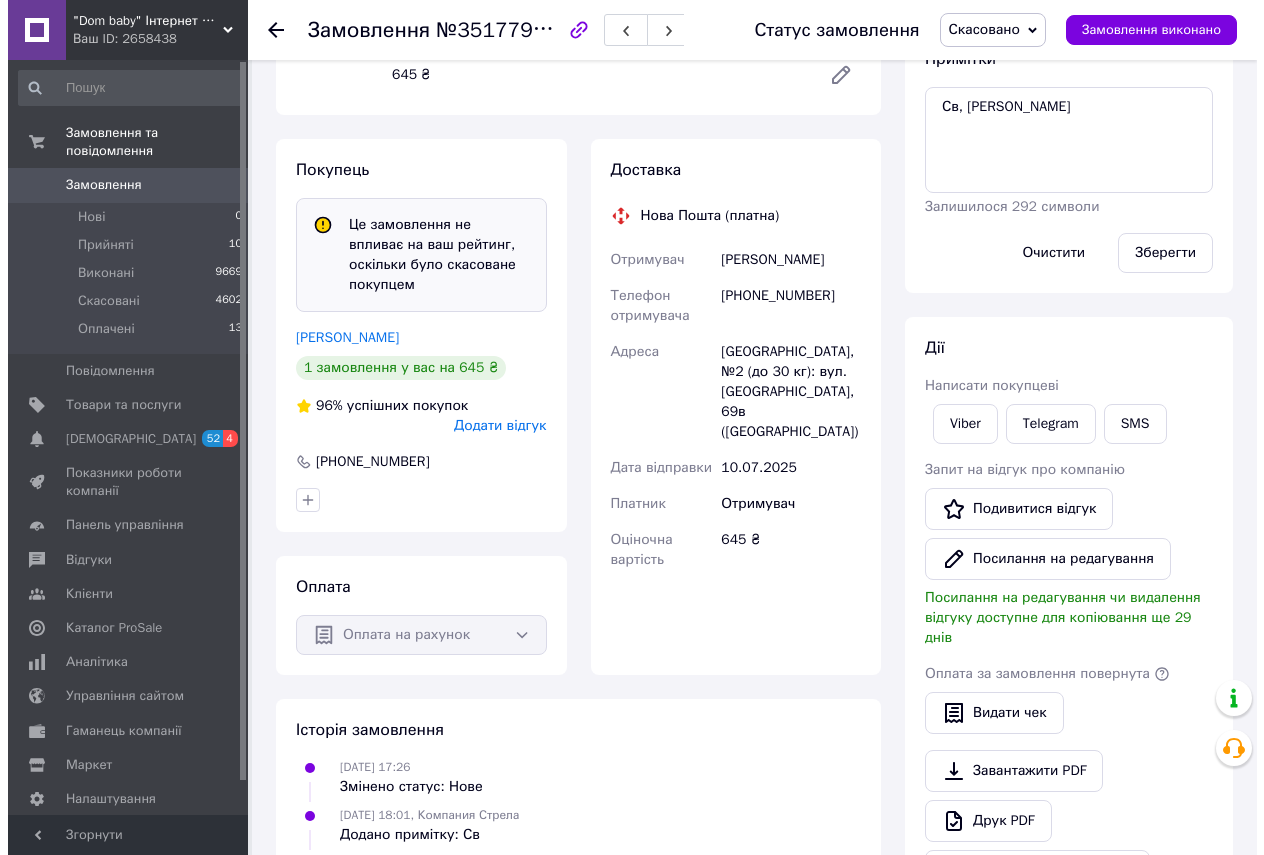 scroll, scrollTop: 300, scrollLeft: 0, axis: vertical 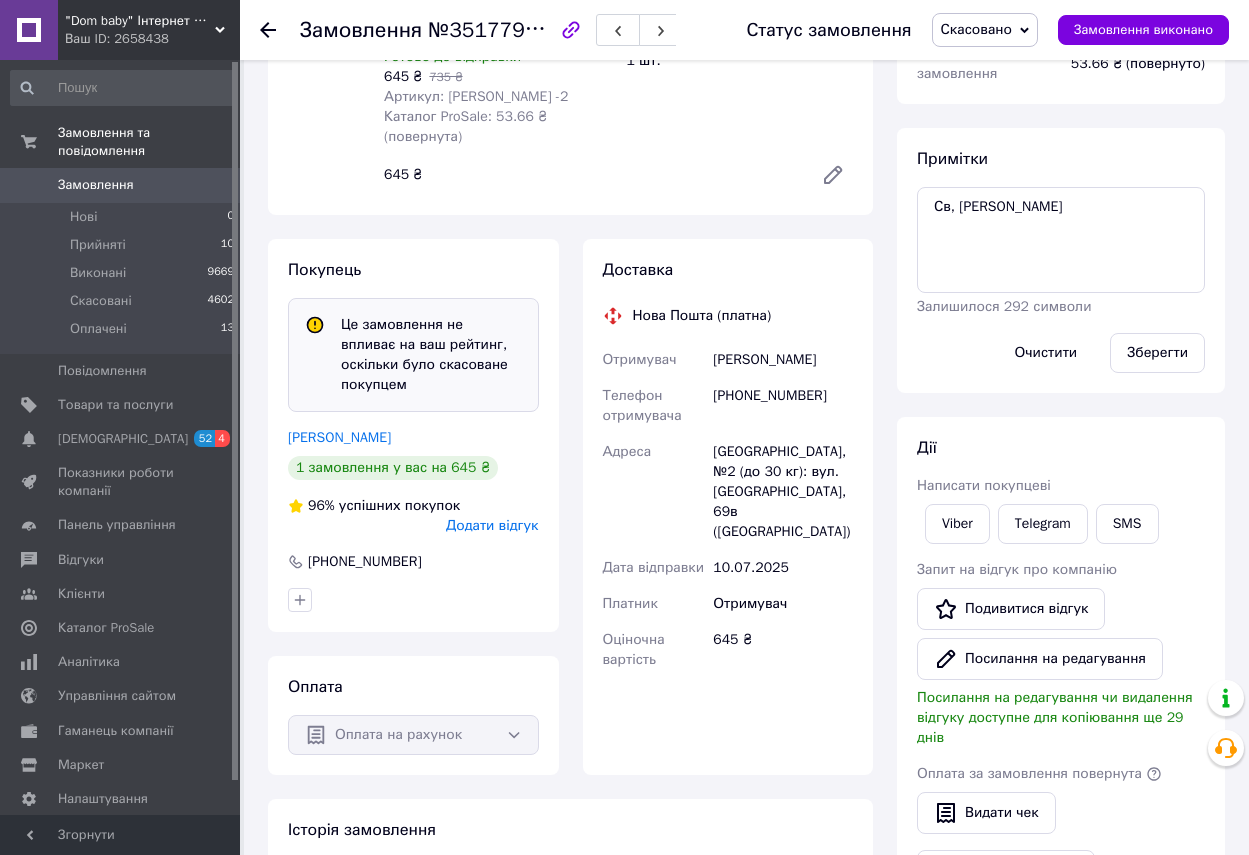 click on "Додати відгук" at bounding box center (492, 525) 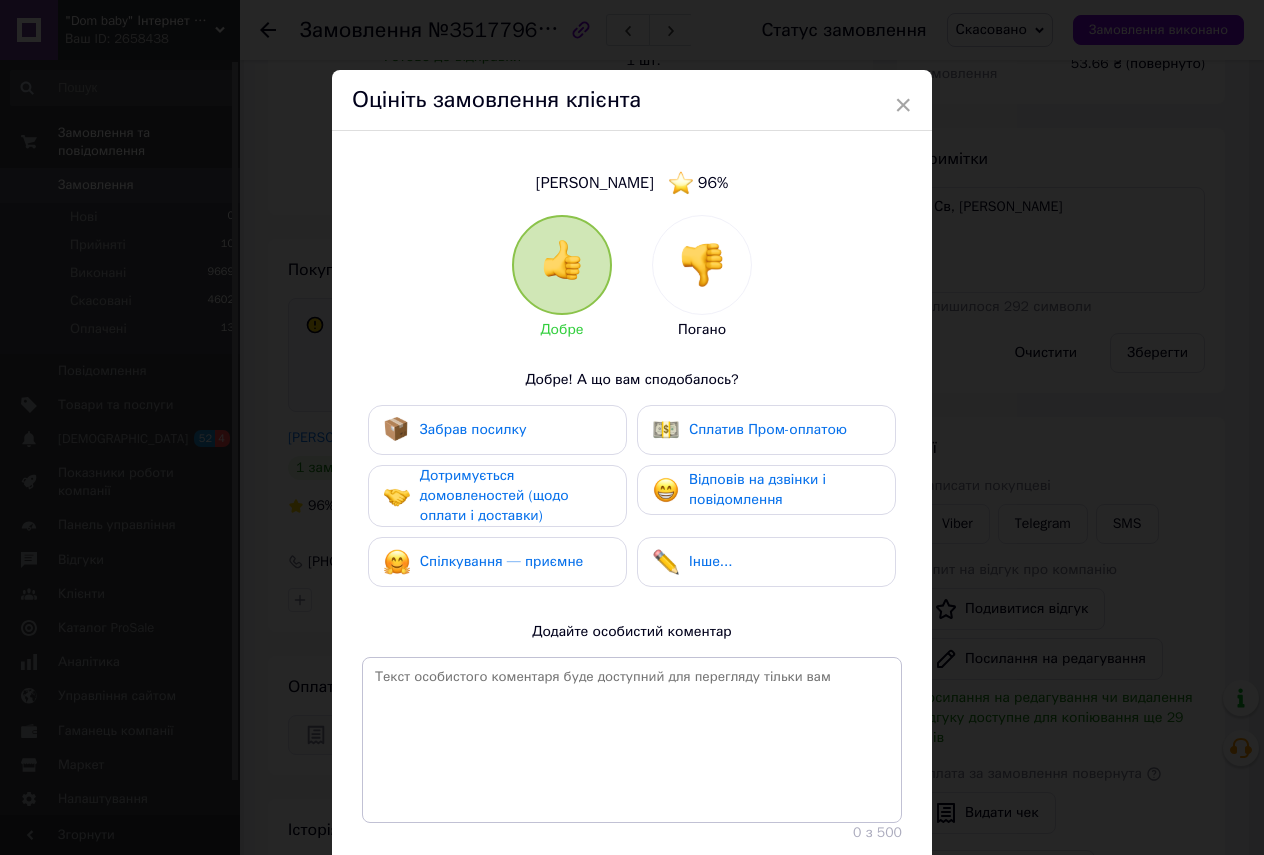 click at bounding box center (702, 265) 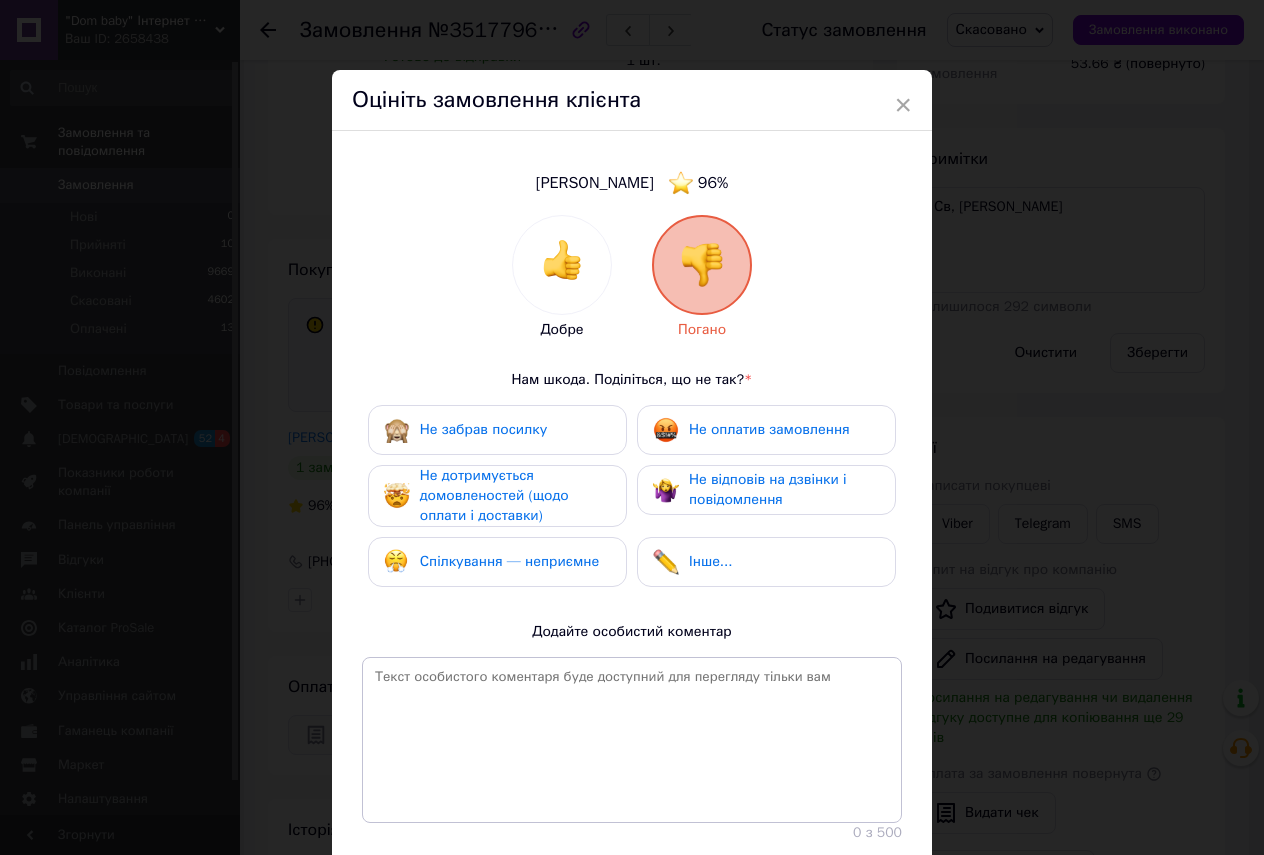 click on "Не оплатив замовлення" at bounding box center [769, 429] 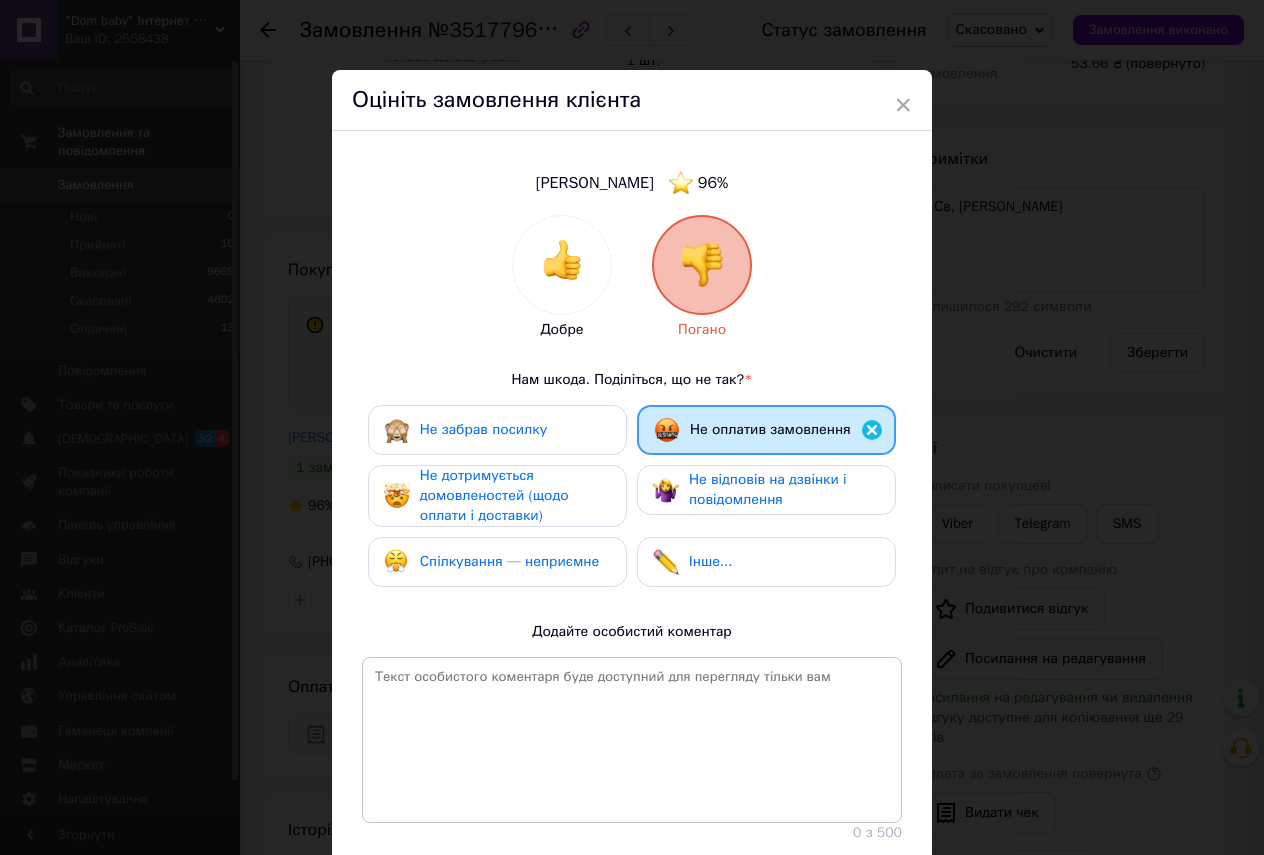 click on "Не забрав посилку" at bounding box center [483, 429] 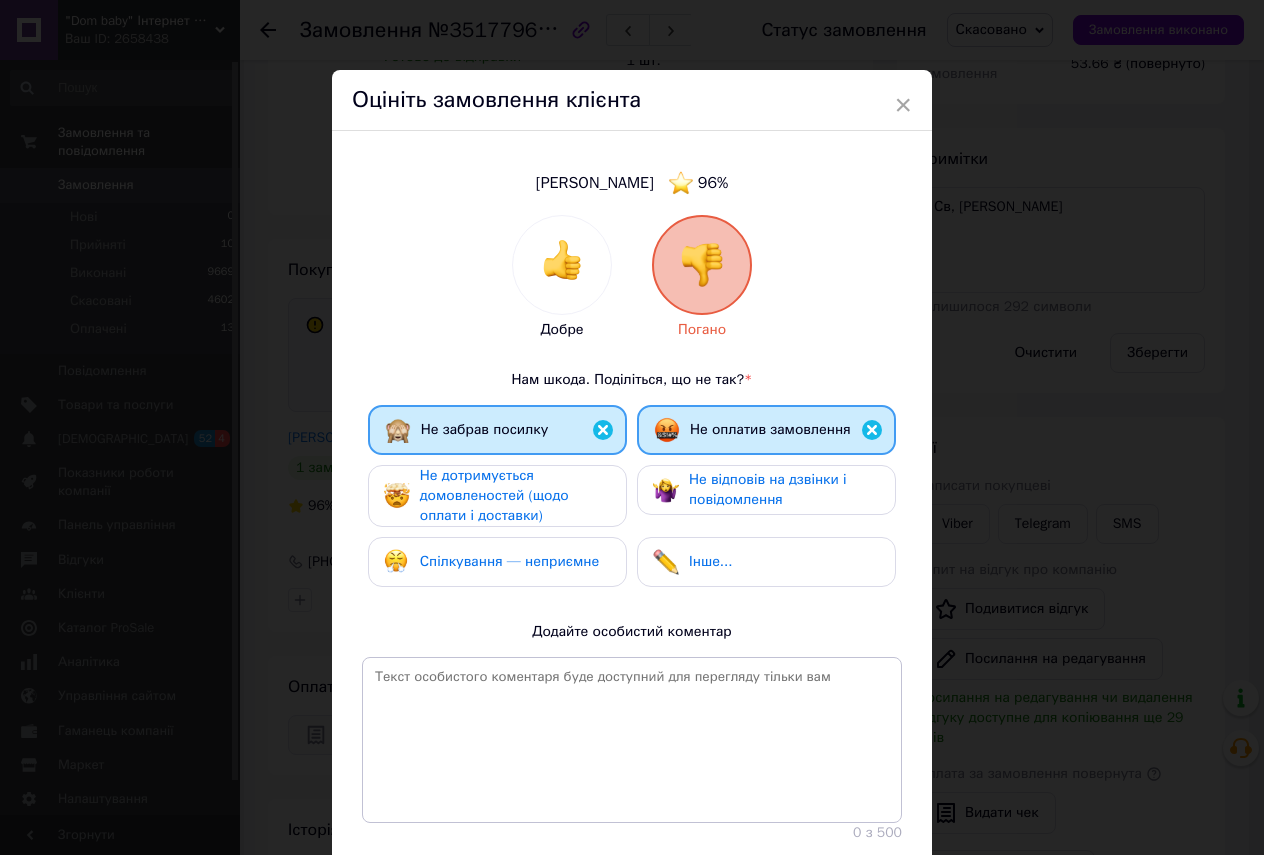 click on "Не дотримується домовленостей (щодо оплати і доставки)" at bounding box center (494, 495) 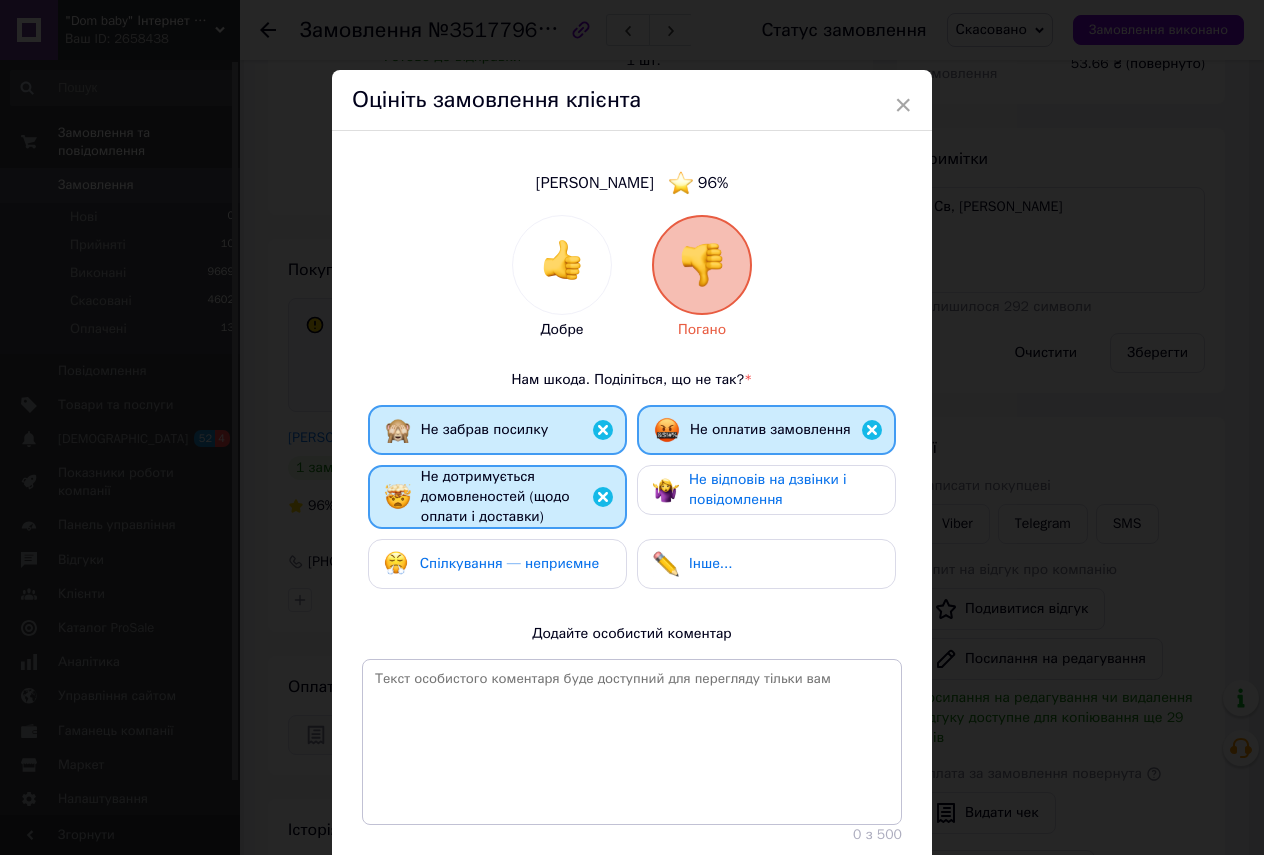 click on "Не відповів на дзвінки і повідомлення" at bounding box center [766, 490] 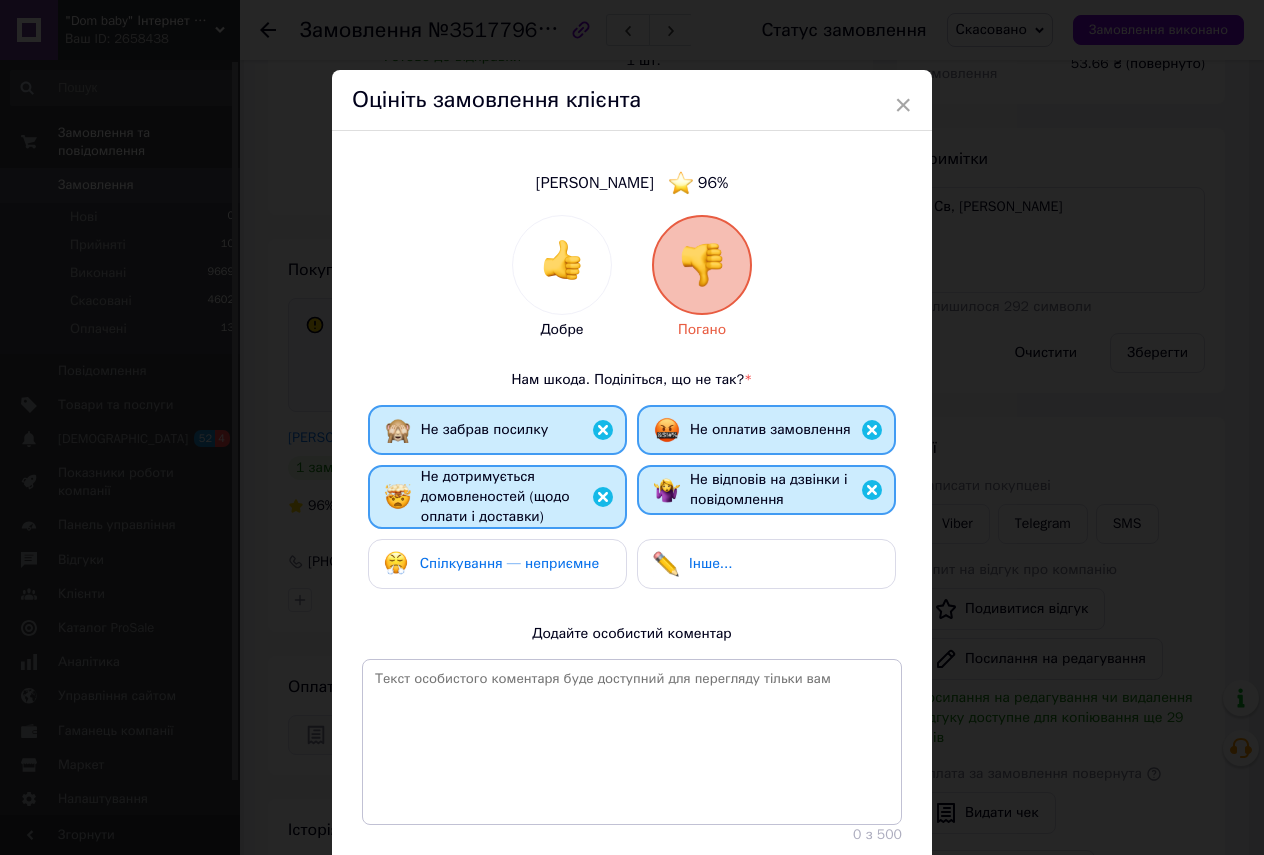 click on "Спілкування — неприємне" at bounding box center (491, 564) 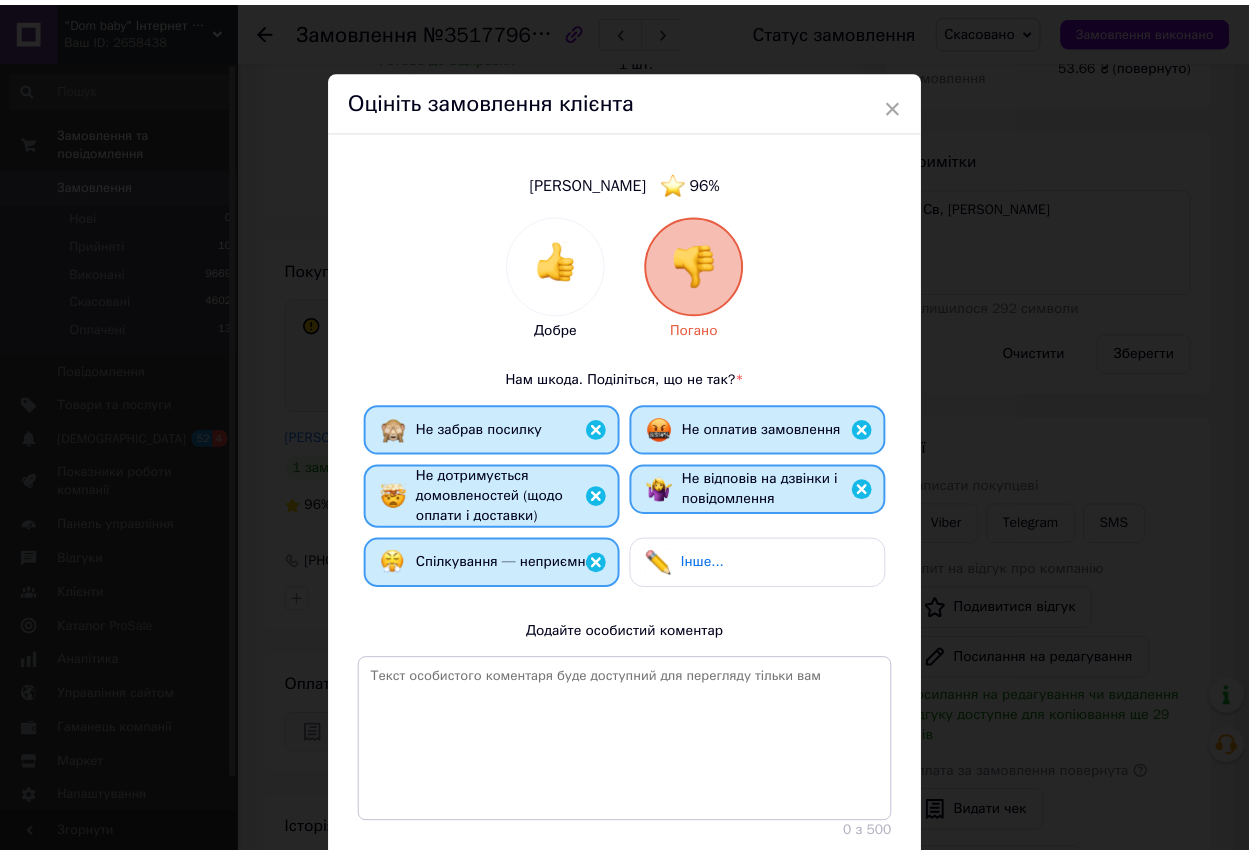 scroll, scrollTop: 131, scrollLeft: 0, axis: vertical 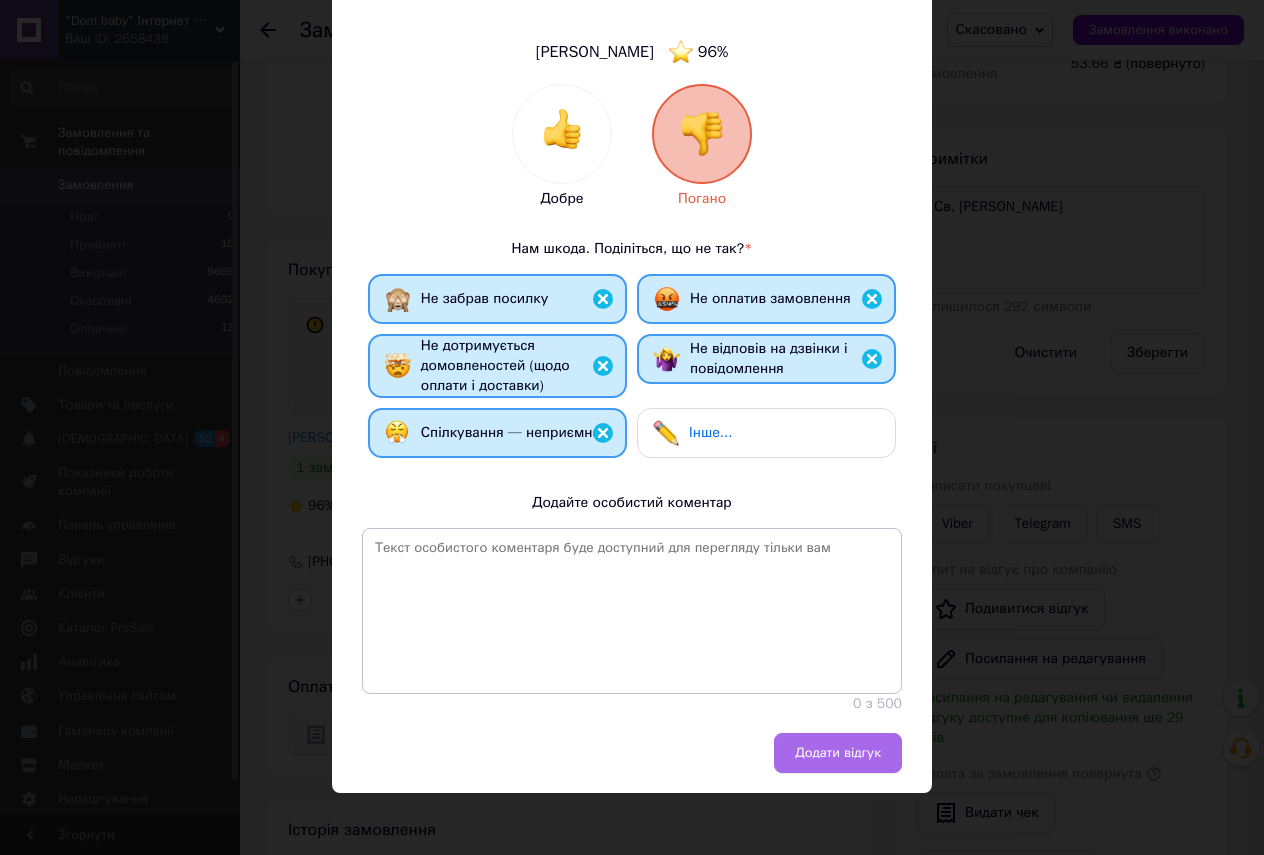 click on "Додати відгук" at bounding box center [838, 753] 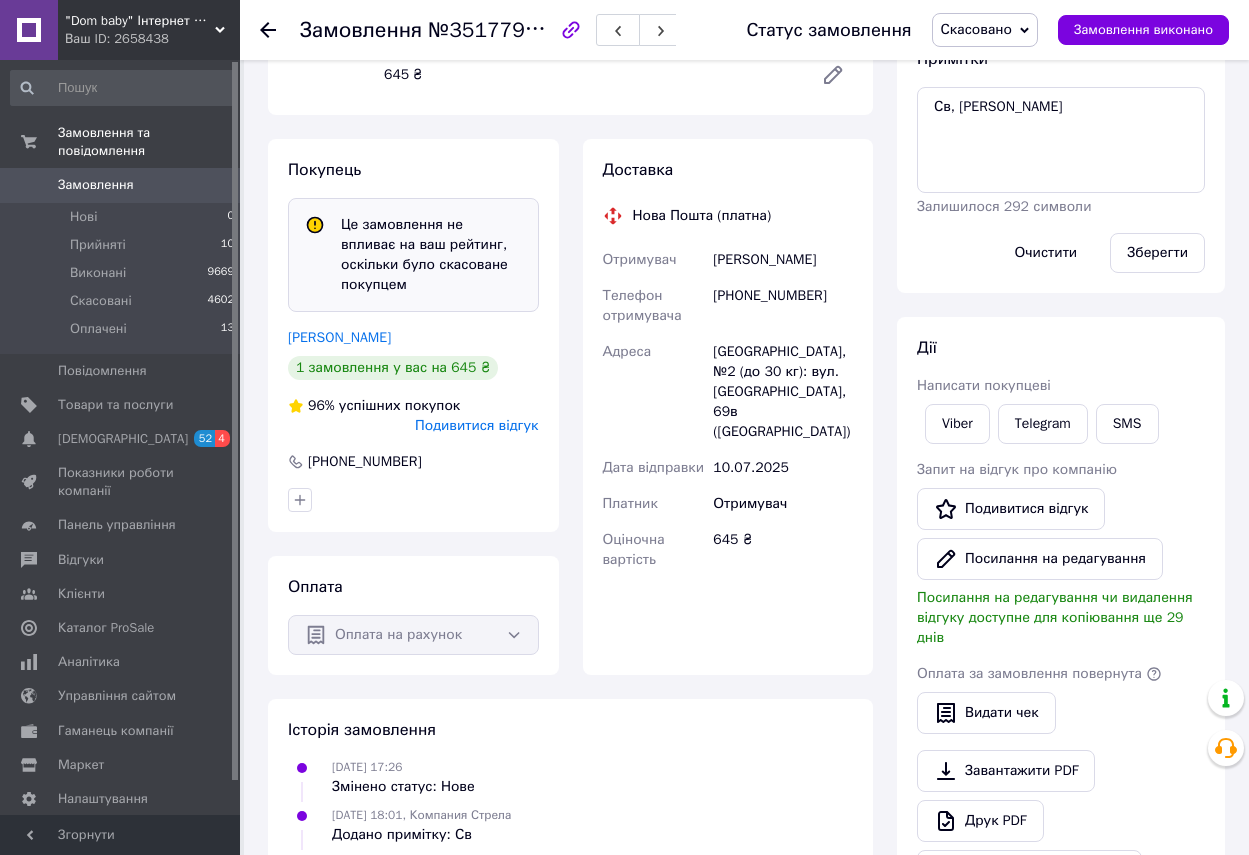 scroll, scrollTop: 0, scrollLeft: 0, axis: both 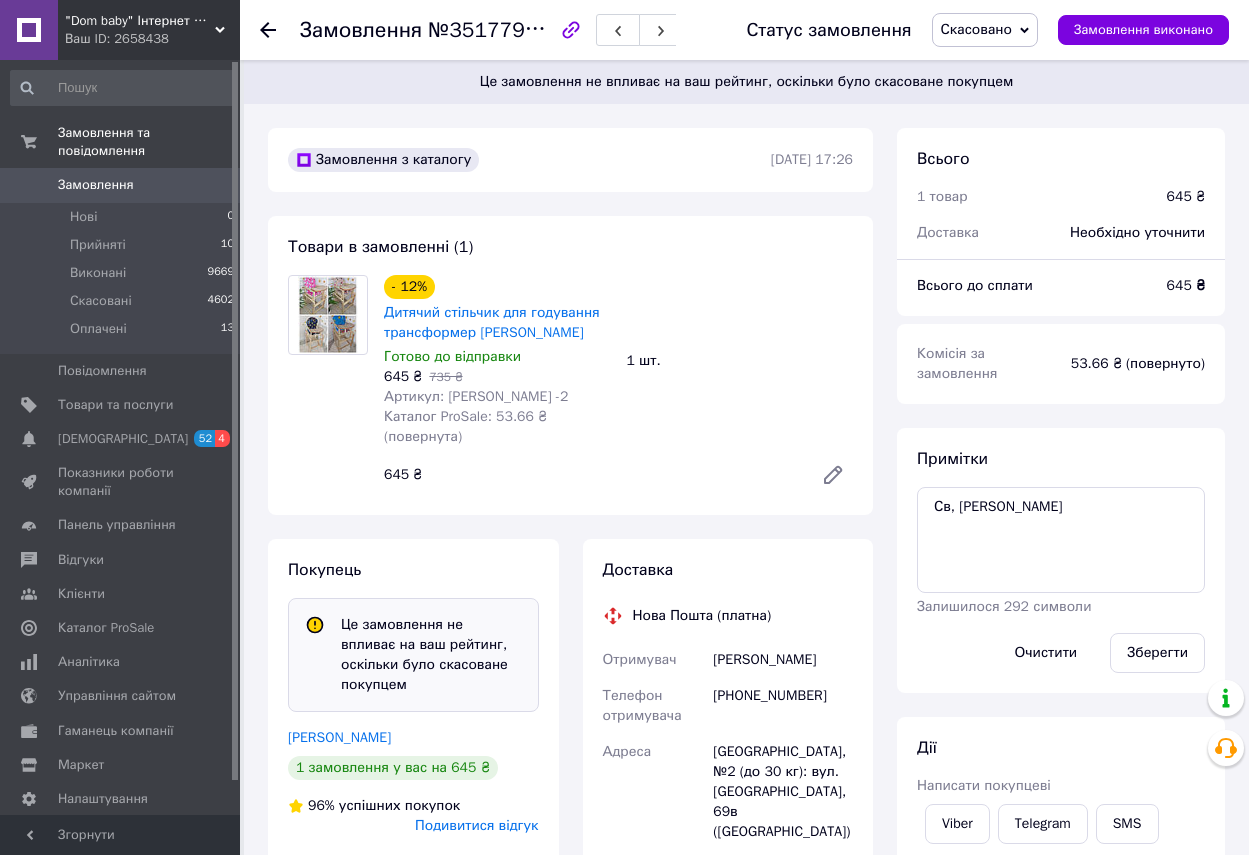 click on "Замовлення" at bounding box center (96, 185) 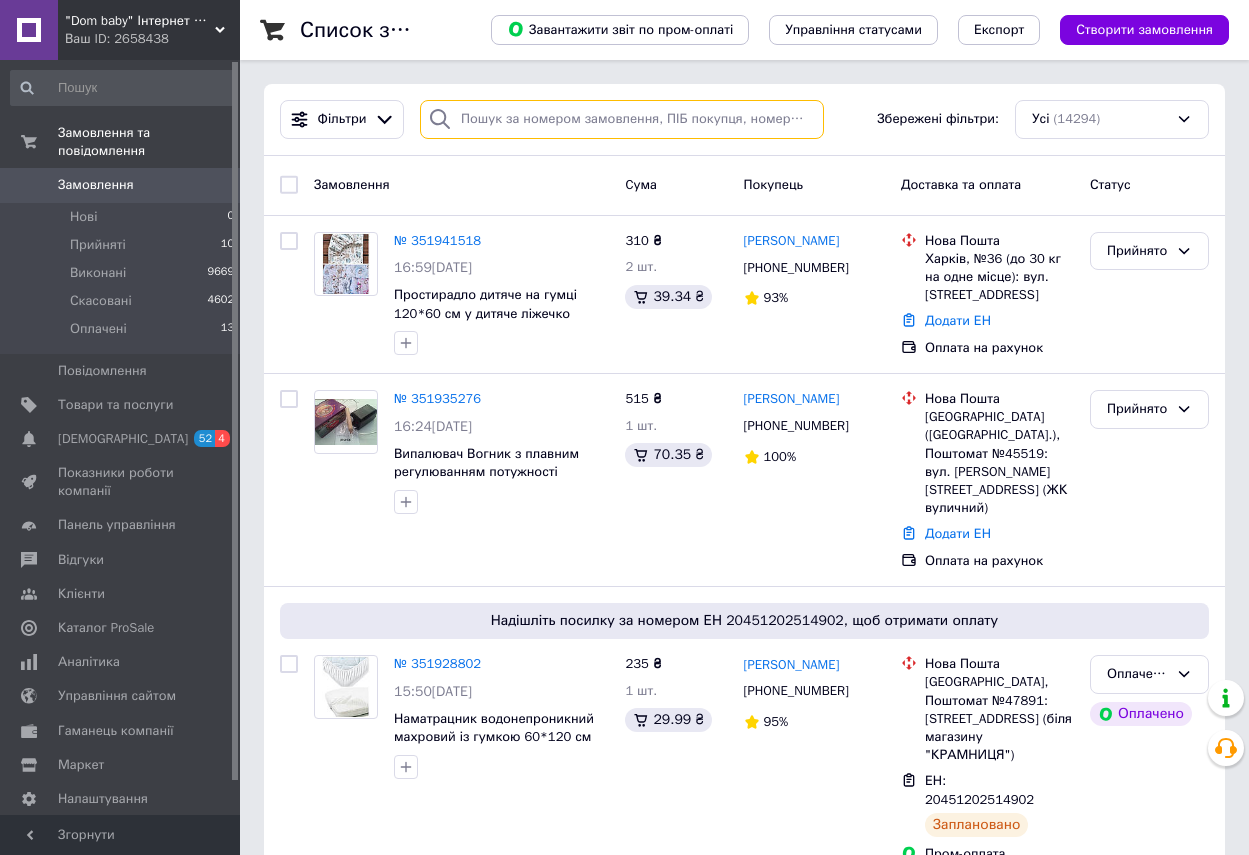 paste on "351829854" 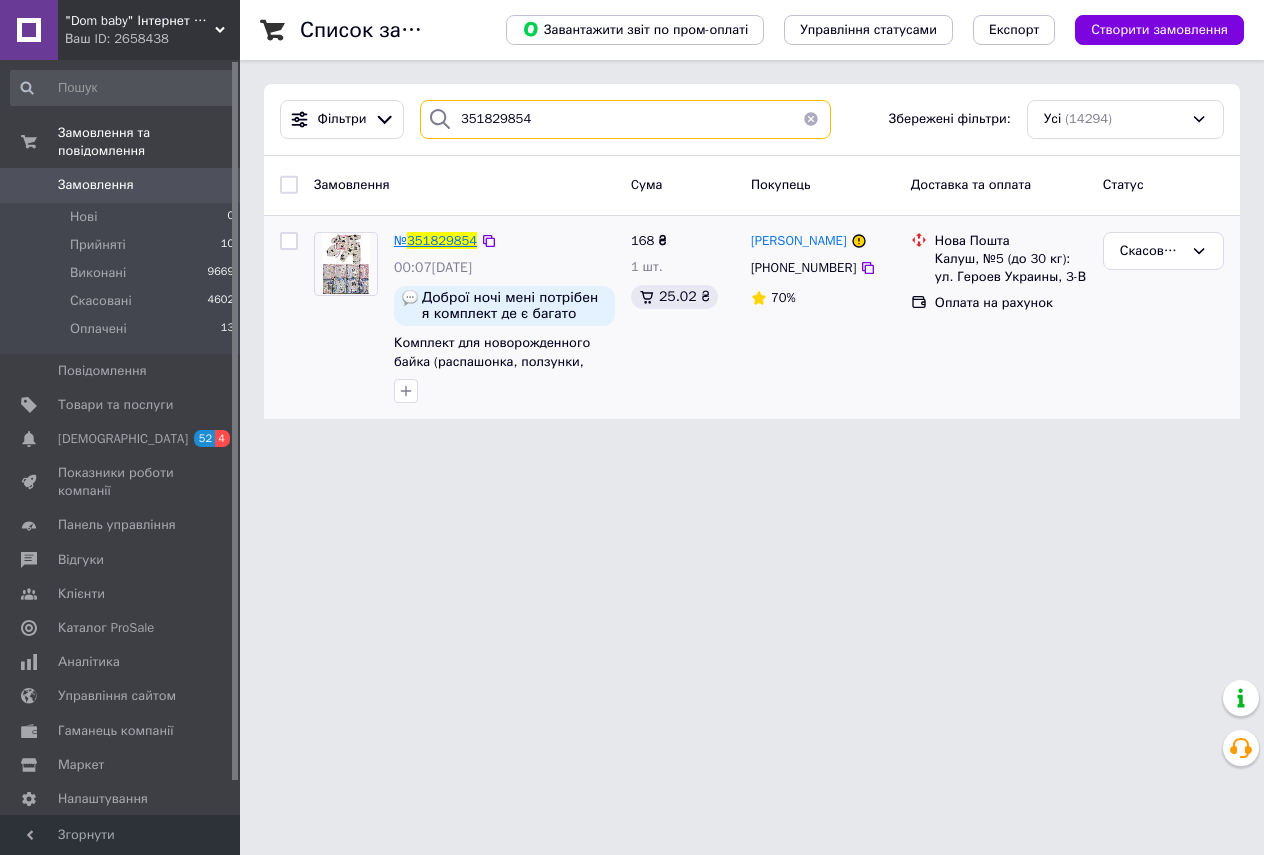type on "351829854" 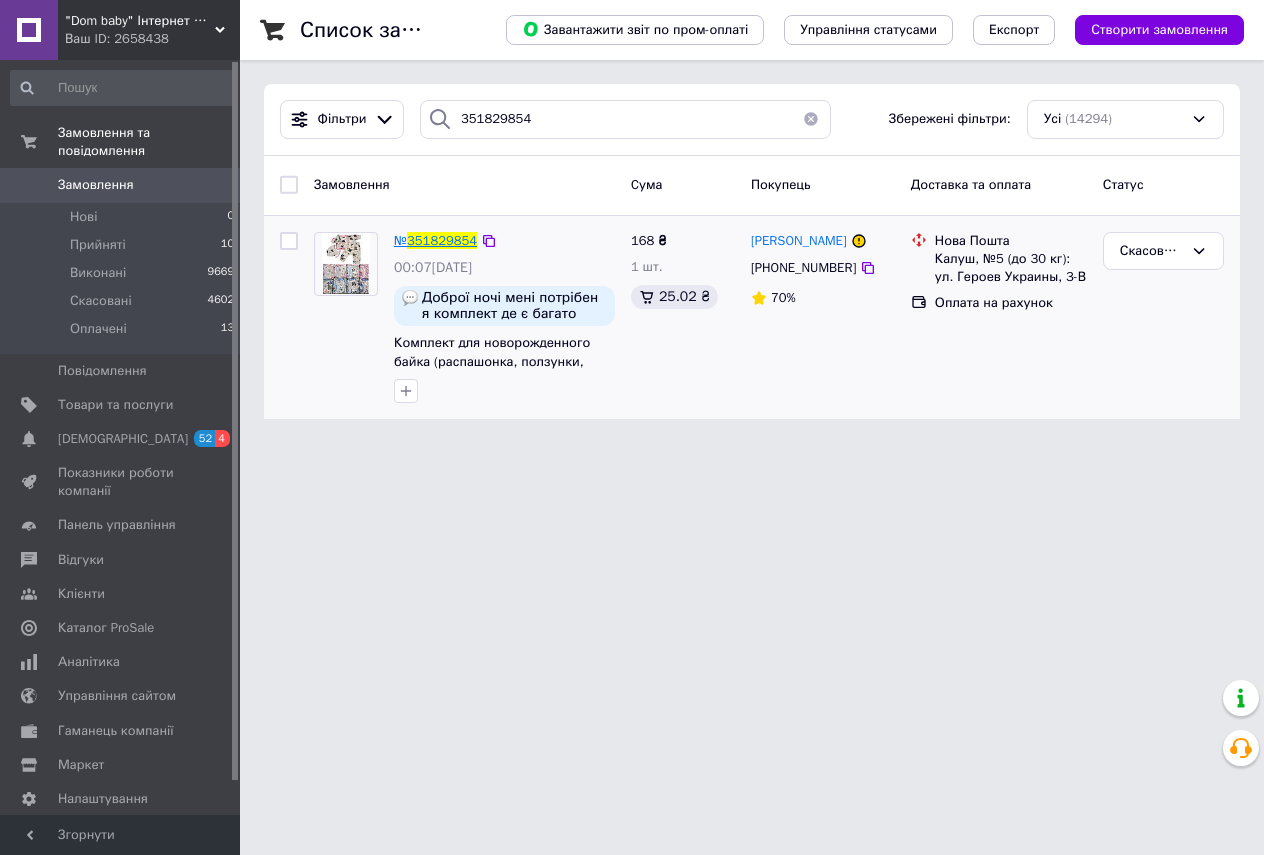 click on "351829854" at bounding box center (442, 240) 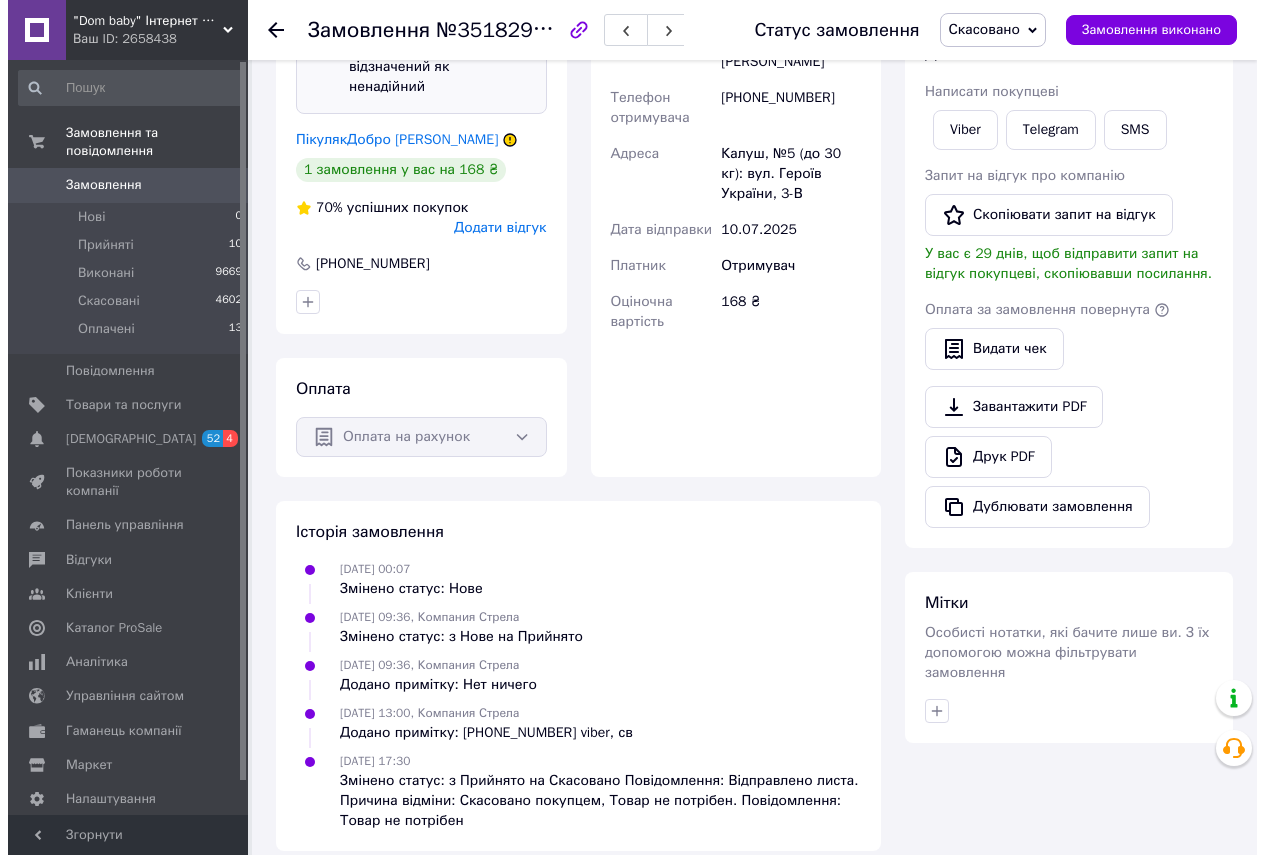 scroll, scrollTop: 194, scrollLeft: 0, axis: vertical 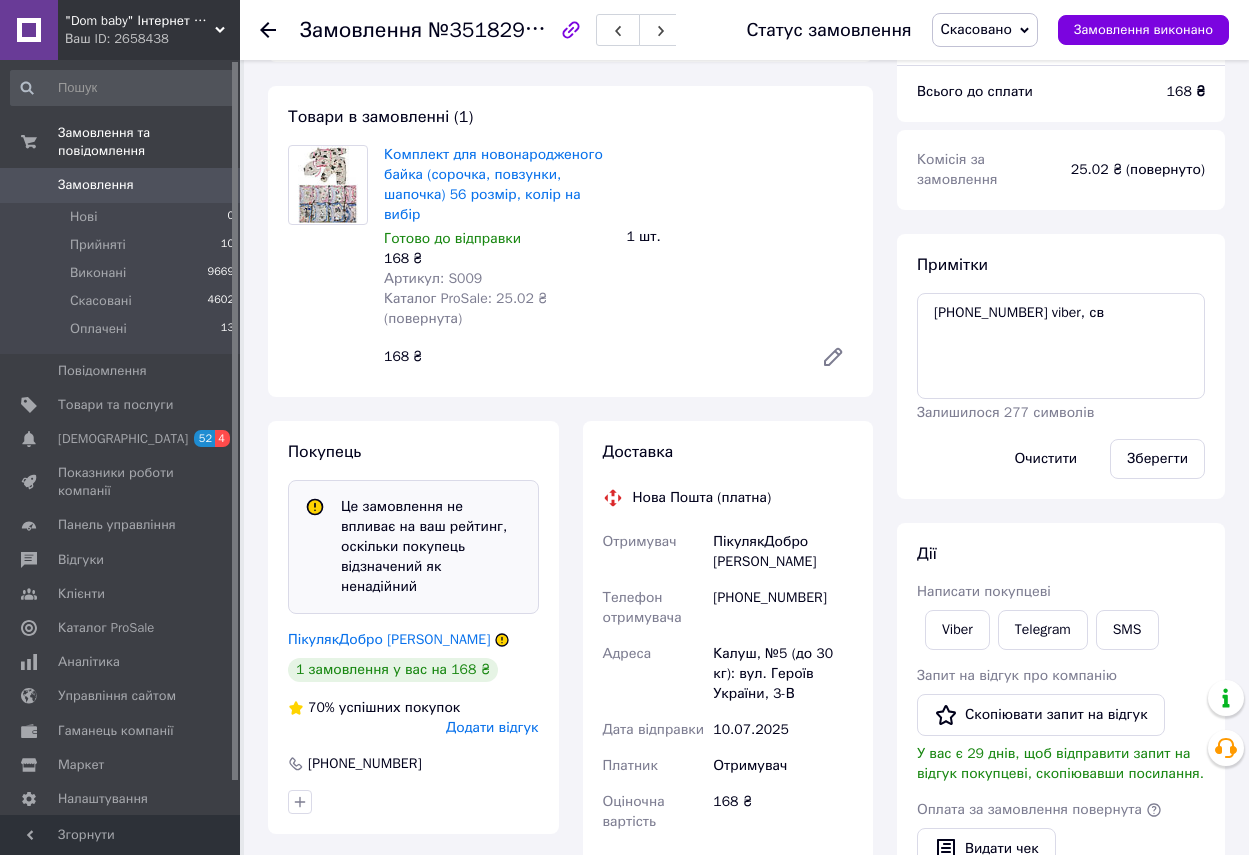 click on "Додати відгук" at bounding box center (492, 727) 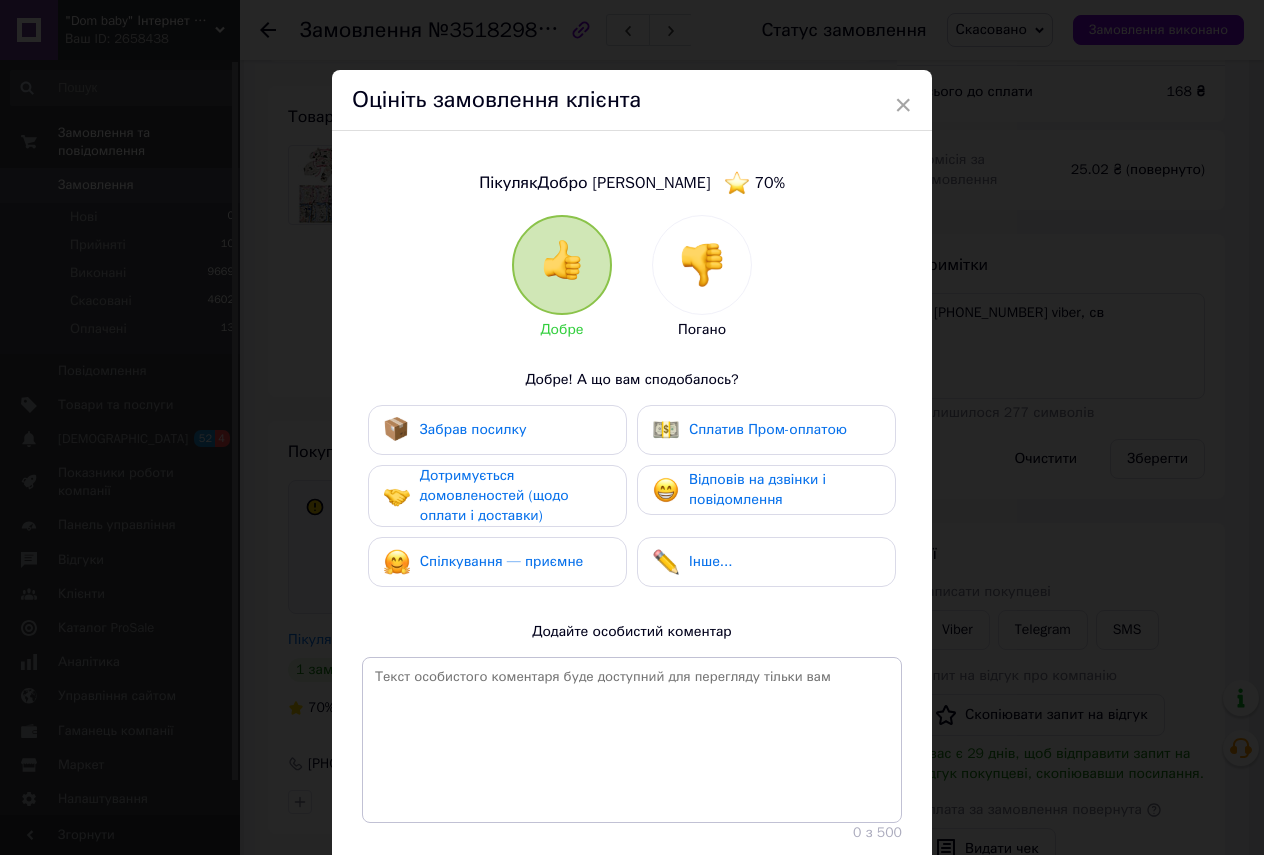 click at bounding box center [702, 265] 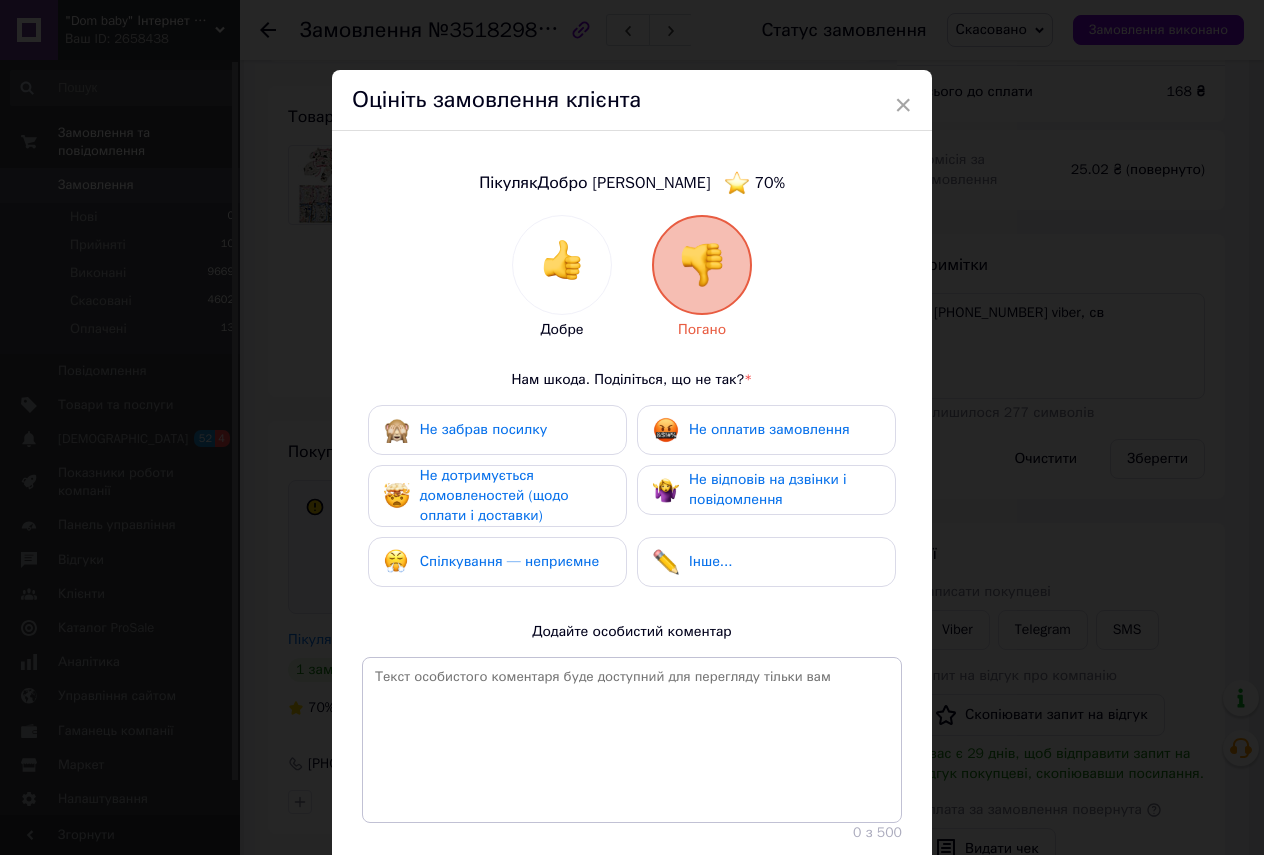 click on "Не оплатив замовлення" at bounding box center (766, 430) 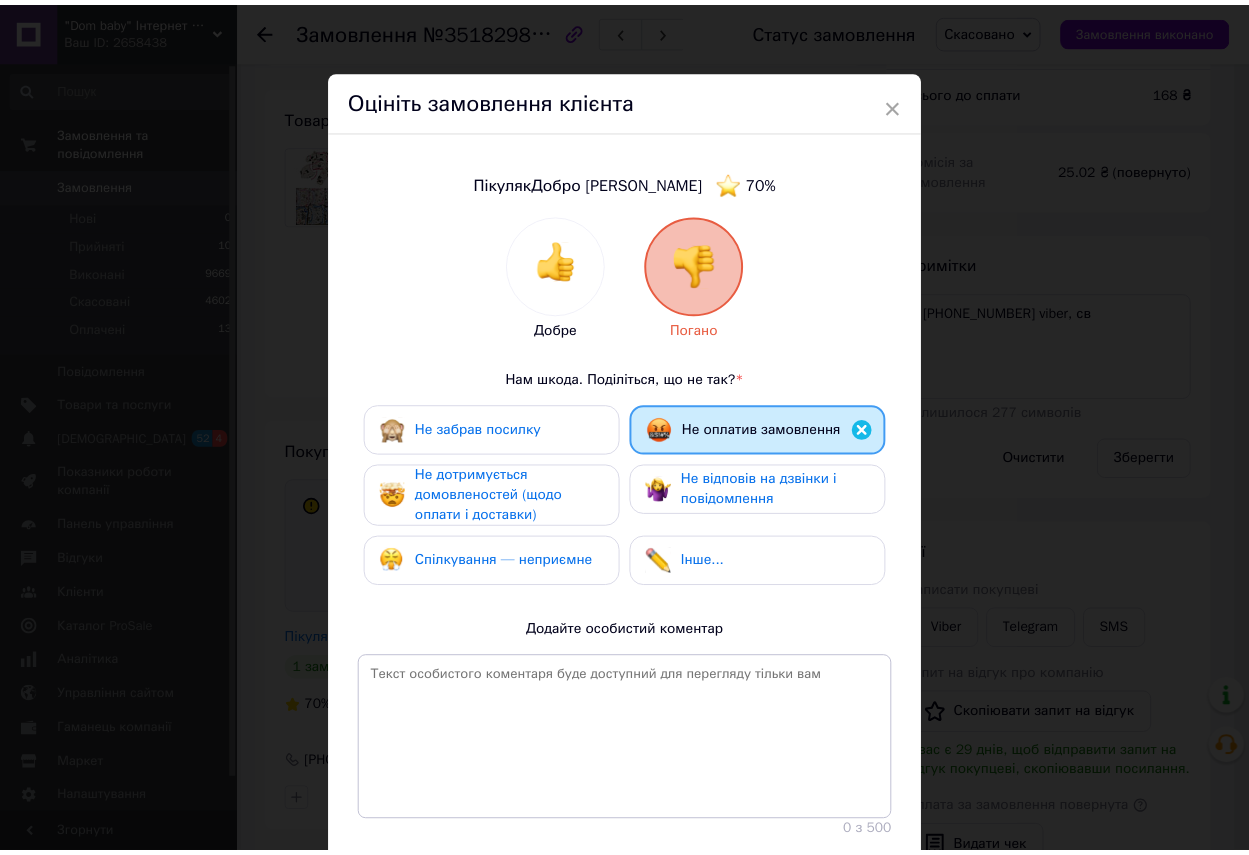 scroll, scrollTop: 129, scrollLeft: 0, axis: vertical 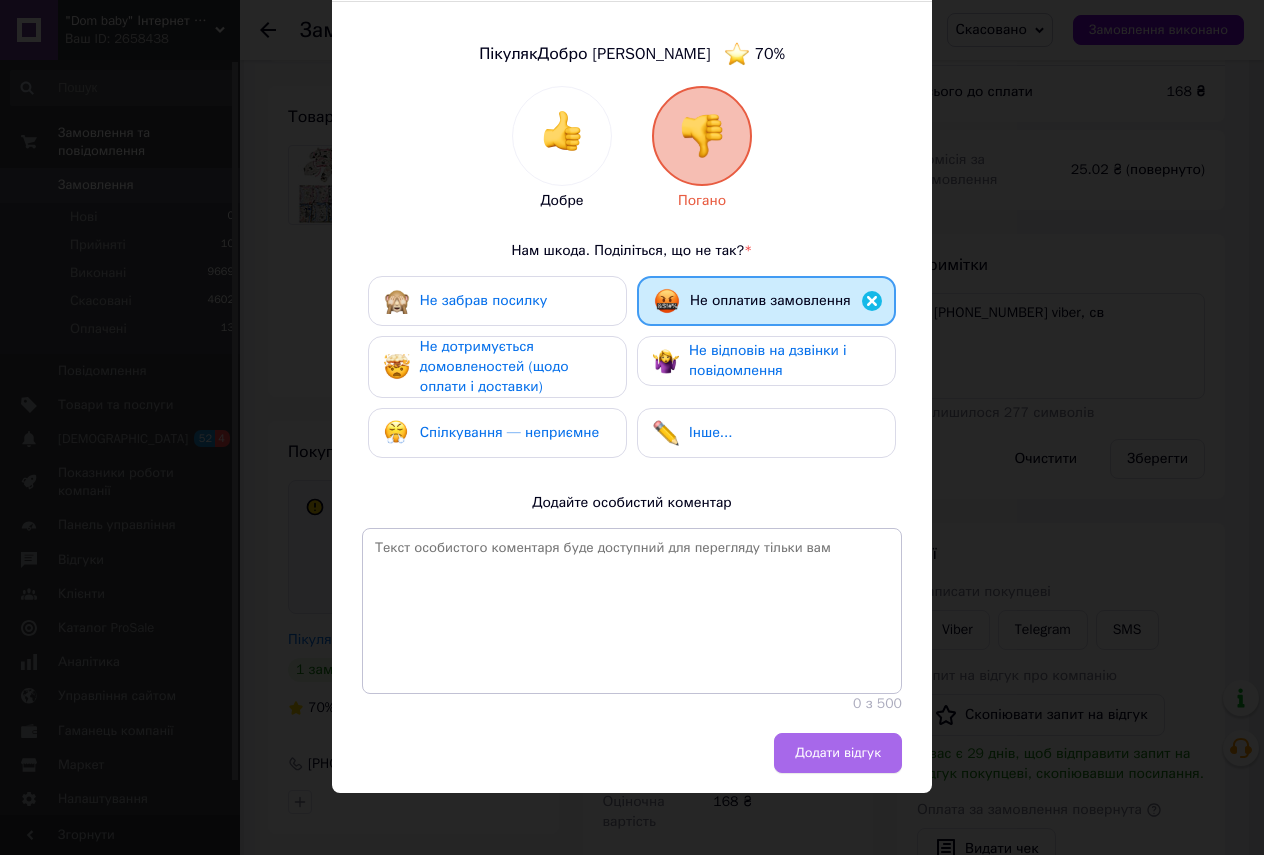 click on "Додати відгук" at bounding box center (838, 753) 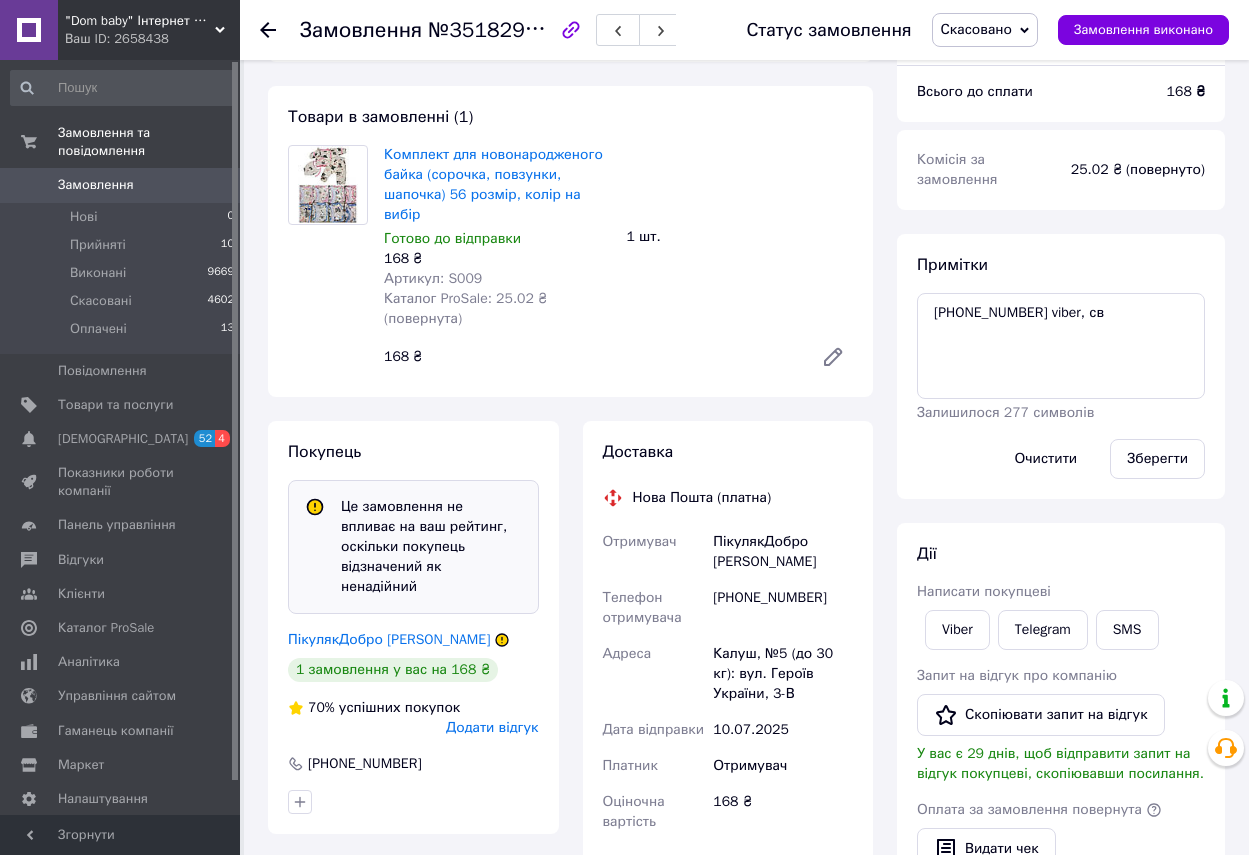 click on "Замовлення" at bounding box center (96, 185) 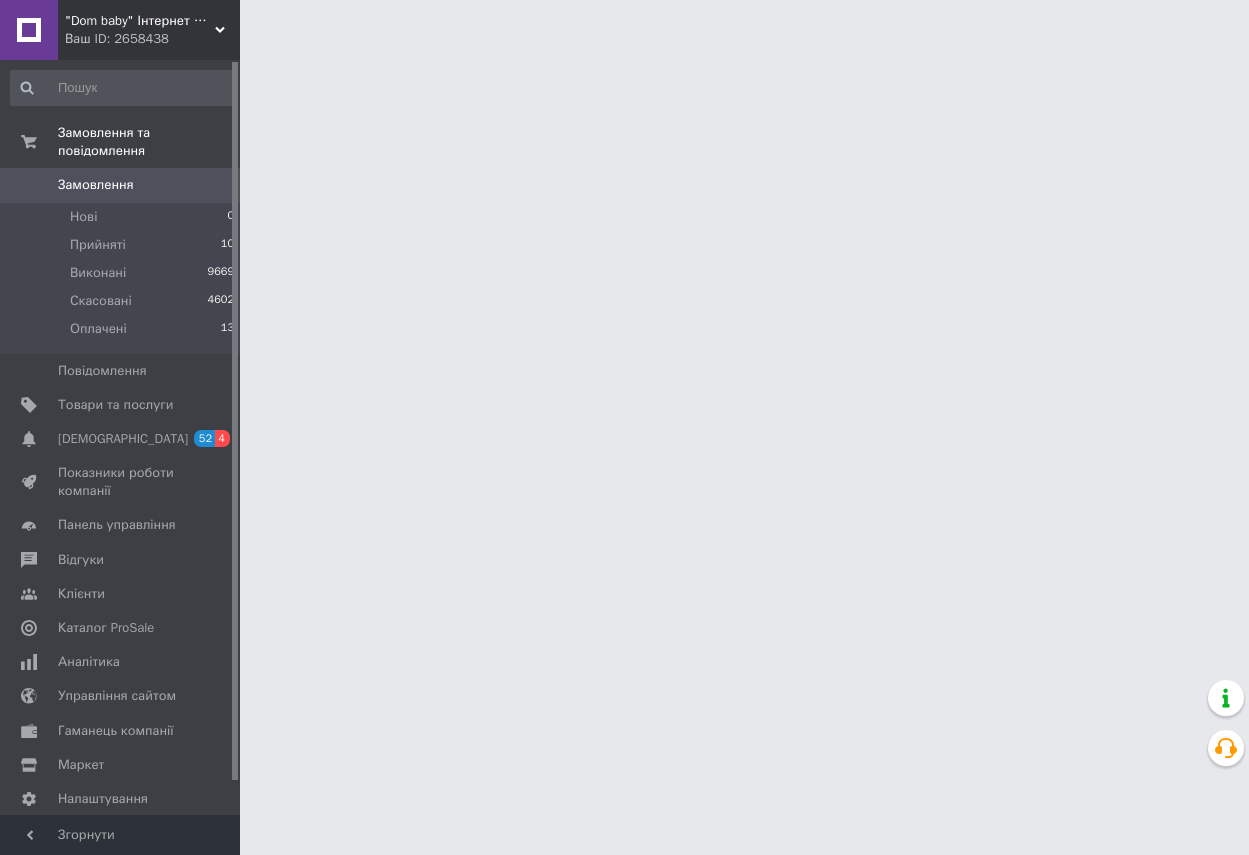 scroll, scrollTop: 0, scrollLeft: 0, axis: both 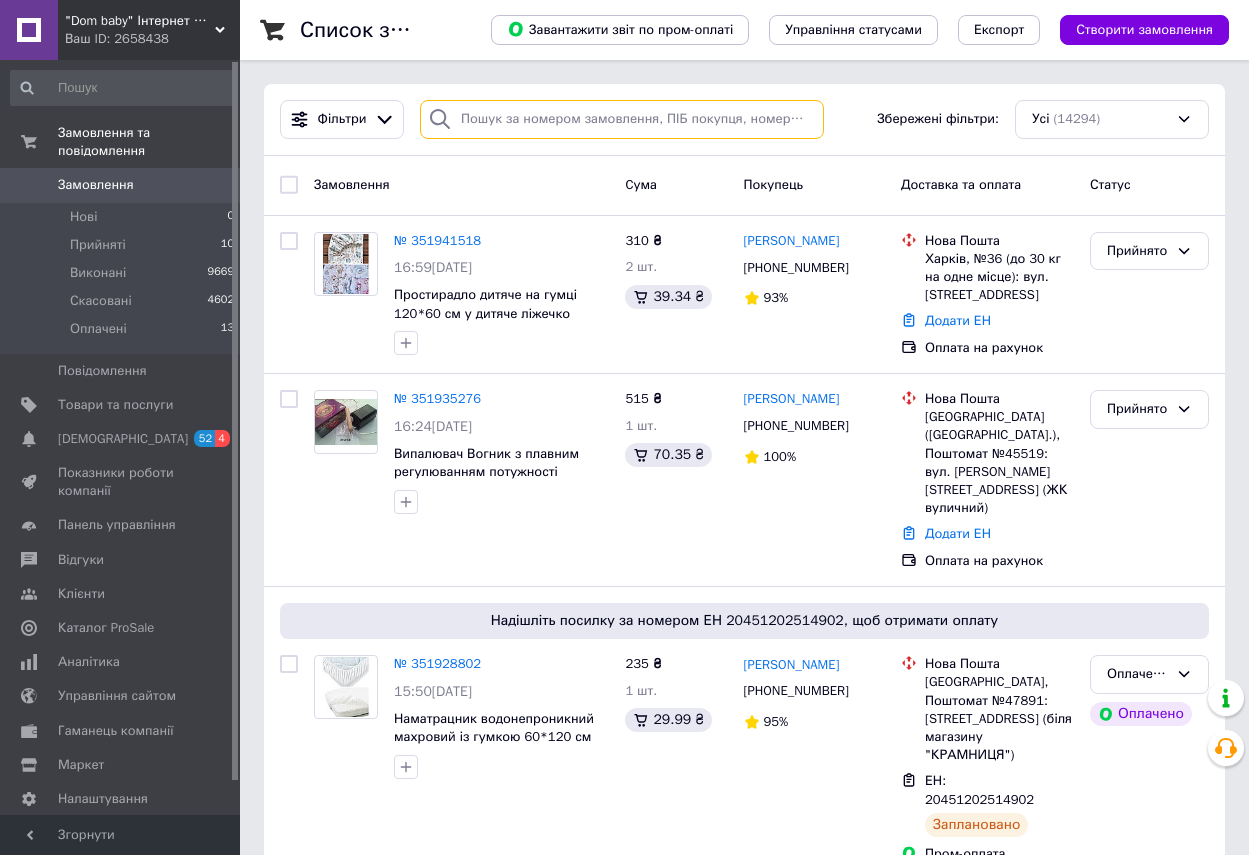 paste on "351873954" 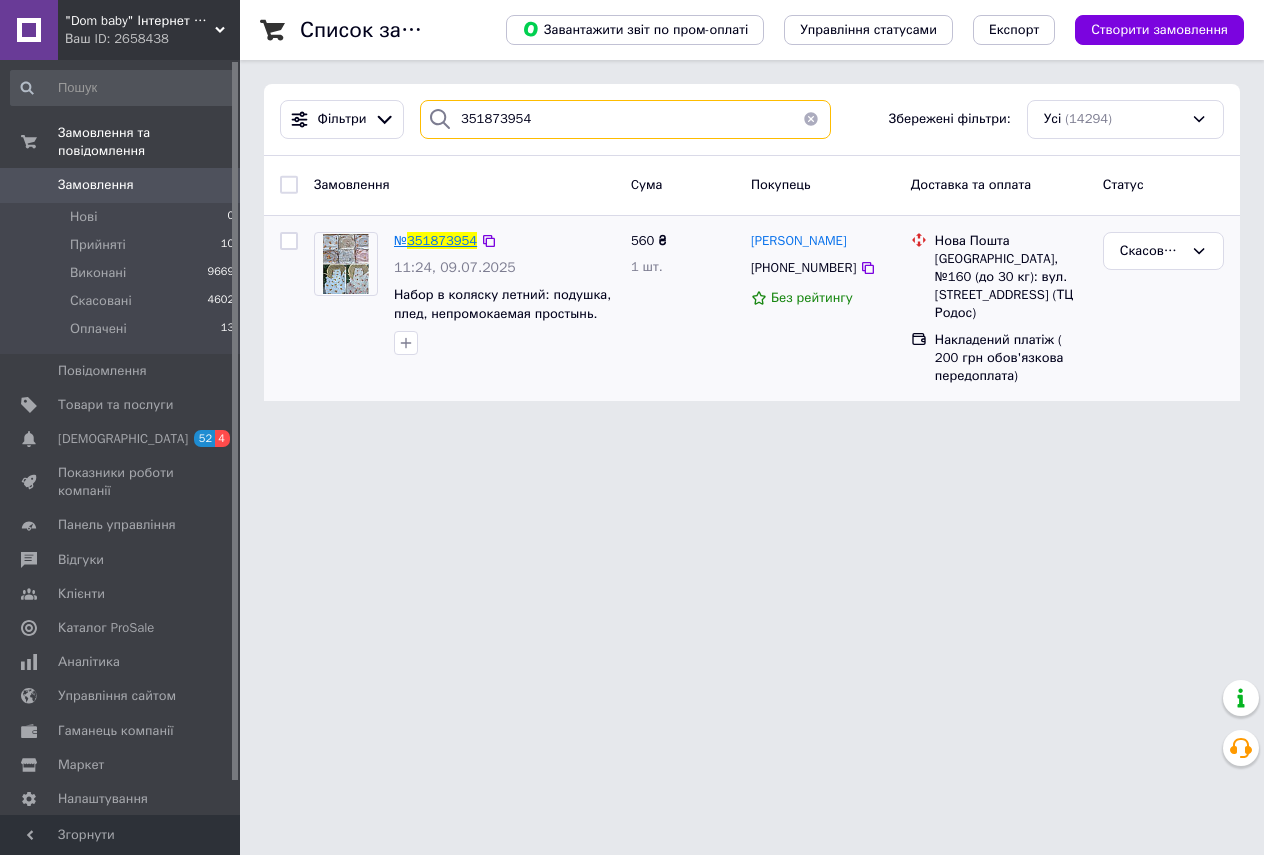 type on "351873954" 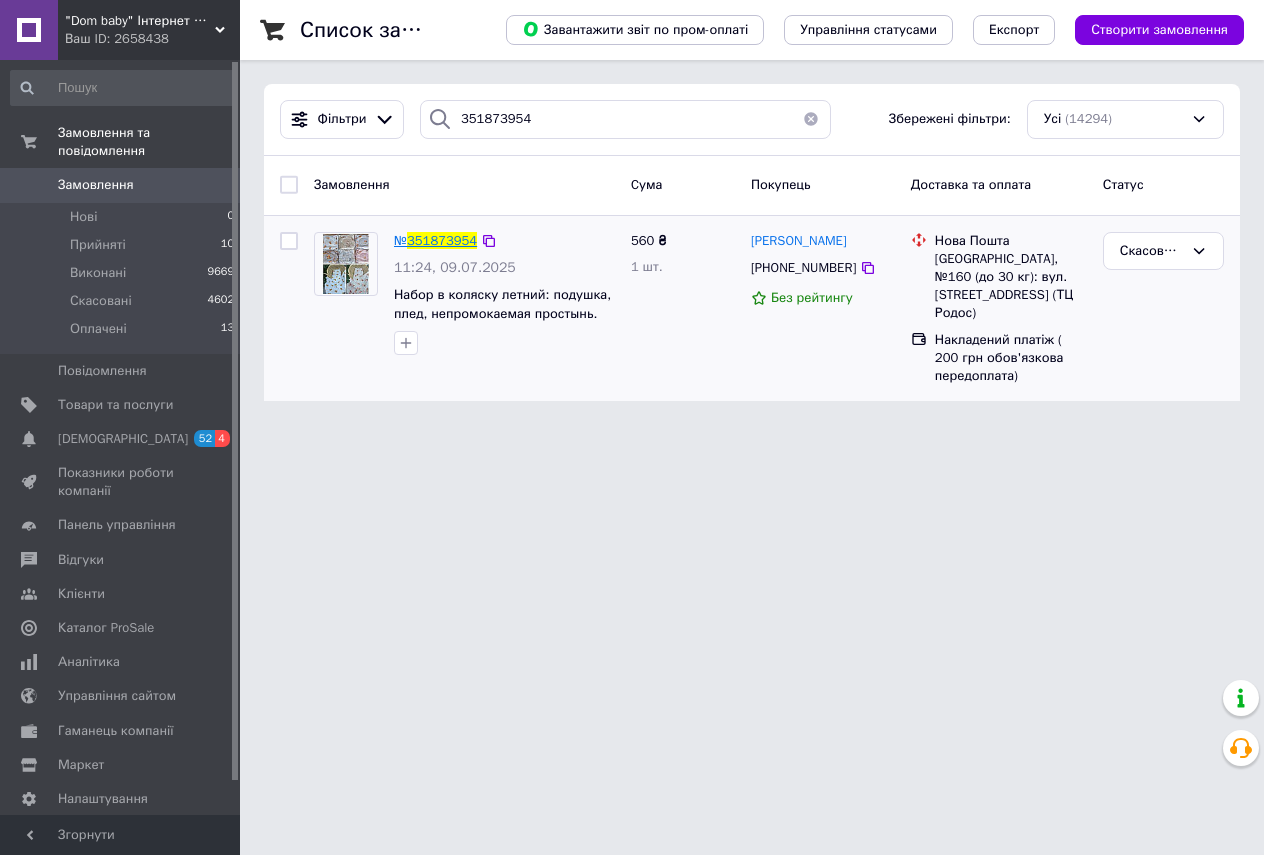 click on "351873954" at bounding box center [442, 240] 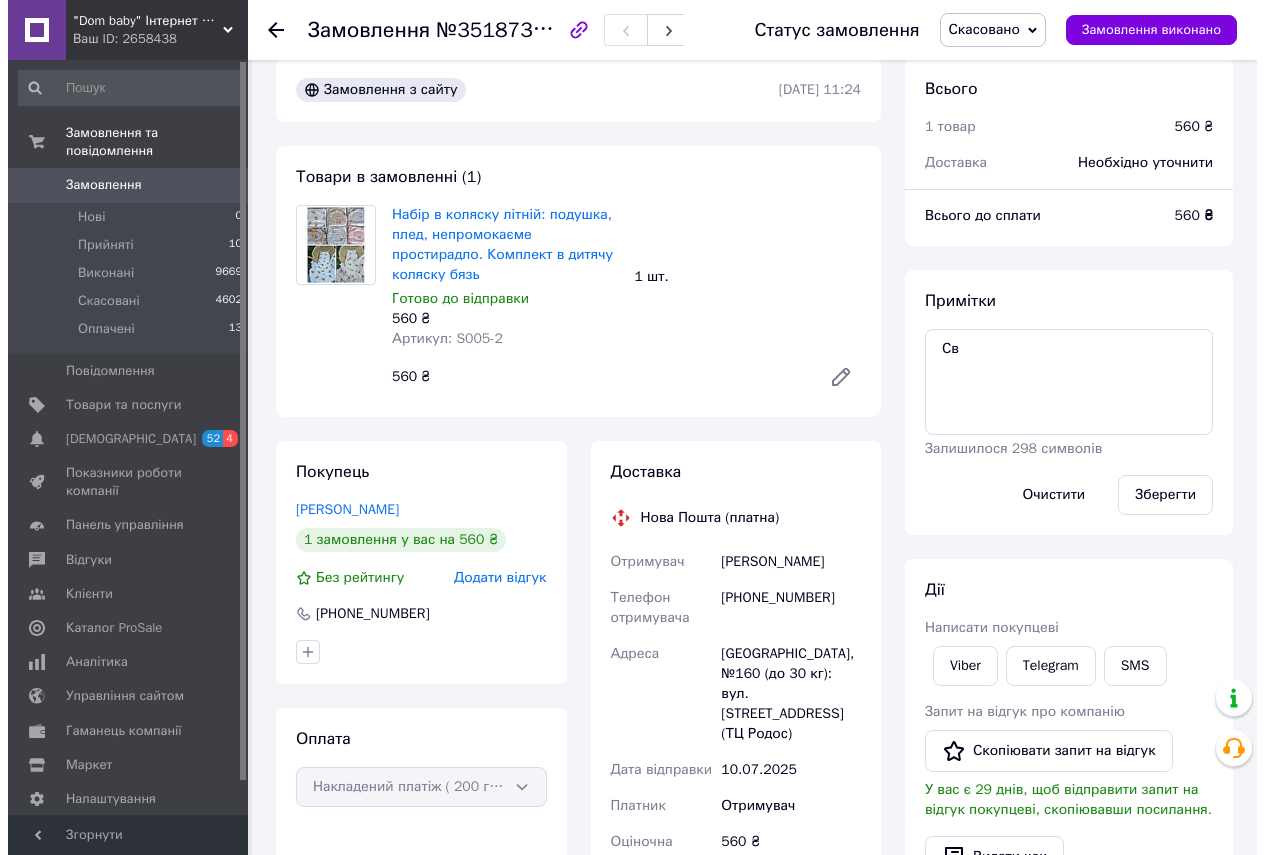 scroll, scrollTop: 0, scrollLeft: 0, axis: both 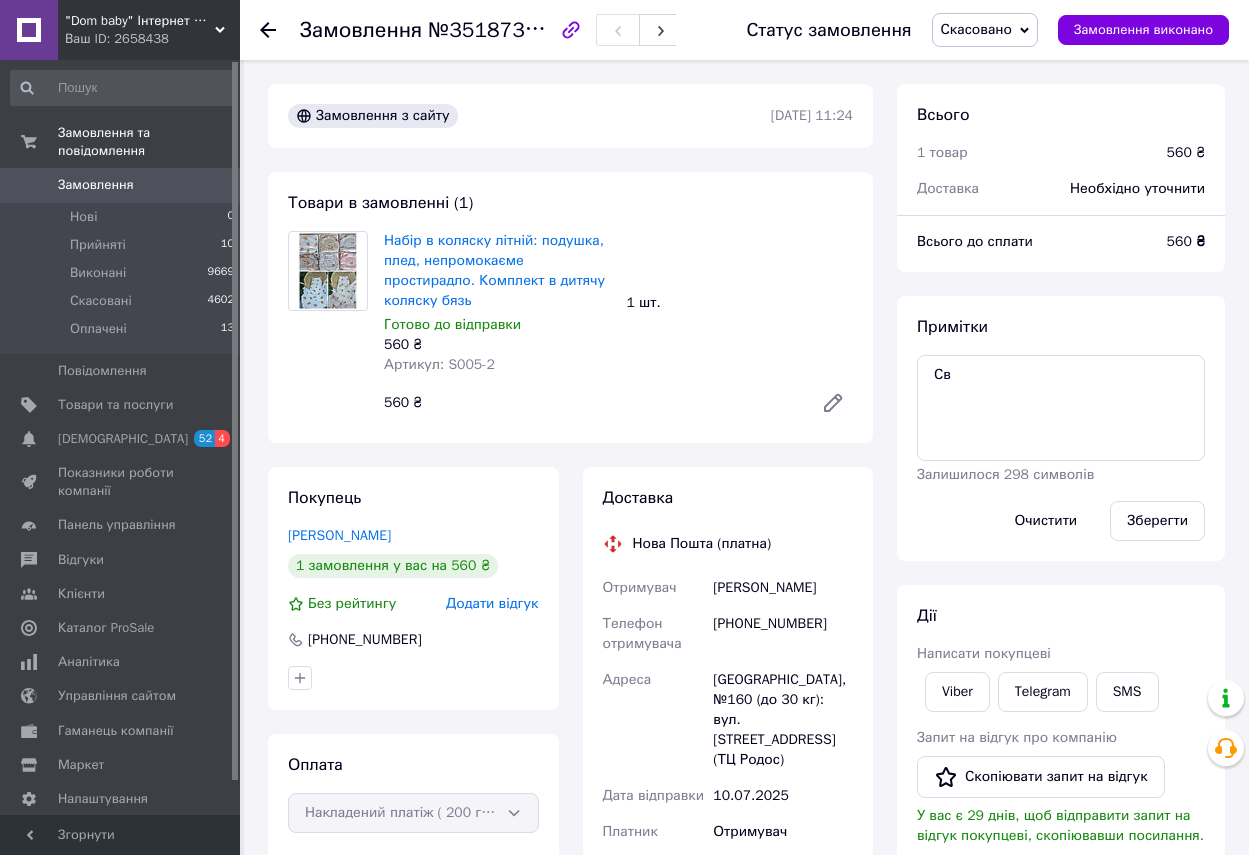 click on "Додати відгук" at bounding box center [492, 603] 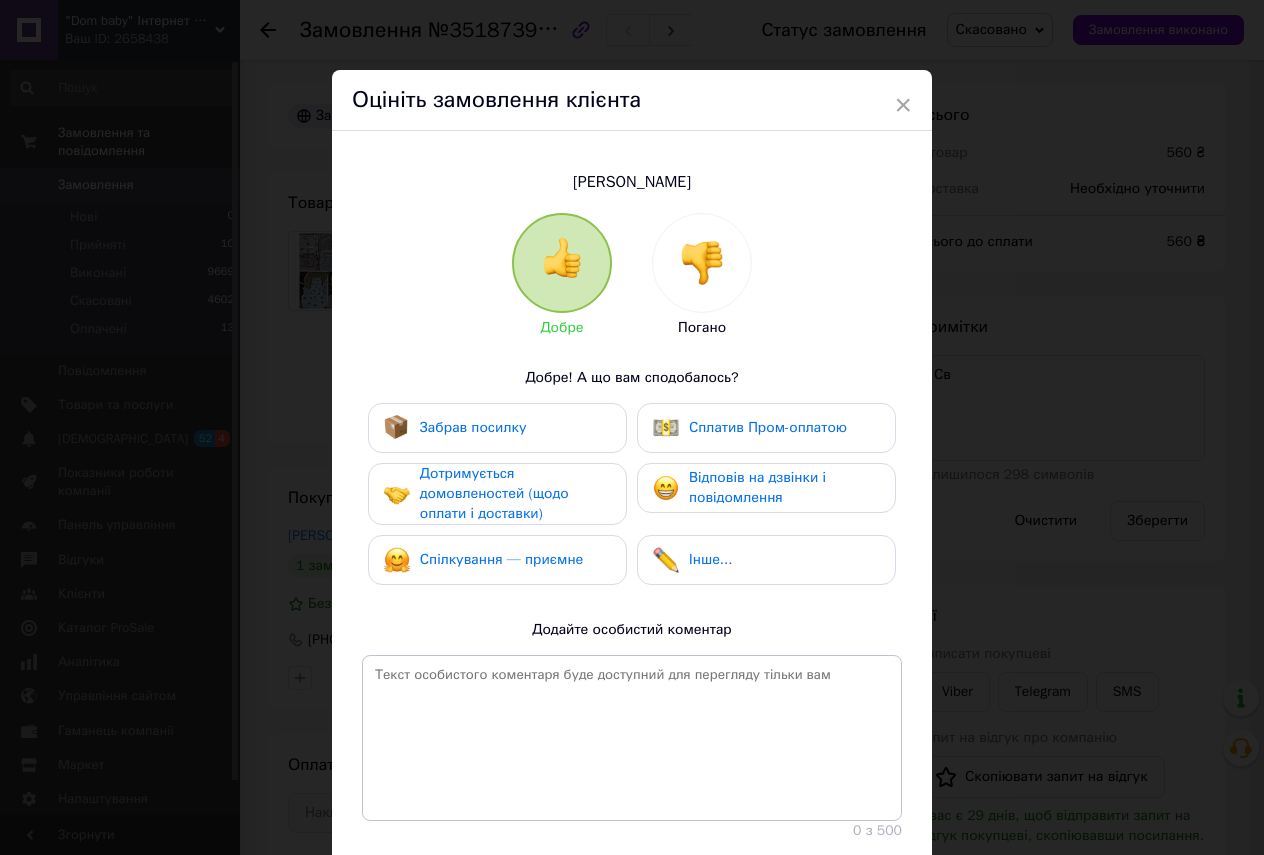click at bounding box center [702, 263] 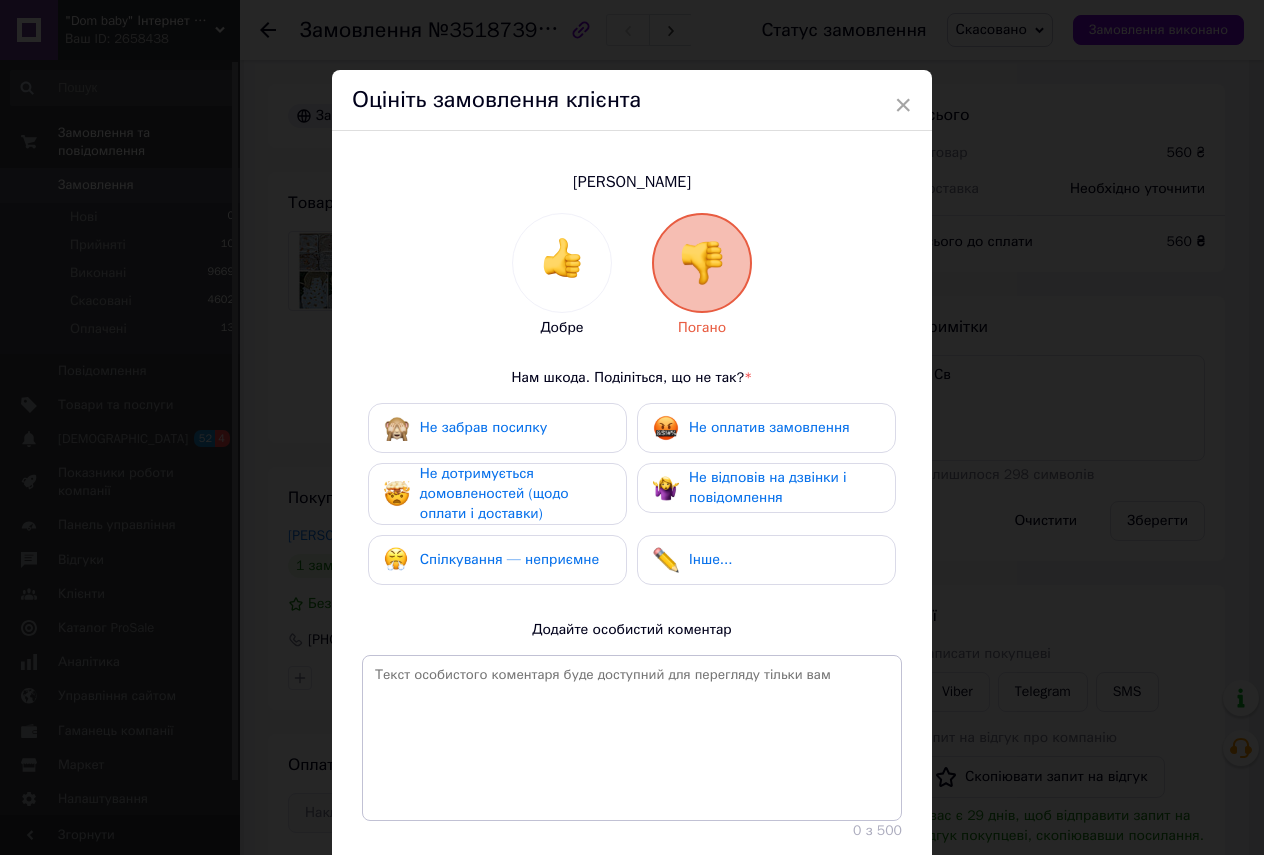 click on "Не оплатив замовлення" at bounding box center [769, 427] 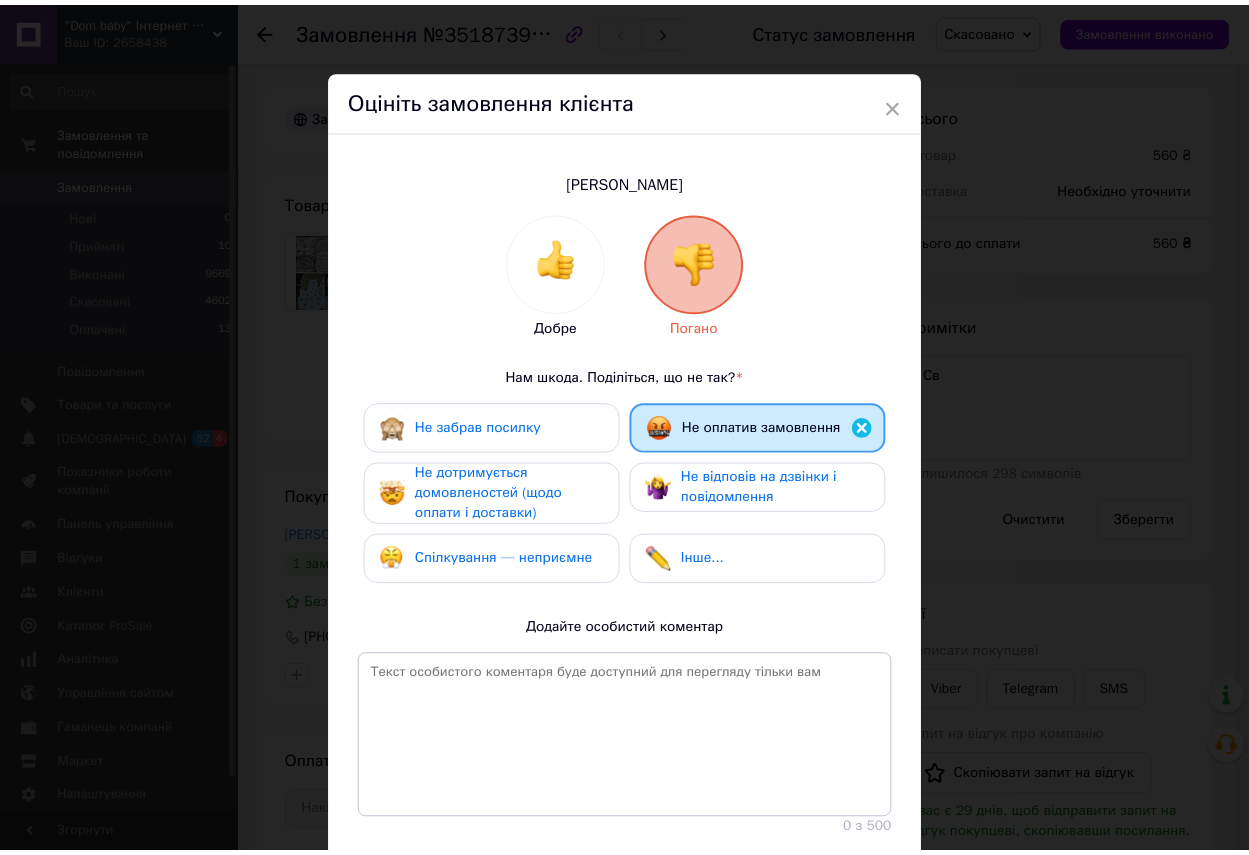 scroll, scrollTop: 128, scrollLeft: 0, axis: vertical 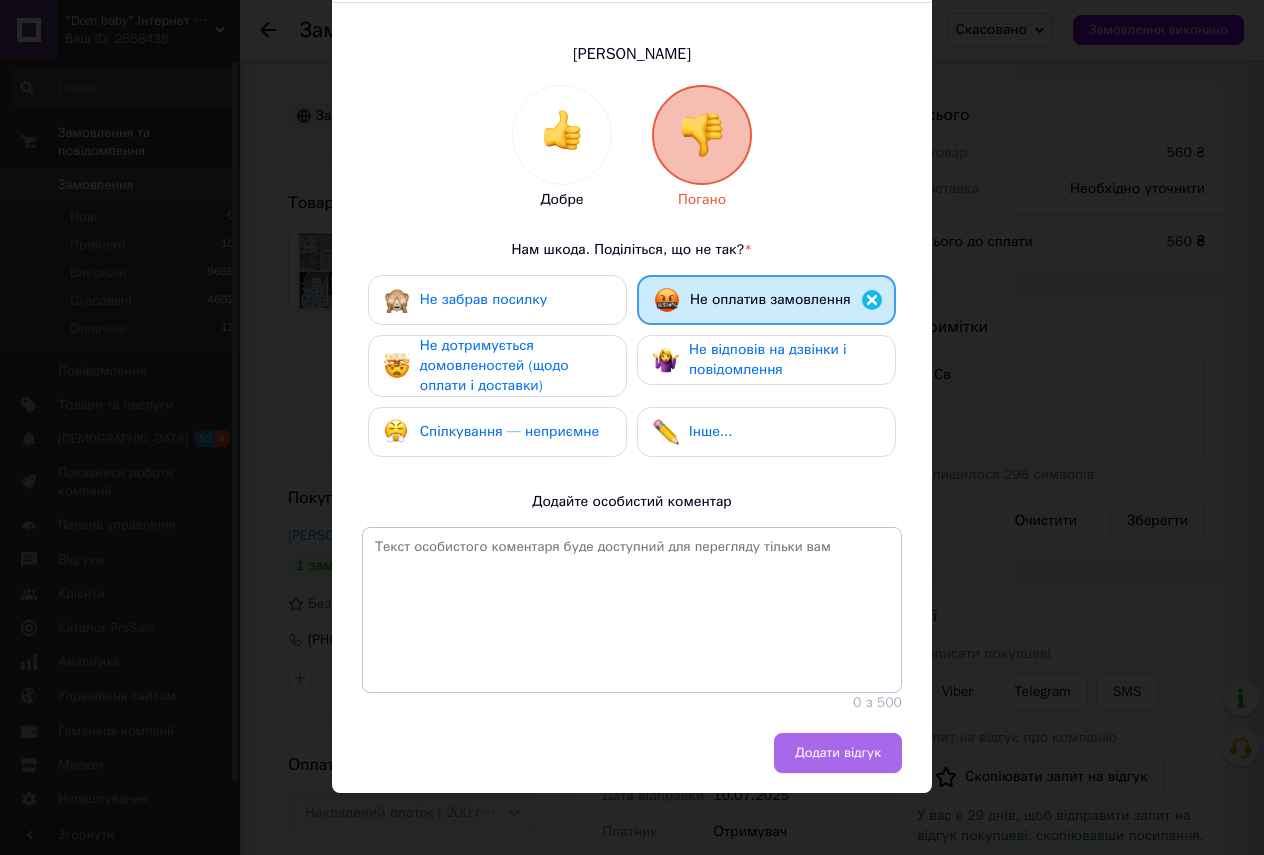click on "Додати відгук" at bounding box center [838, 753] 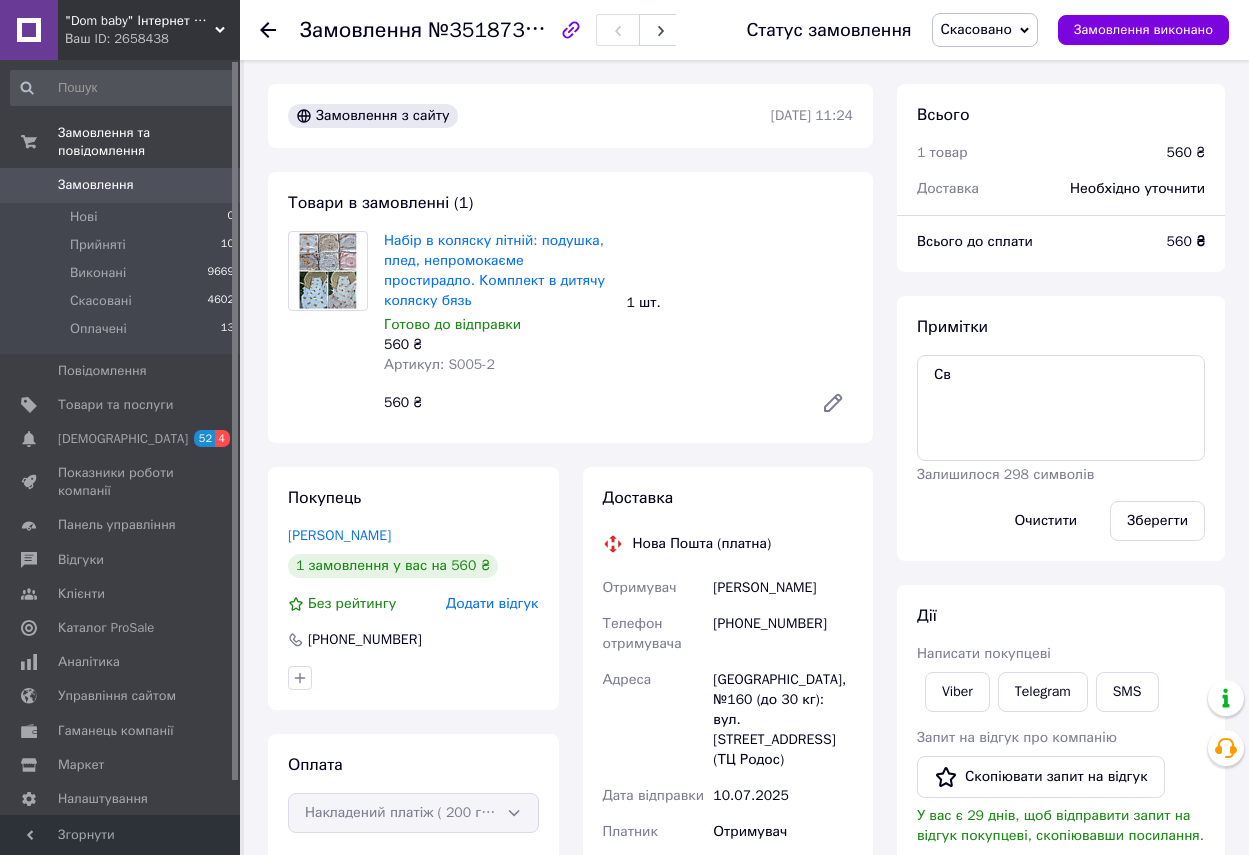 click on "Замовлення" at bounding box center [96, 185] 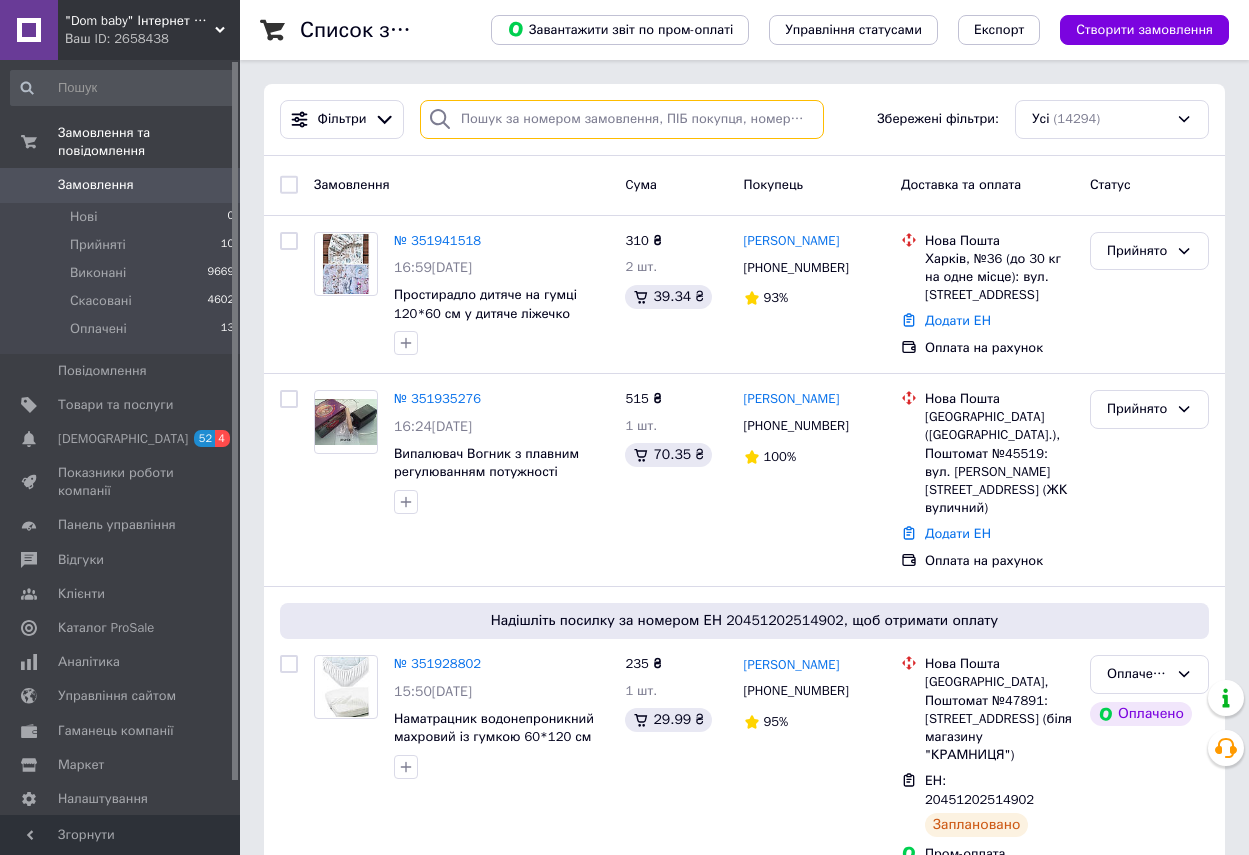 paste on "351779649" 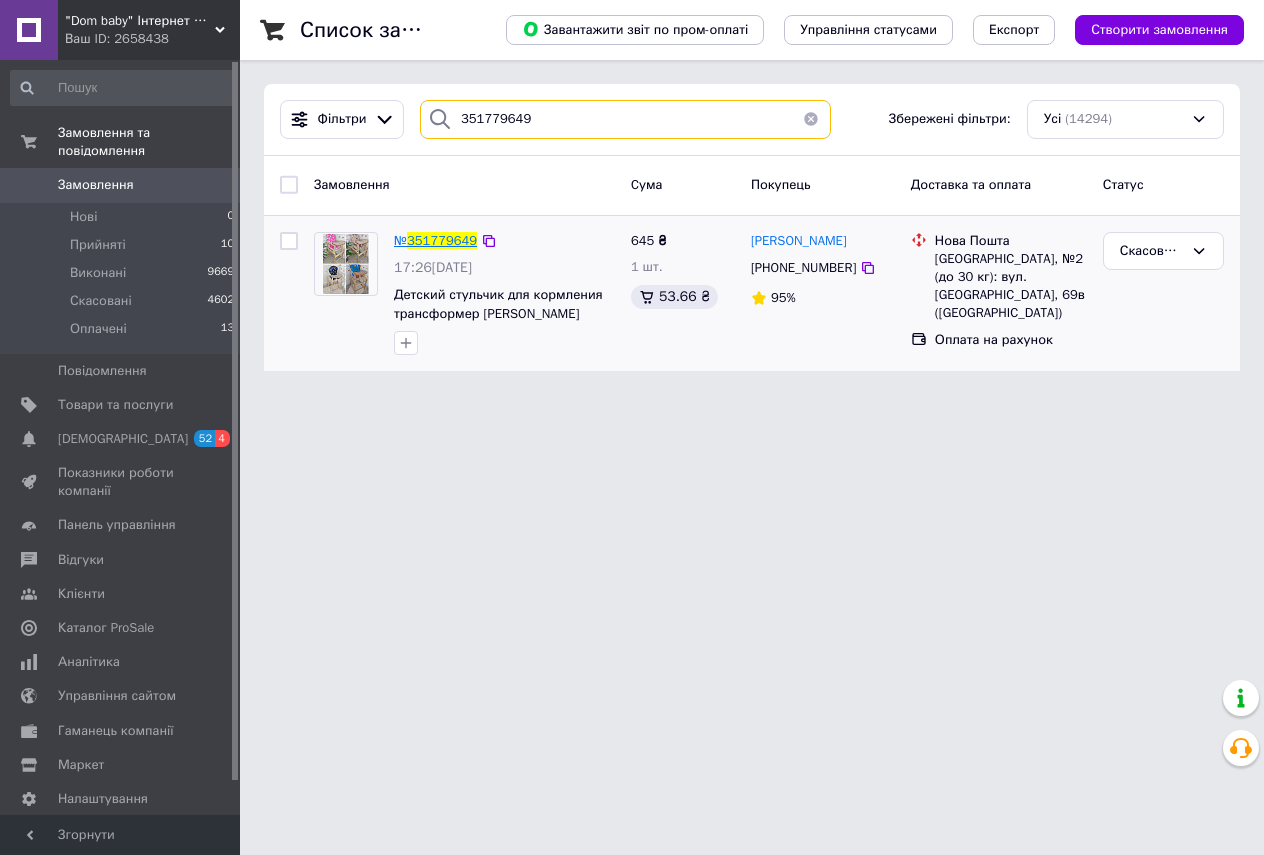 type on "351779649" 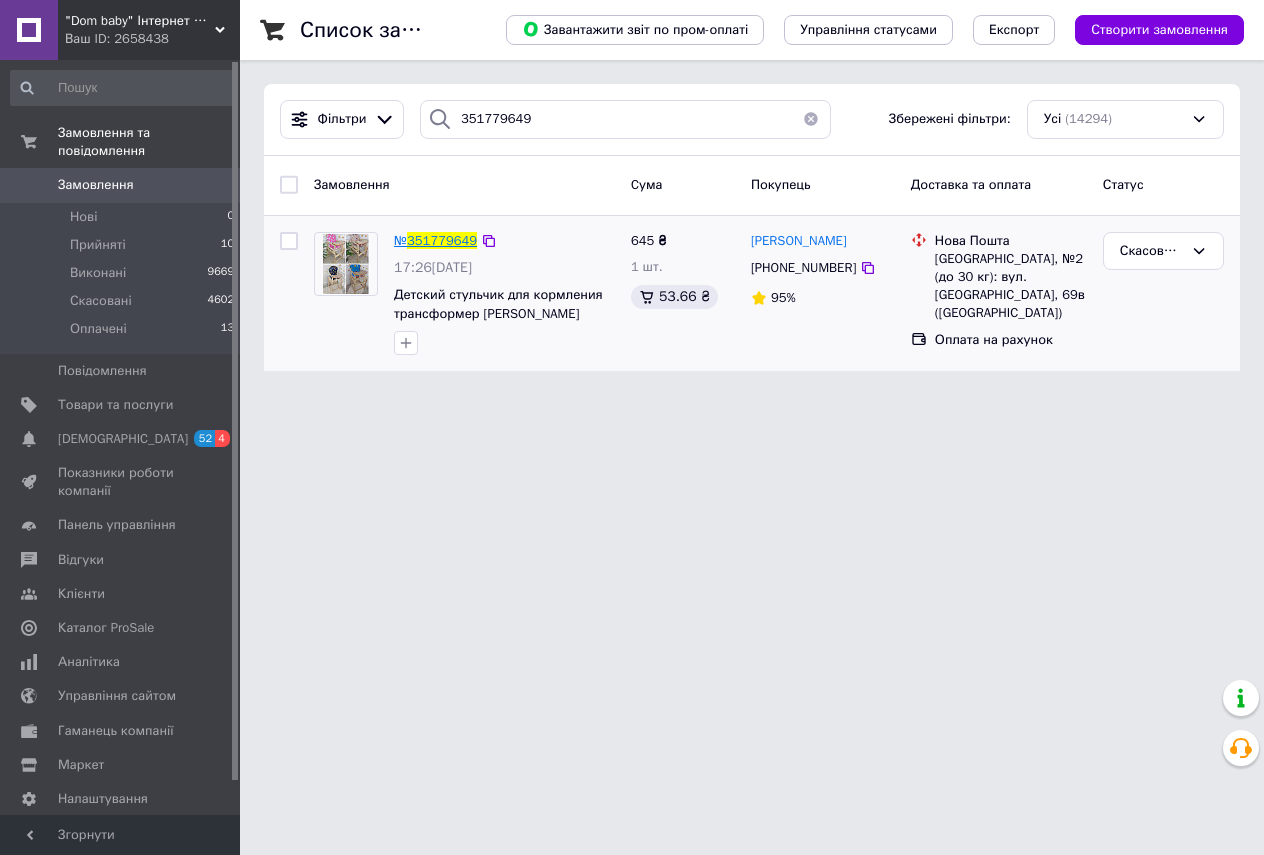click on "351779649" at bounding box center [442, 240] 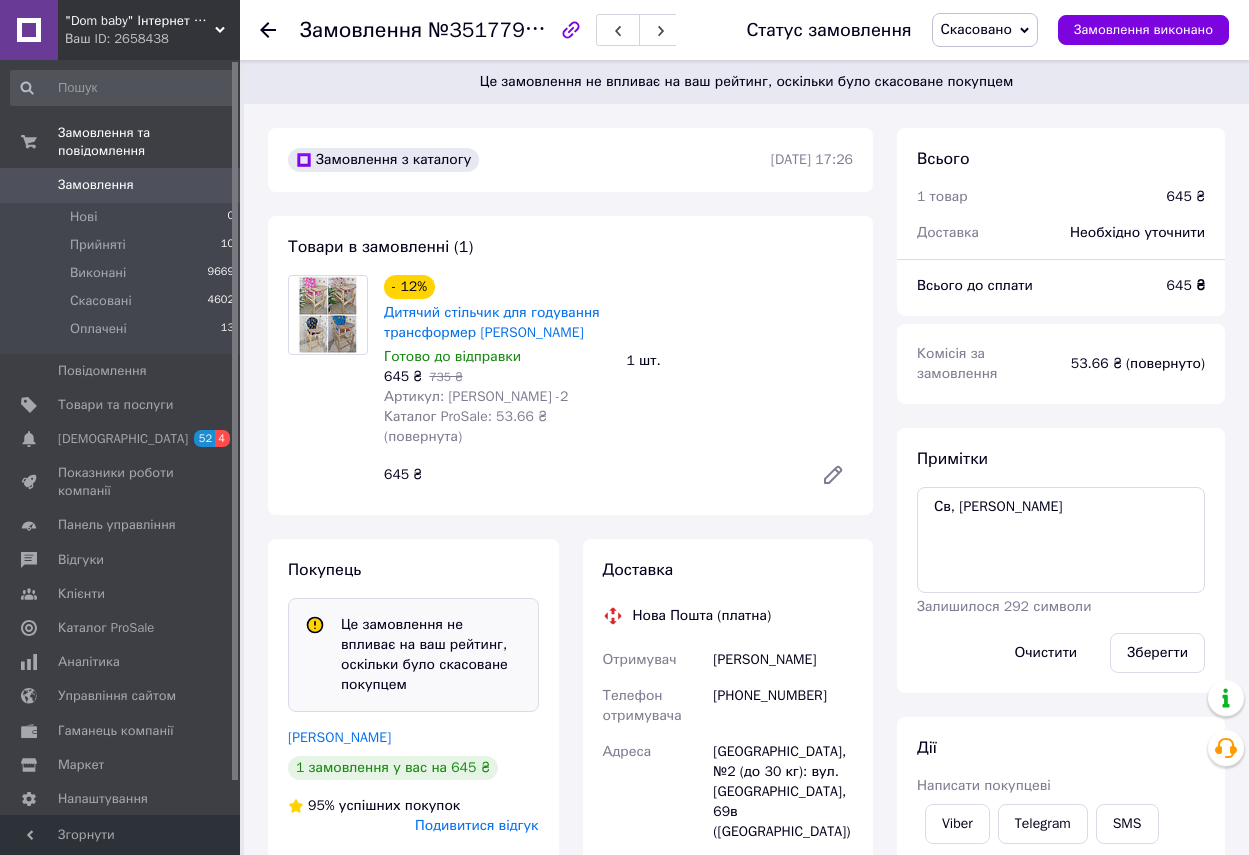 scroll, scrollTop: 300, scrollLeft: 0, axis: vertical 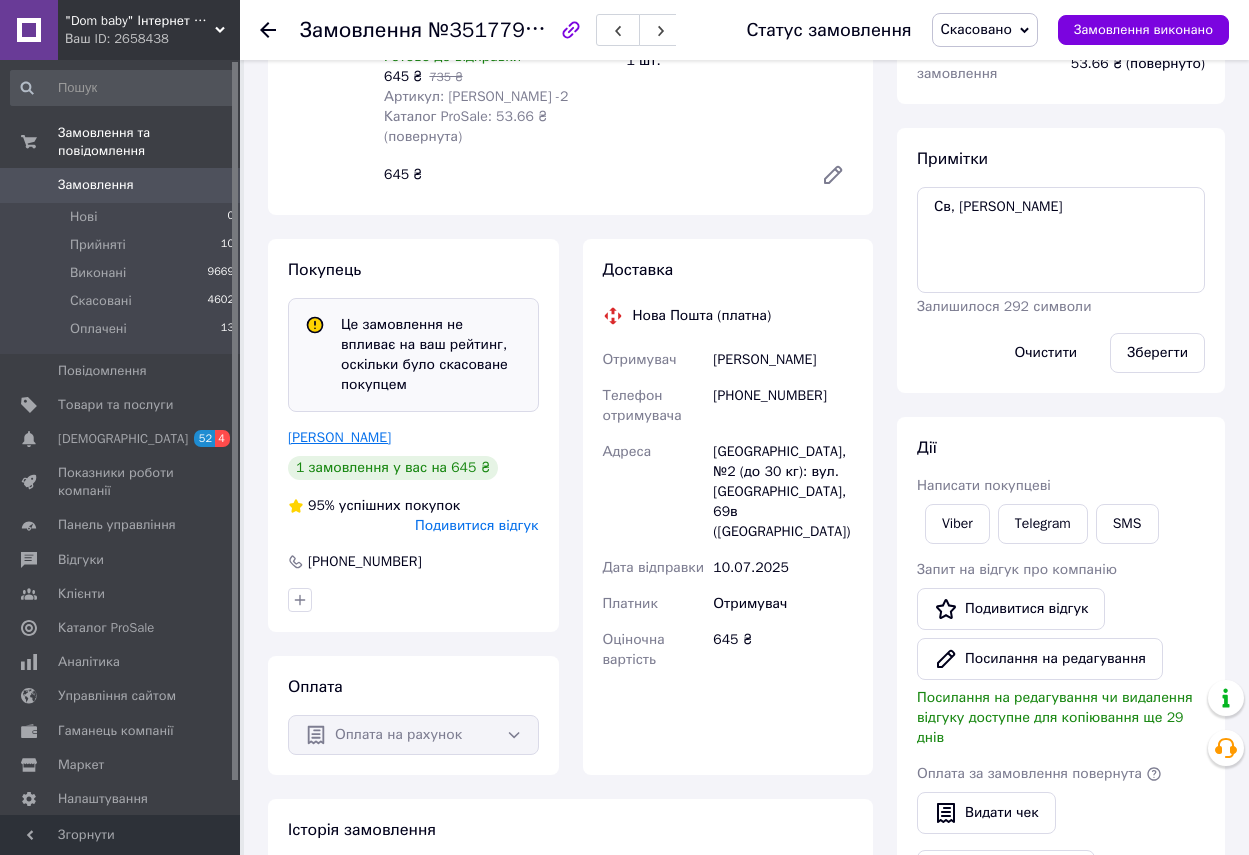click on "мельниченко світлана" at bounding box center (339, 437) 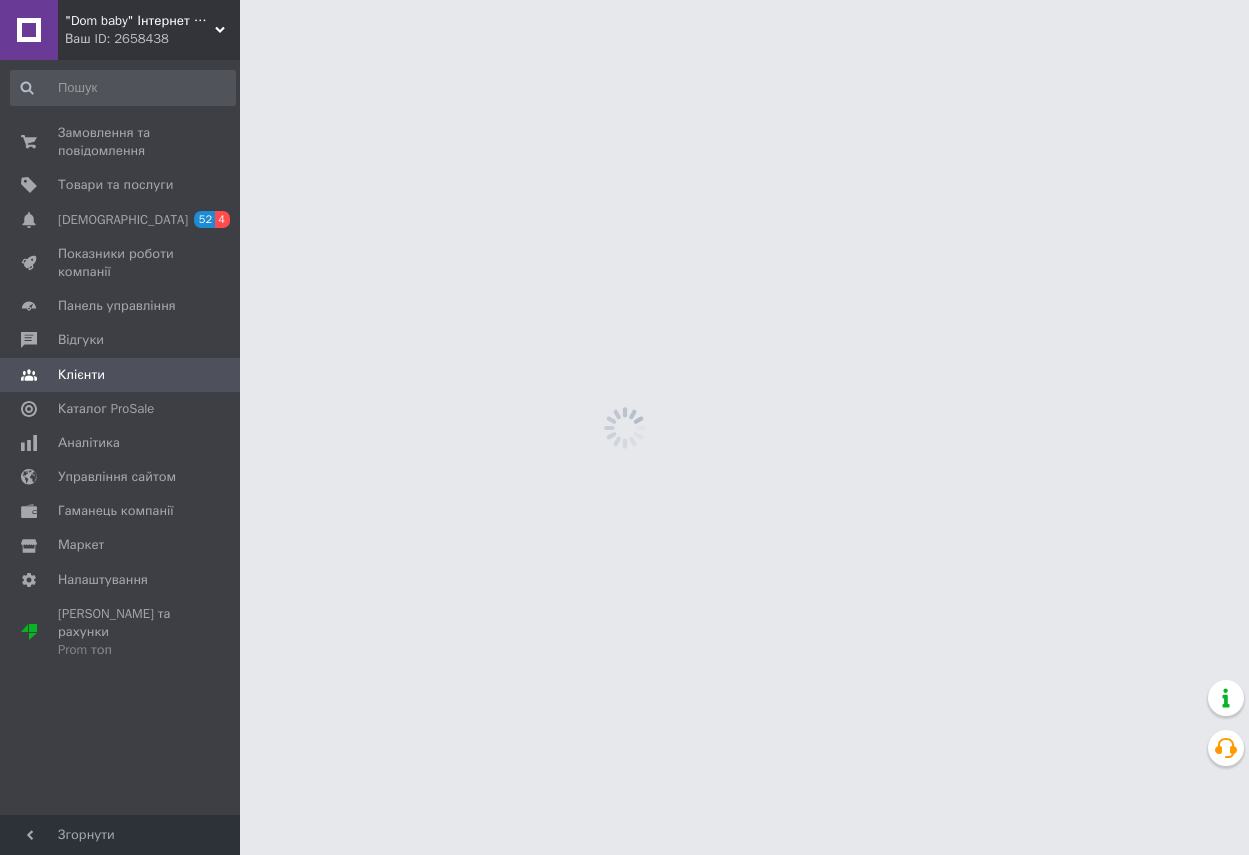 scroll, scrollTop: 0, scrollLeft: 0, axis: both 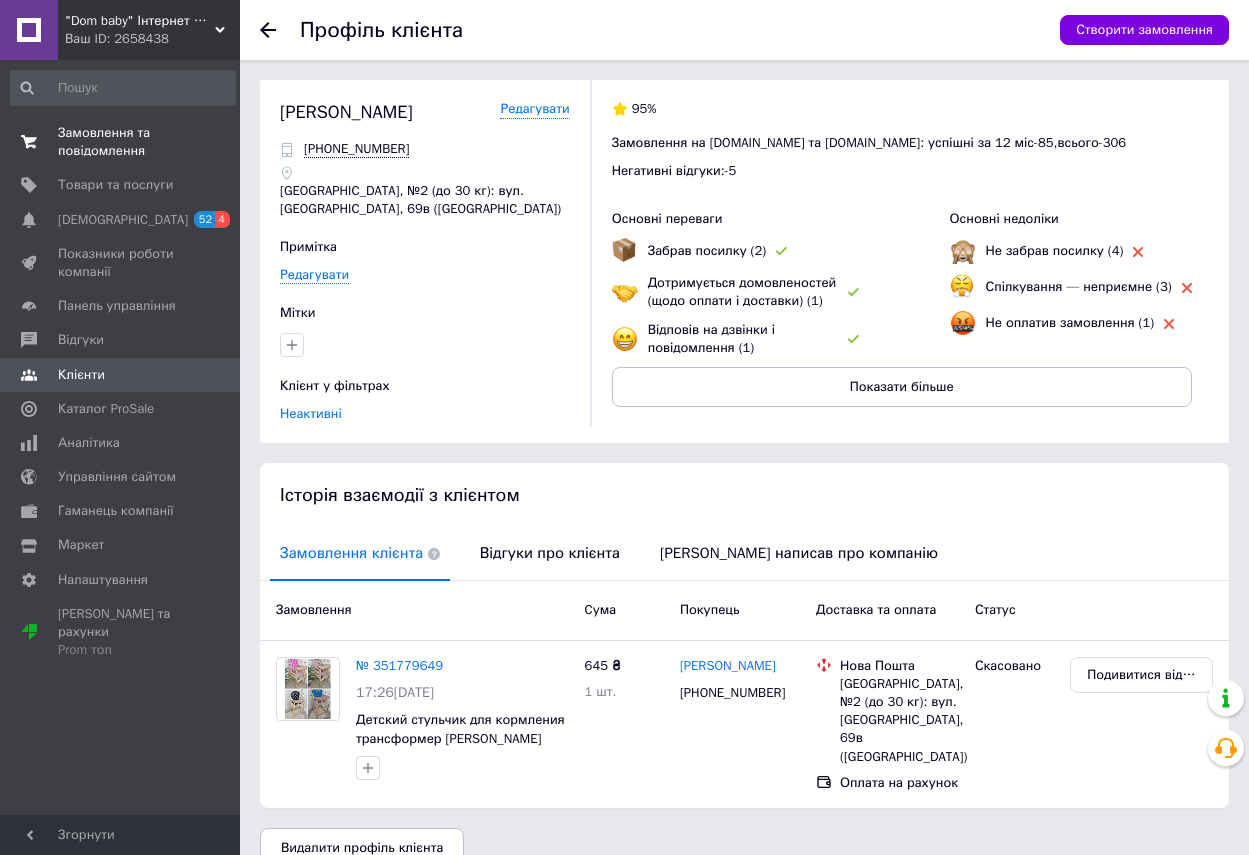 click on "Замовлення та повідомлення" at bounding box center (121, 142) 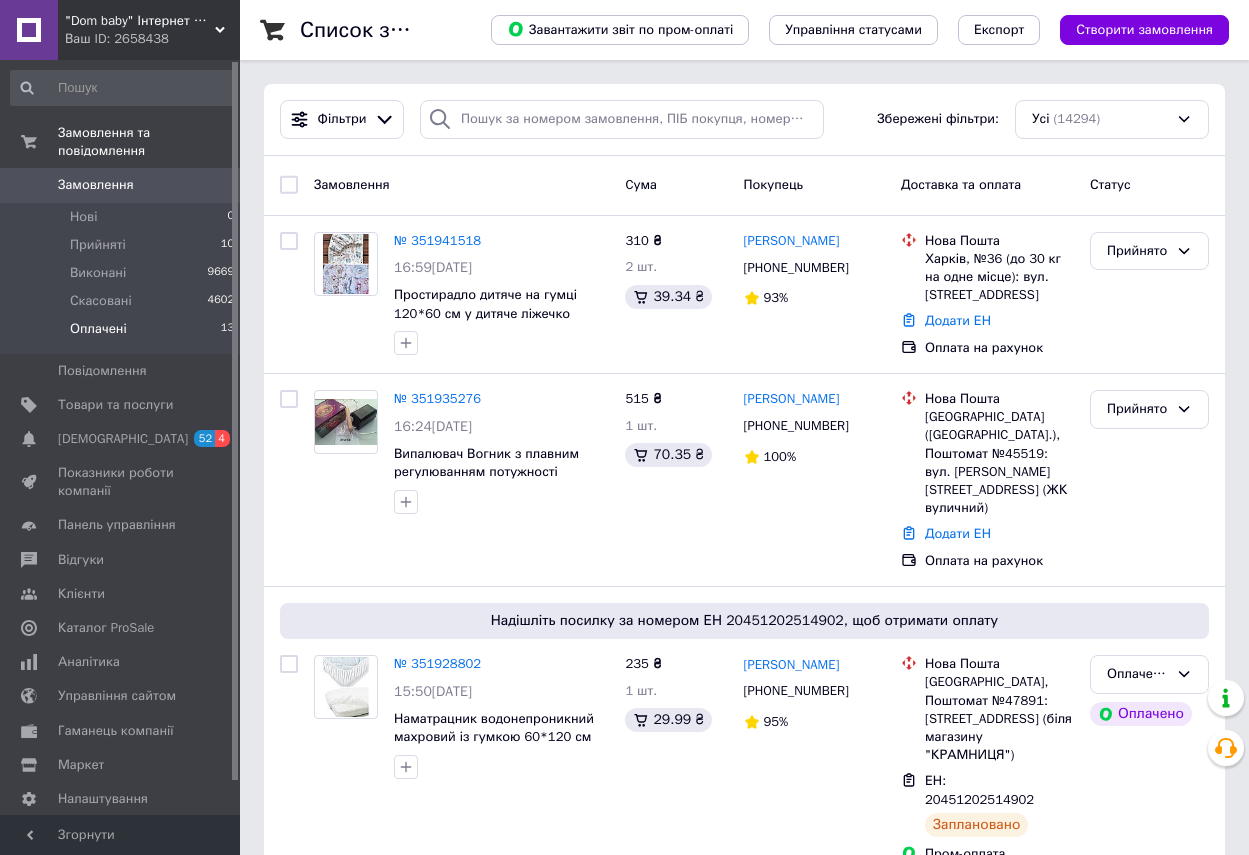 click on "Оплачені 13" at bounding box center [123, 334] 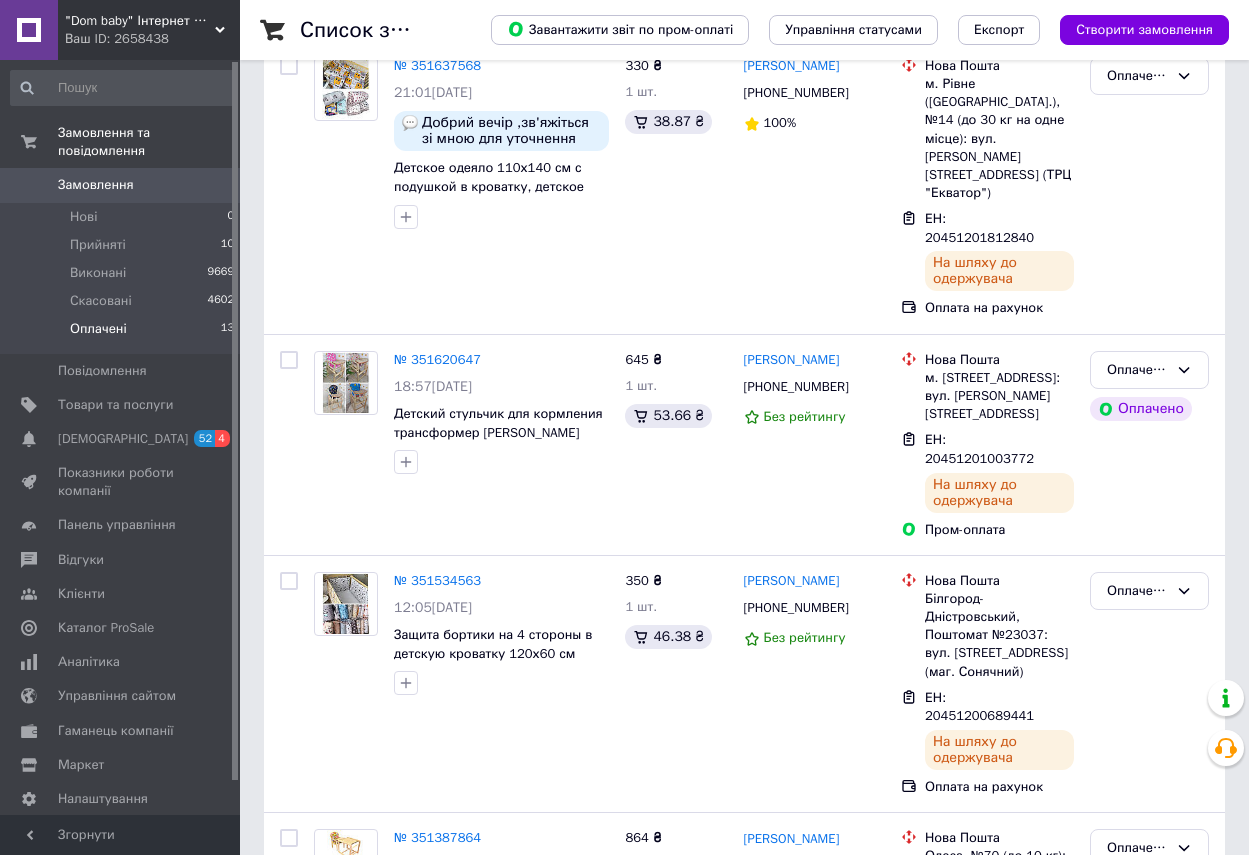 scroll, scrollTop: 2278, scrollLeft: 0, axis: vertical 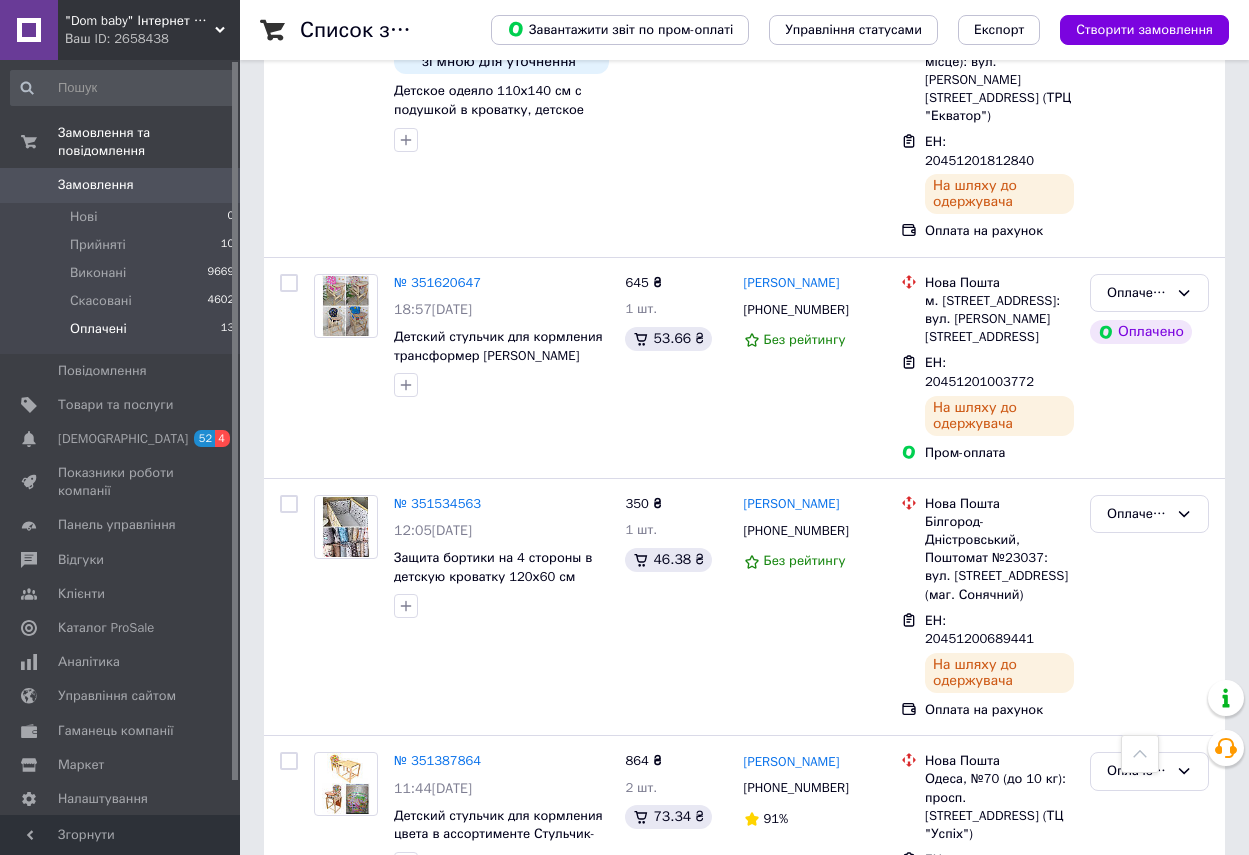 click on "Оплачено" at bounding box center (1137, 1010) 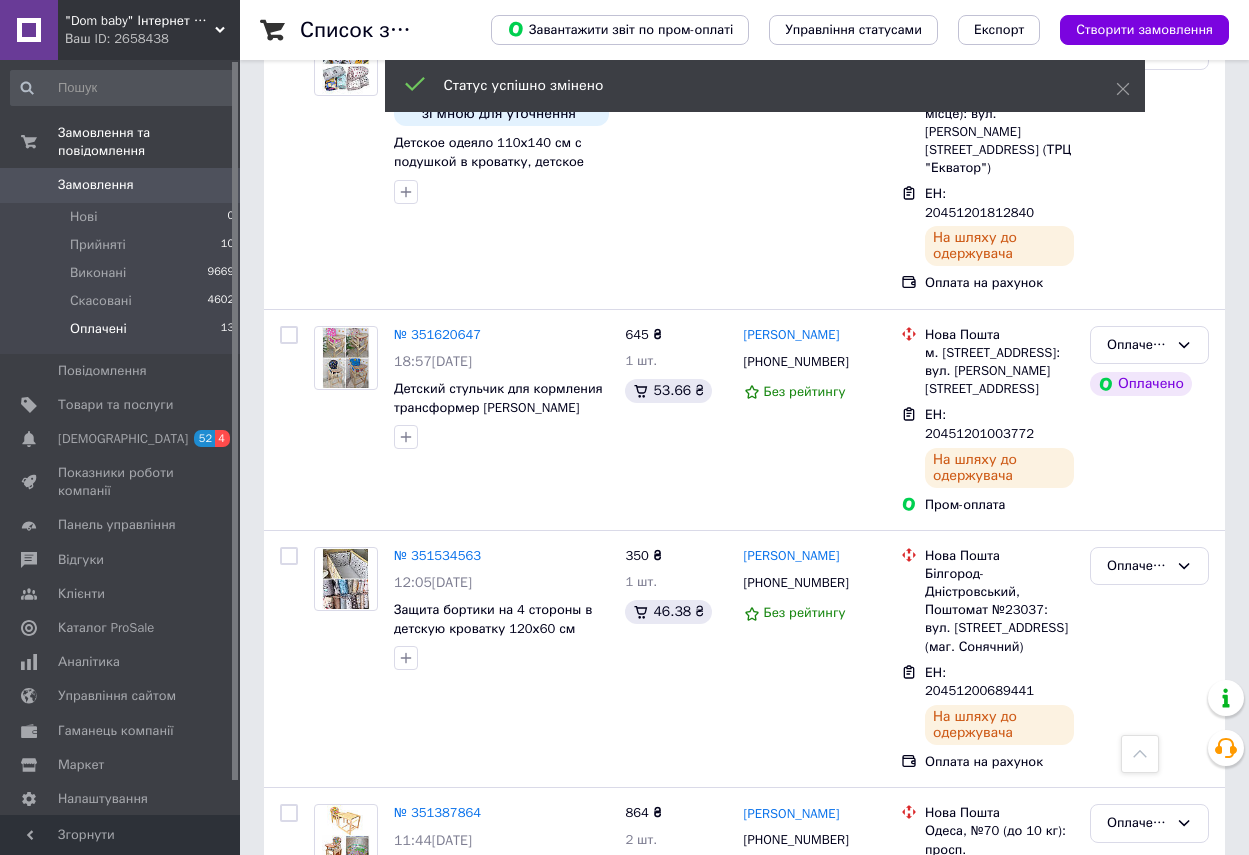 scroll, scrollTop: 2278, scrollLeft: 0, axis: vertical 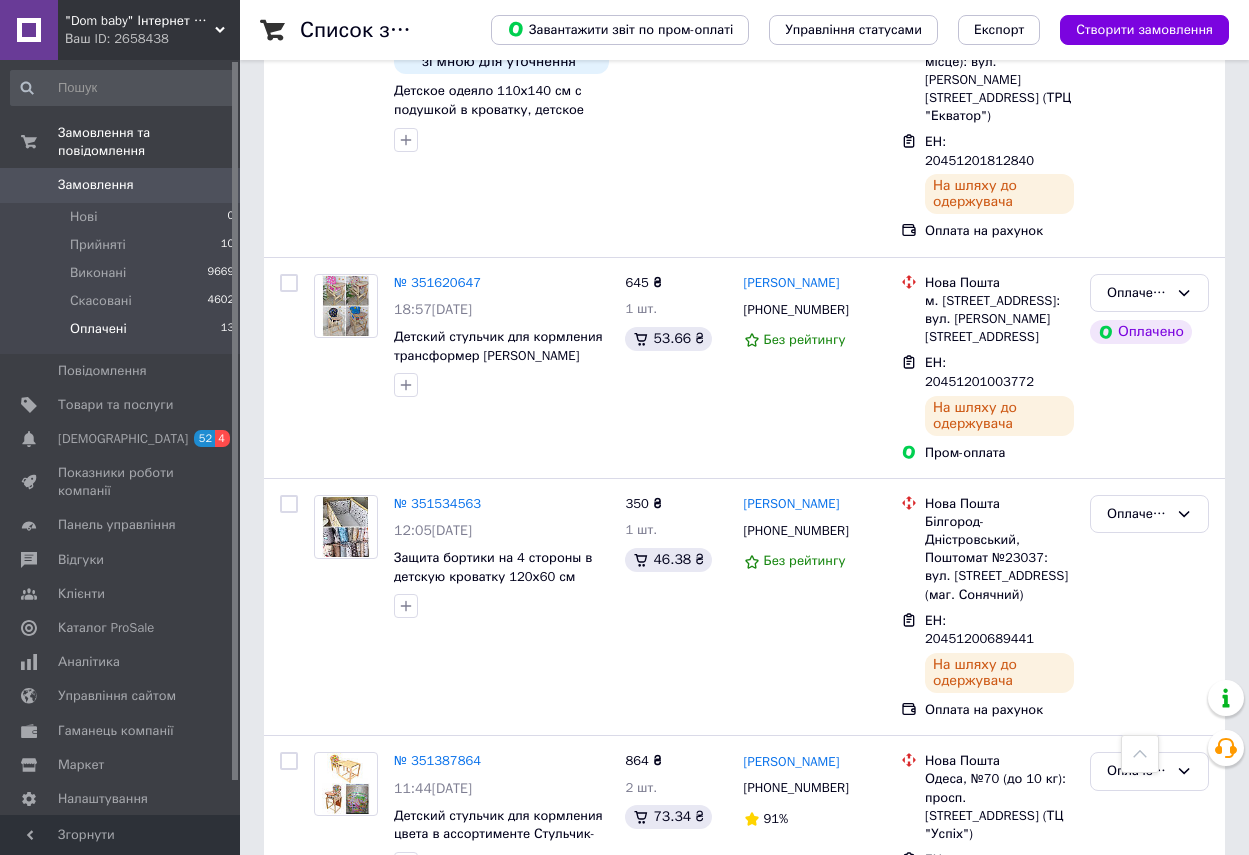 click on "Виконано" at bounding box center [1137, 1010] 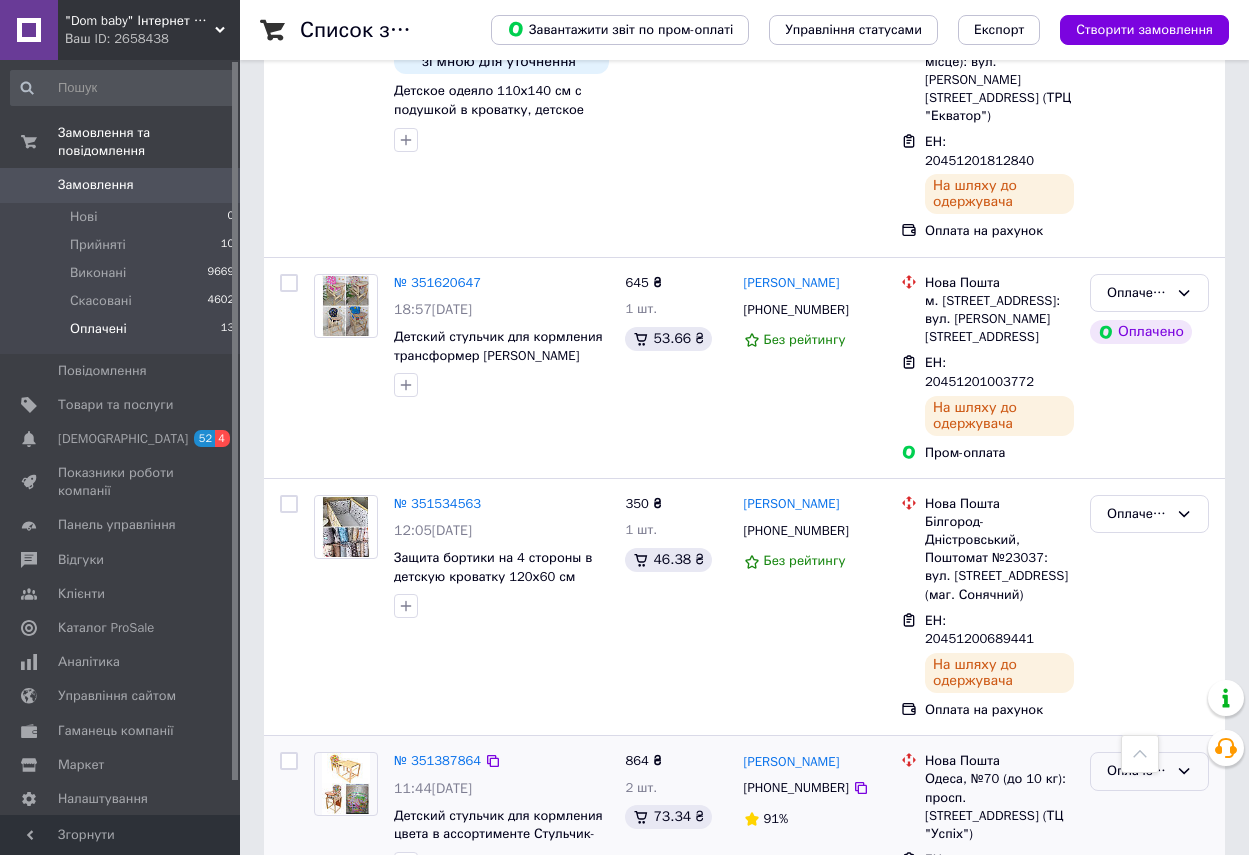 click on "Оплачено" at bounding box center (1137, 771) 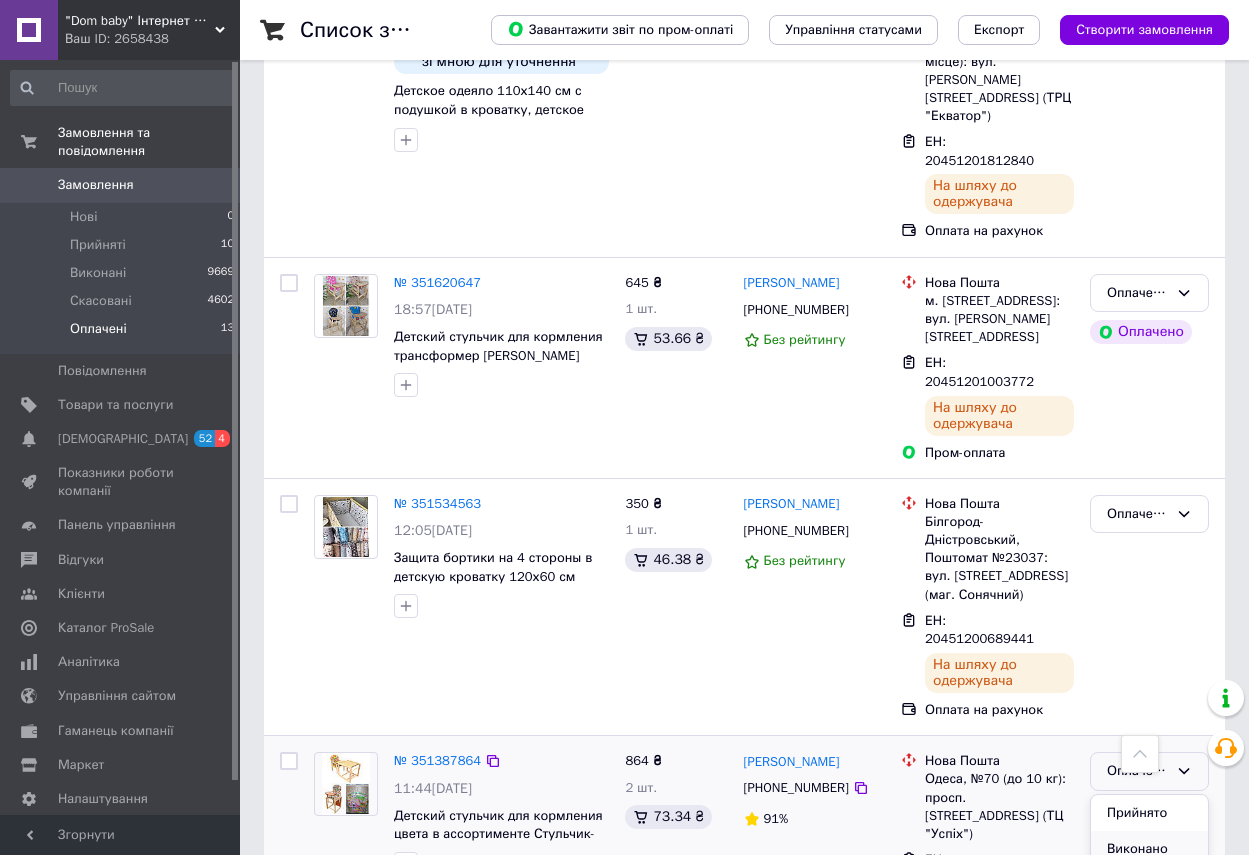 click on "Виконано" at bounding box center (1149, 849) 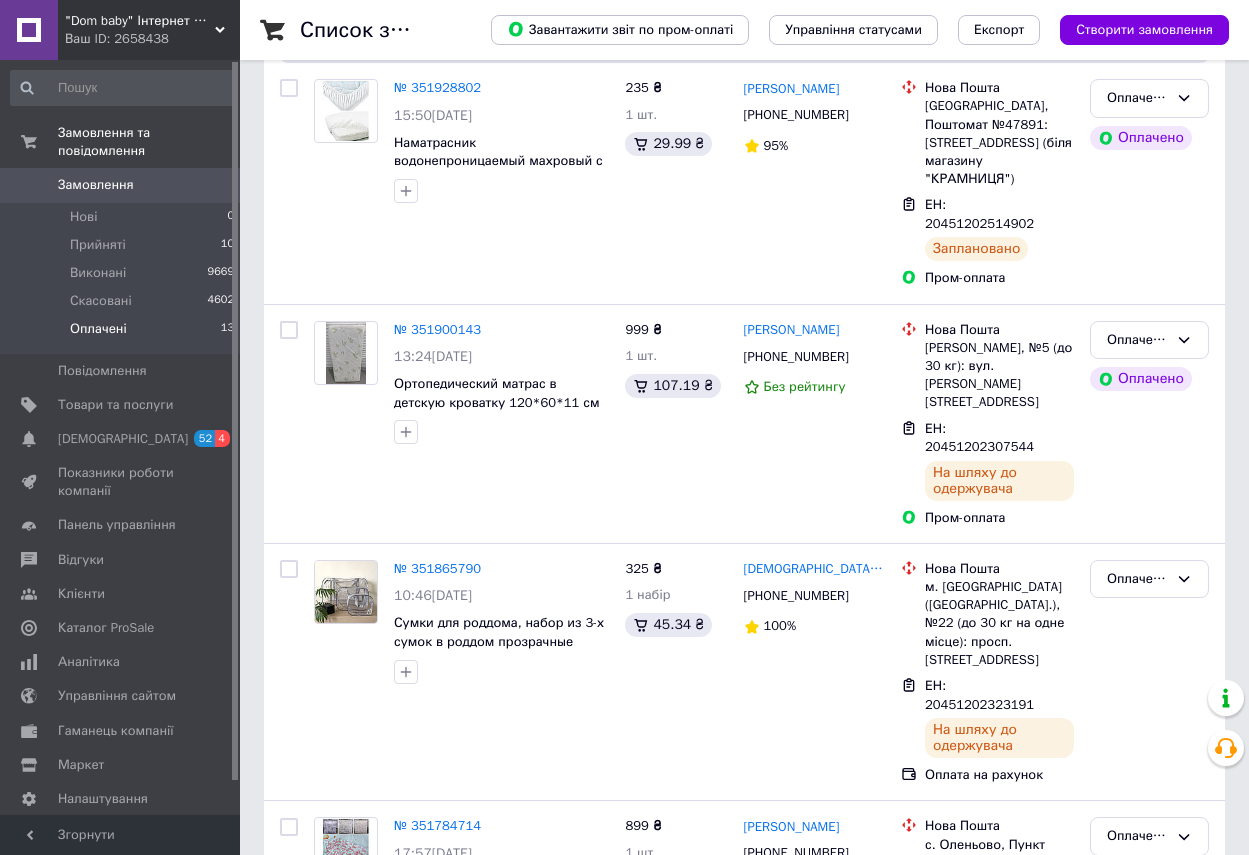 scroll, scrollTop: 0, scrollLeft: 0, axis: both 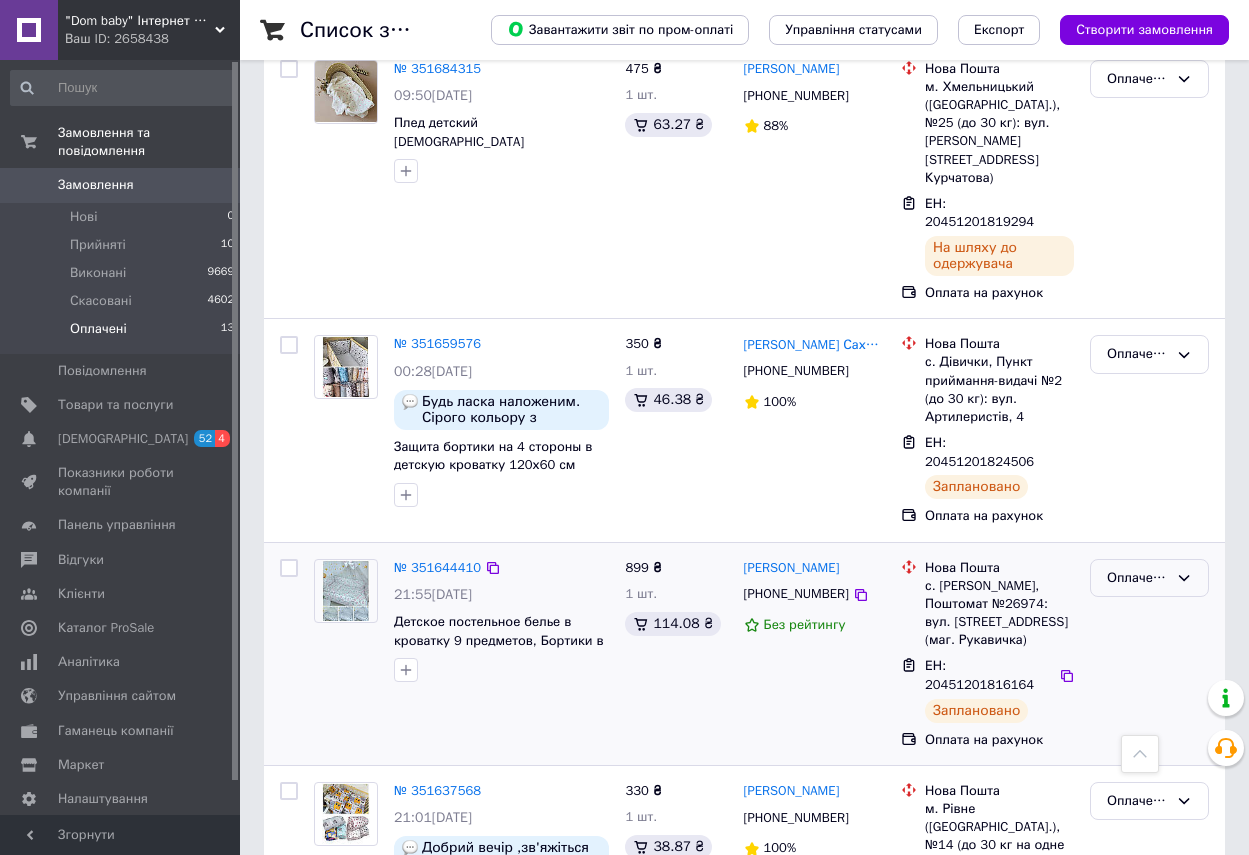 click on "Оплачено" at bounding box center [1137, 578] 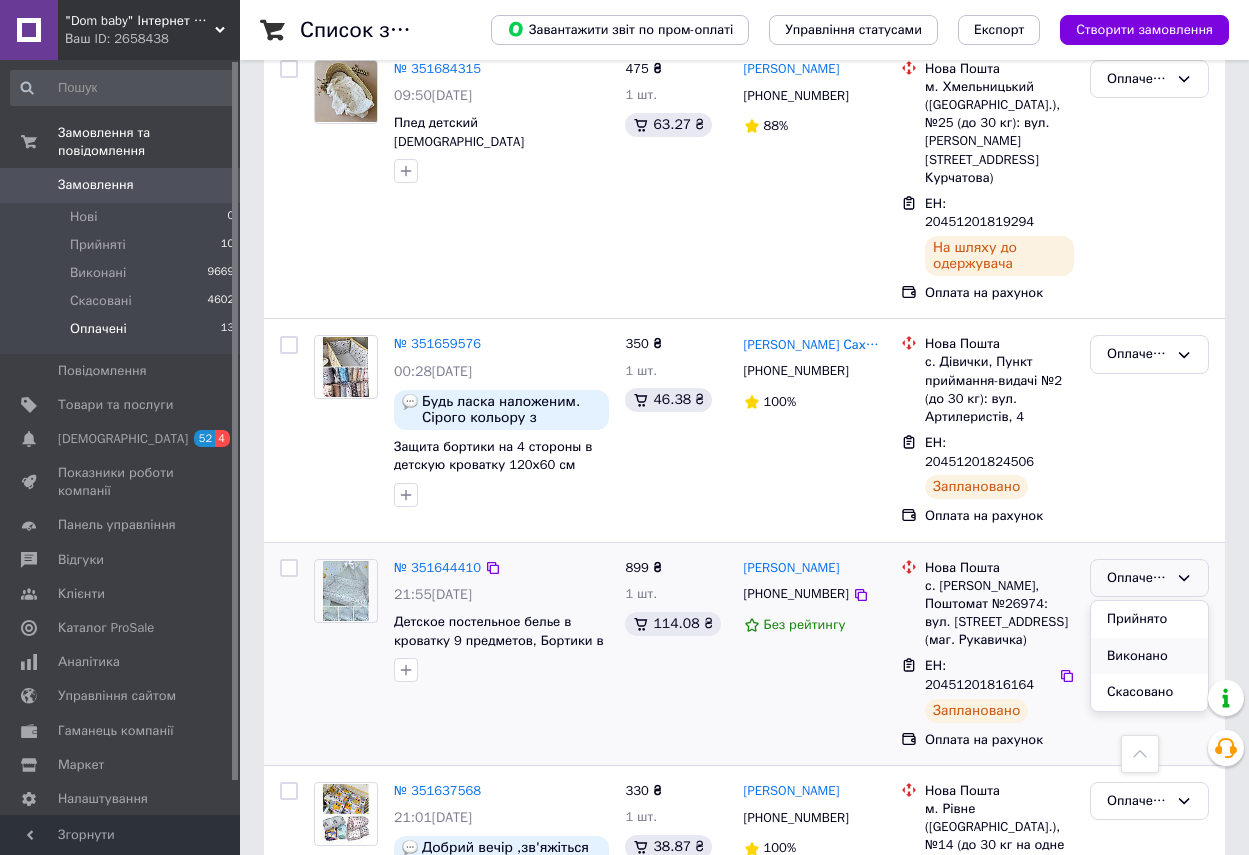 click on "Виконано" at bounding box center (1149, 656) 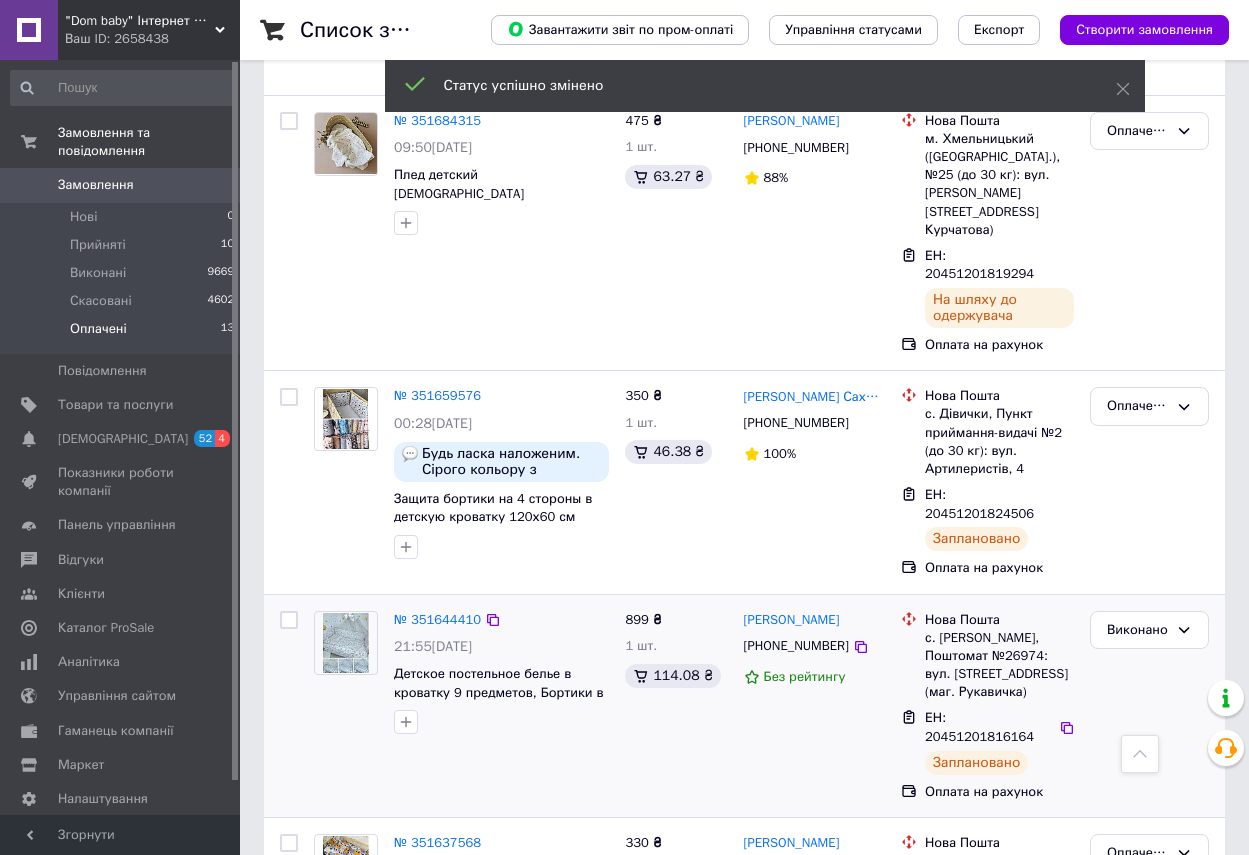 scroll, scrollTop: 1476, scrollLeft: 0, axis: vertical 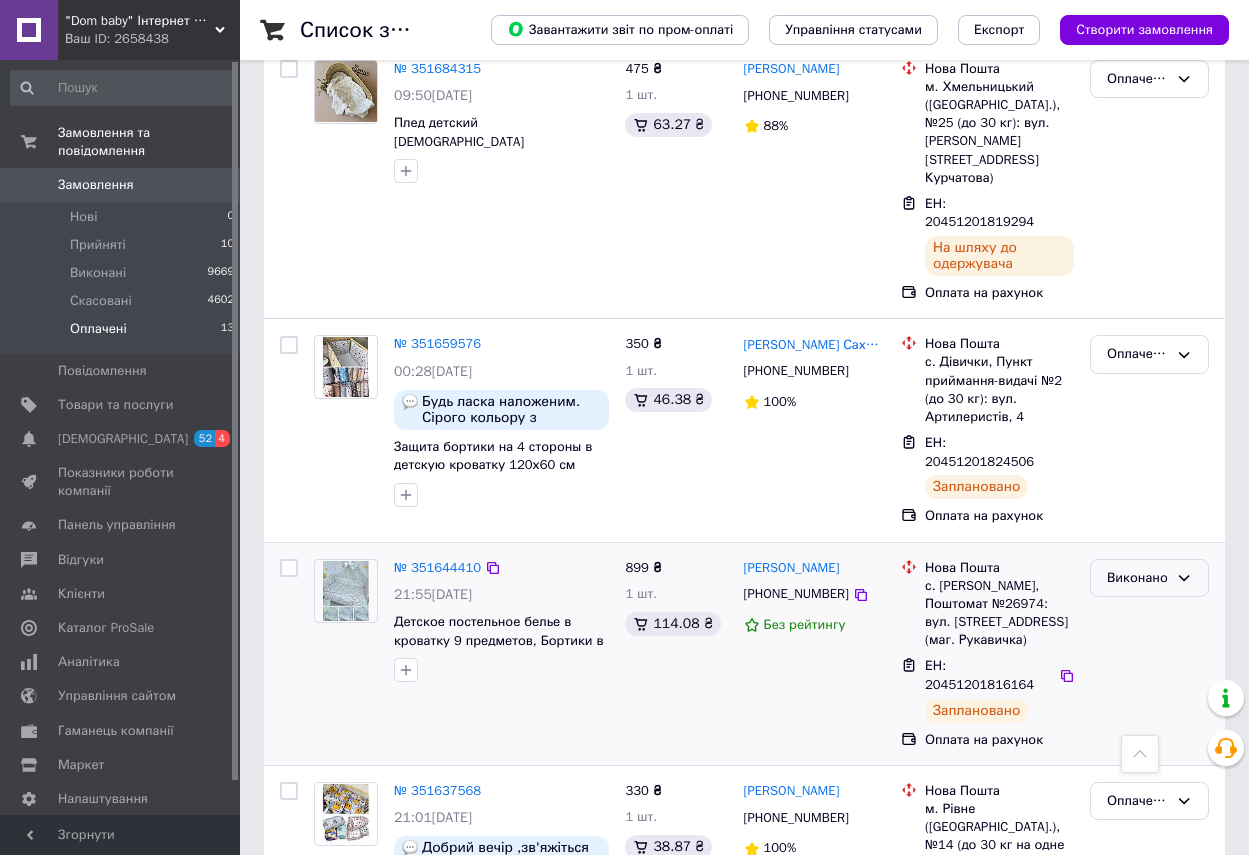 click on "Виконано" at bounding box center (1149, 578) 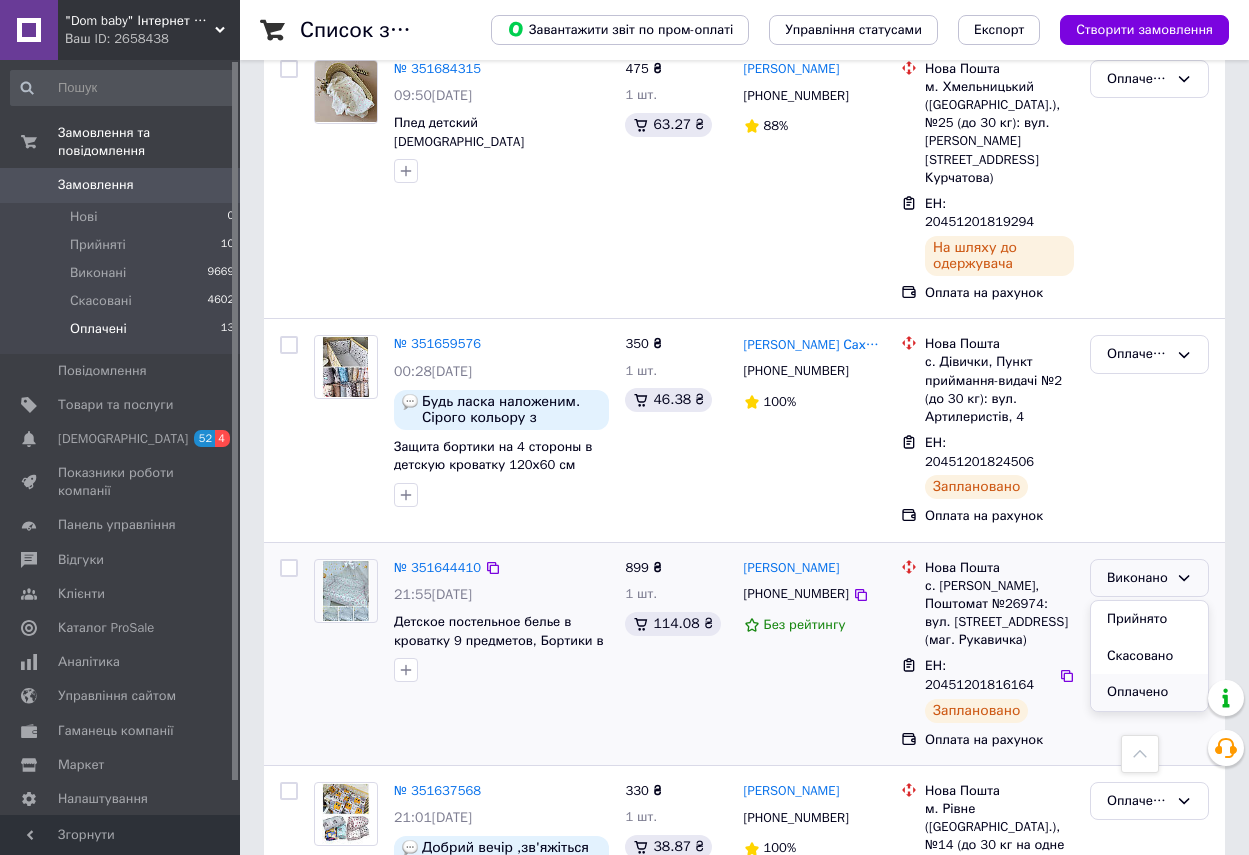 click on "Оплачено" at bounding box center [1149, 692] 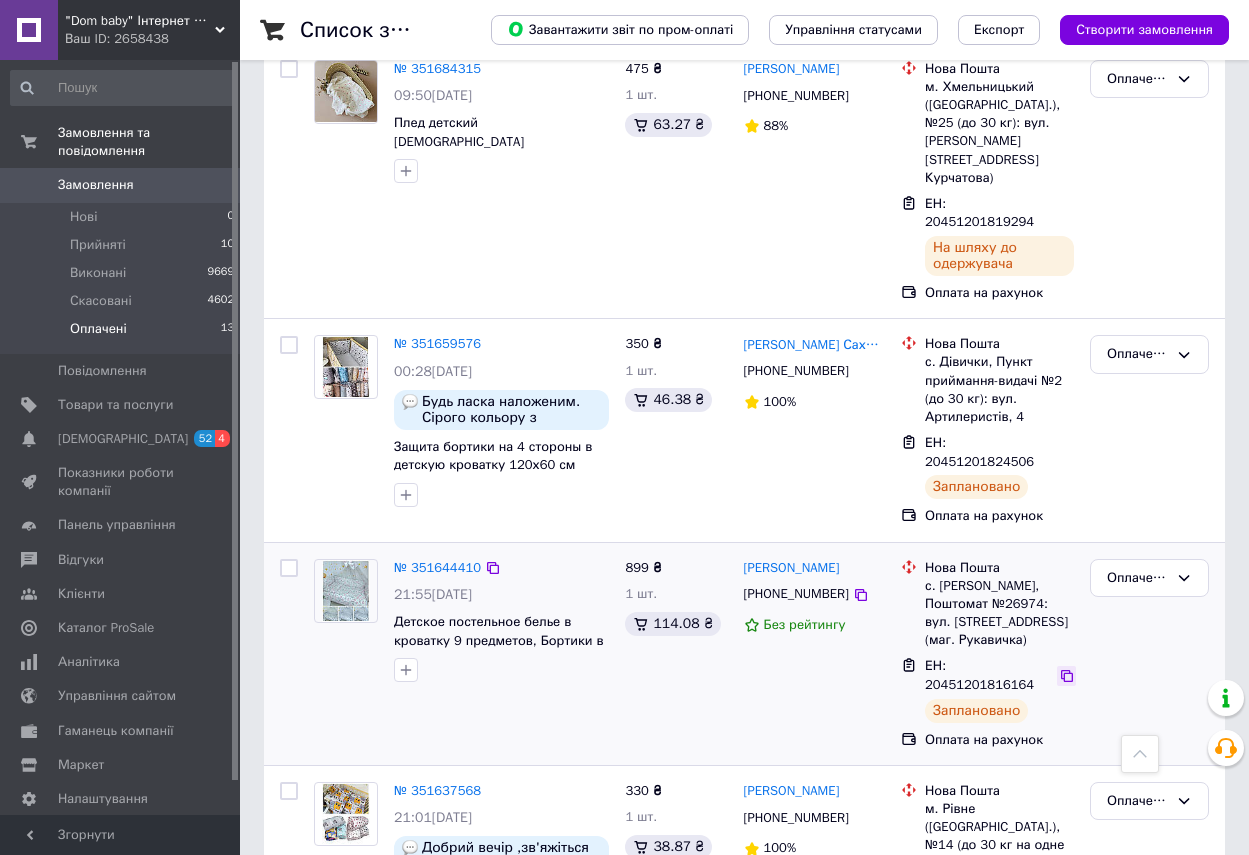 click 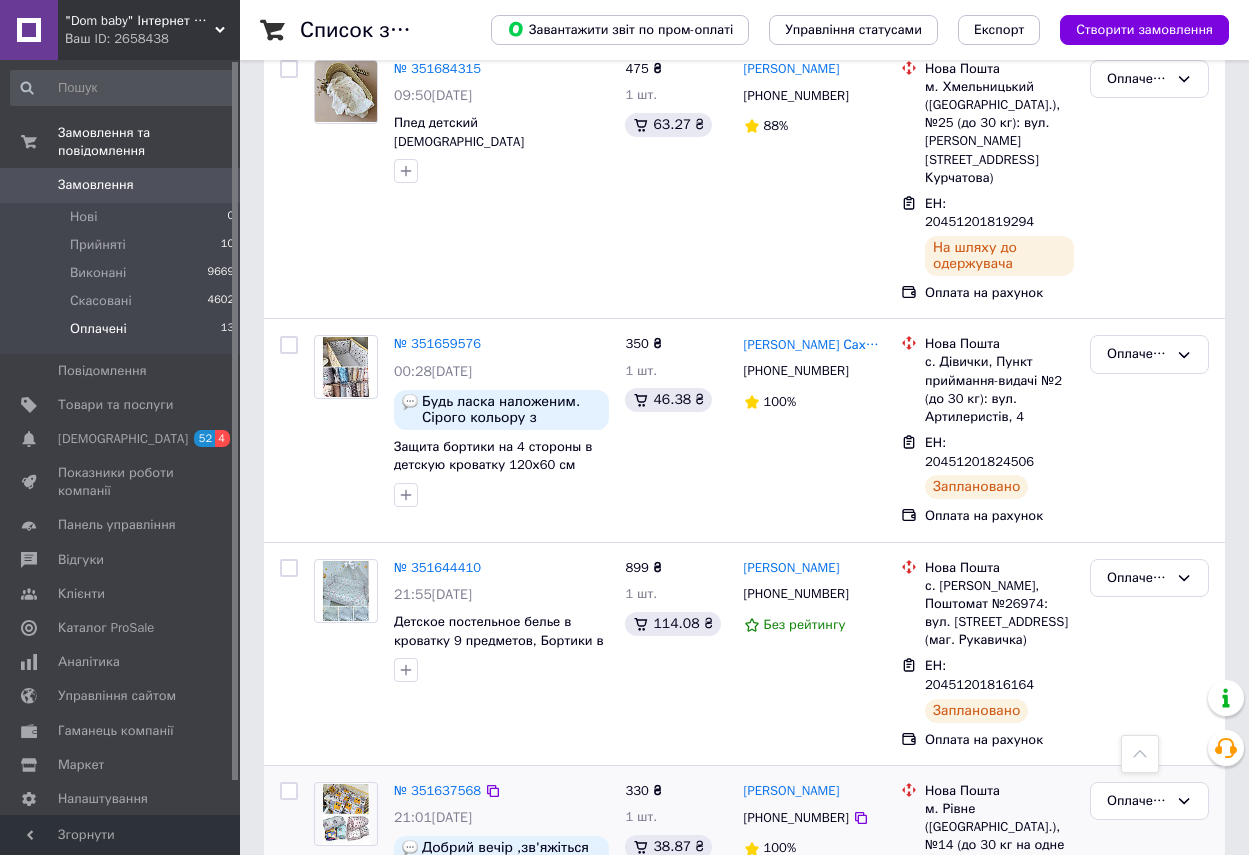click on "Тетяна Глінчук +380972460482 100%" at bounding box center (814, 912) 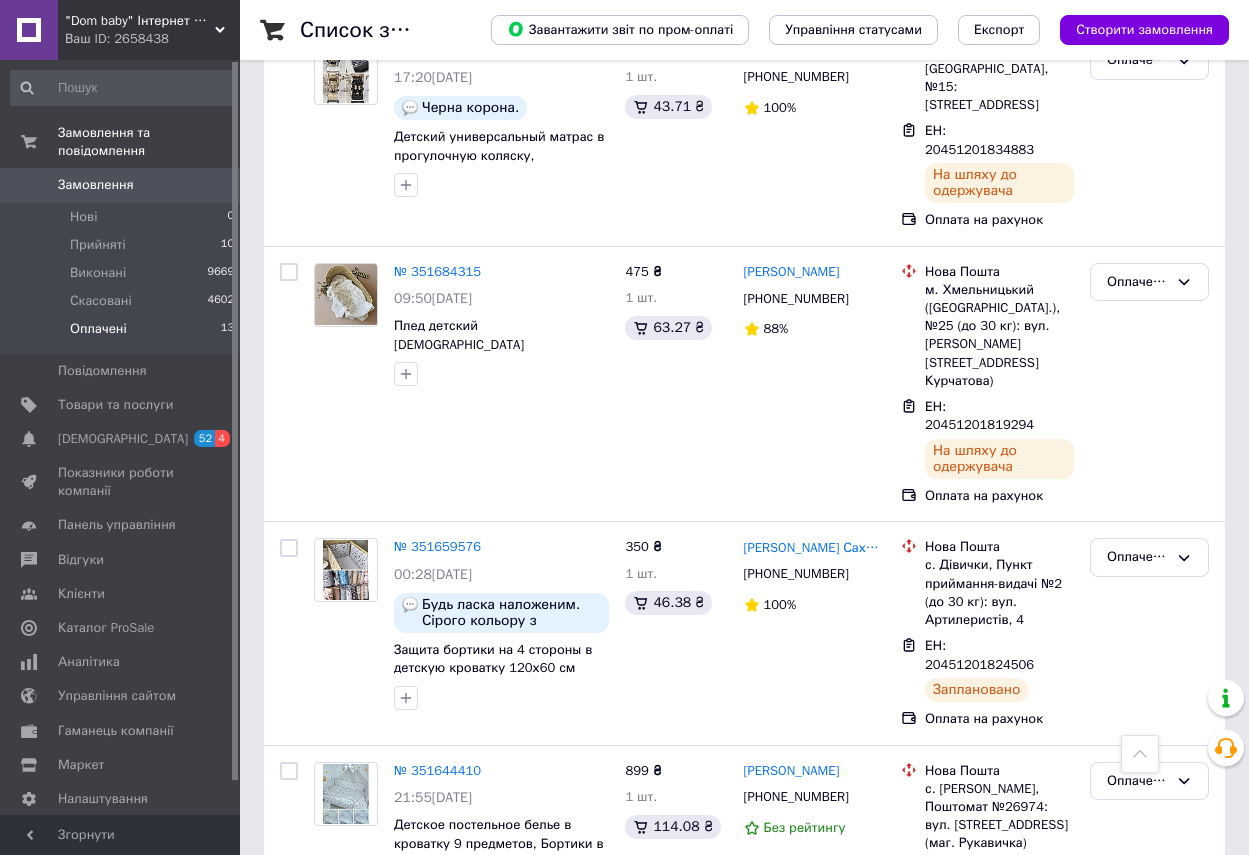scroll, scrollTop: 1173, scrollLeft: 0, axis: vertical 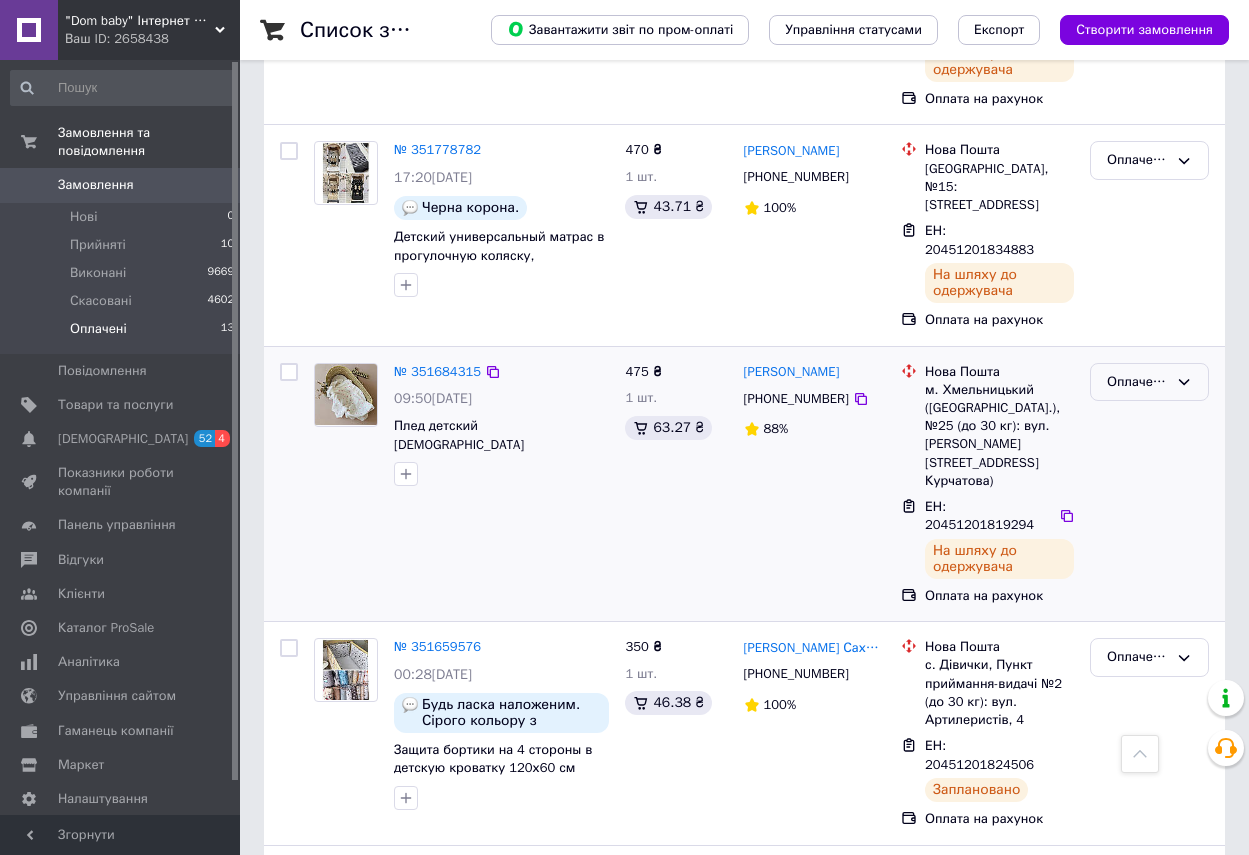 click on "Оплачено" at bounding box center (1137, 382) 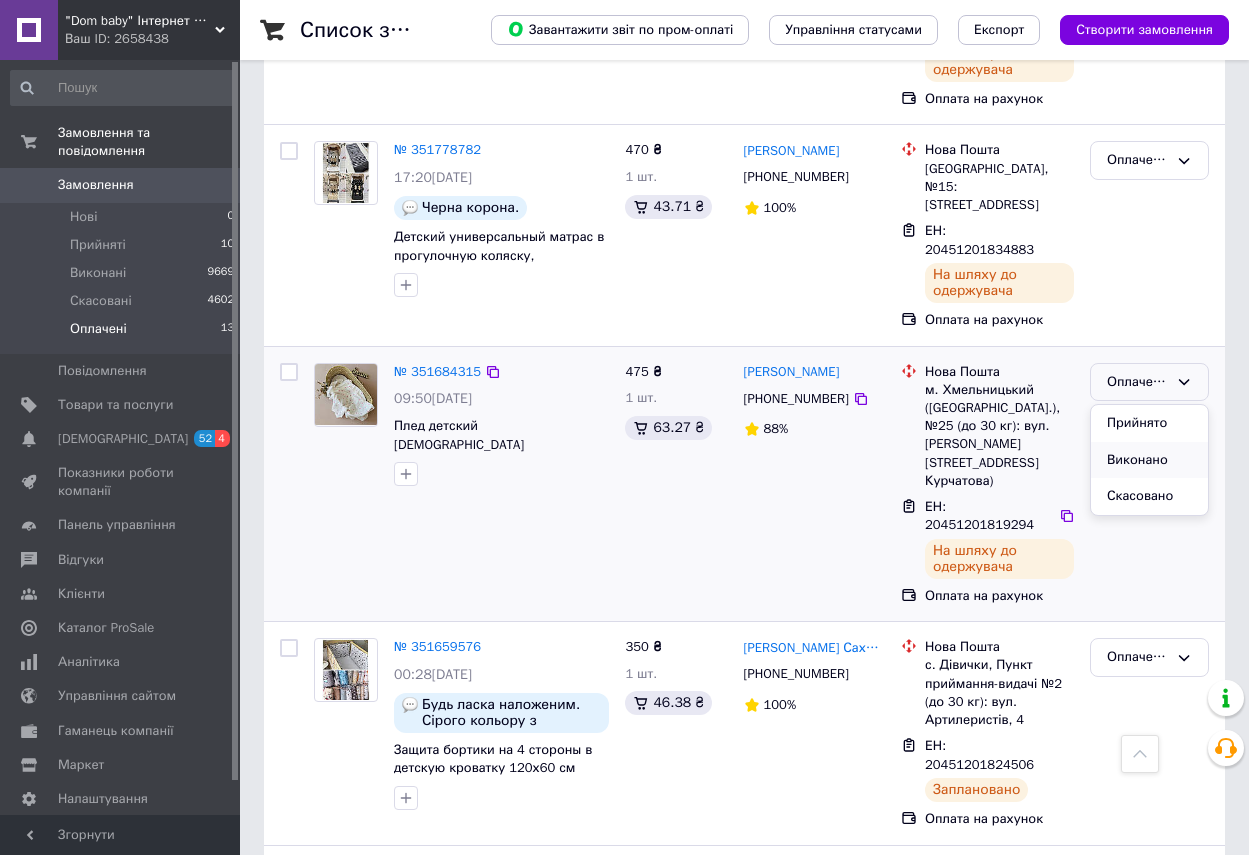 click on "Виконано" at bounding box center (1149, 460) 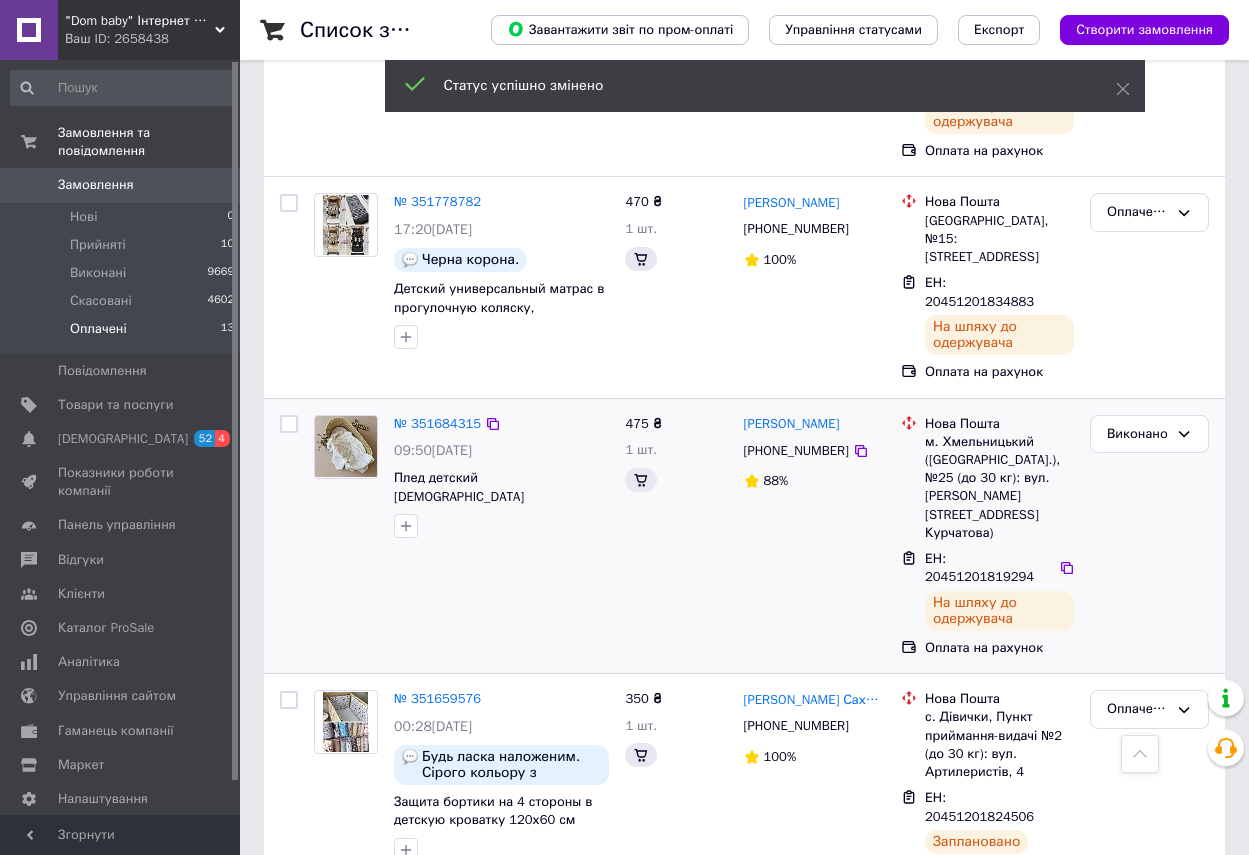 scroll, scrollTop: 1173, scrollLeft: 0, axis: vertical 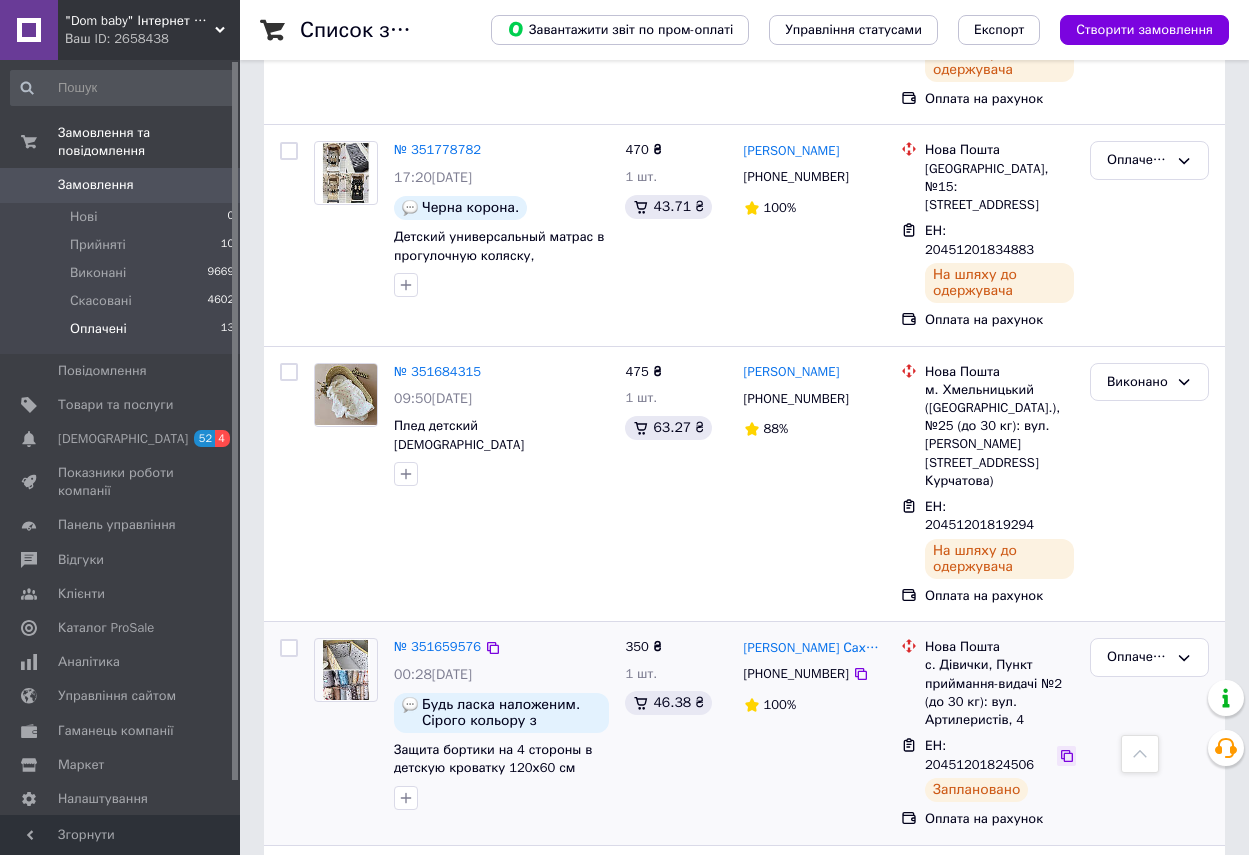 click 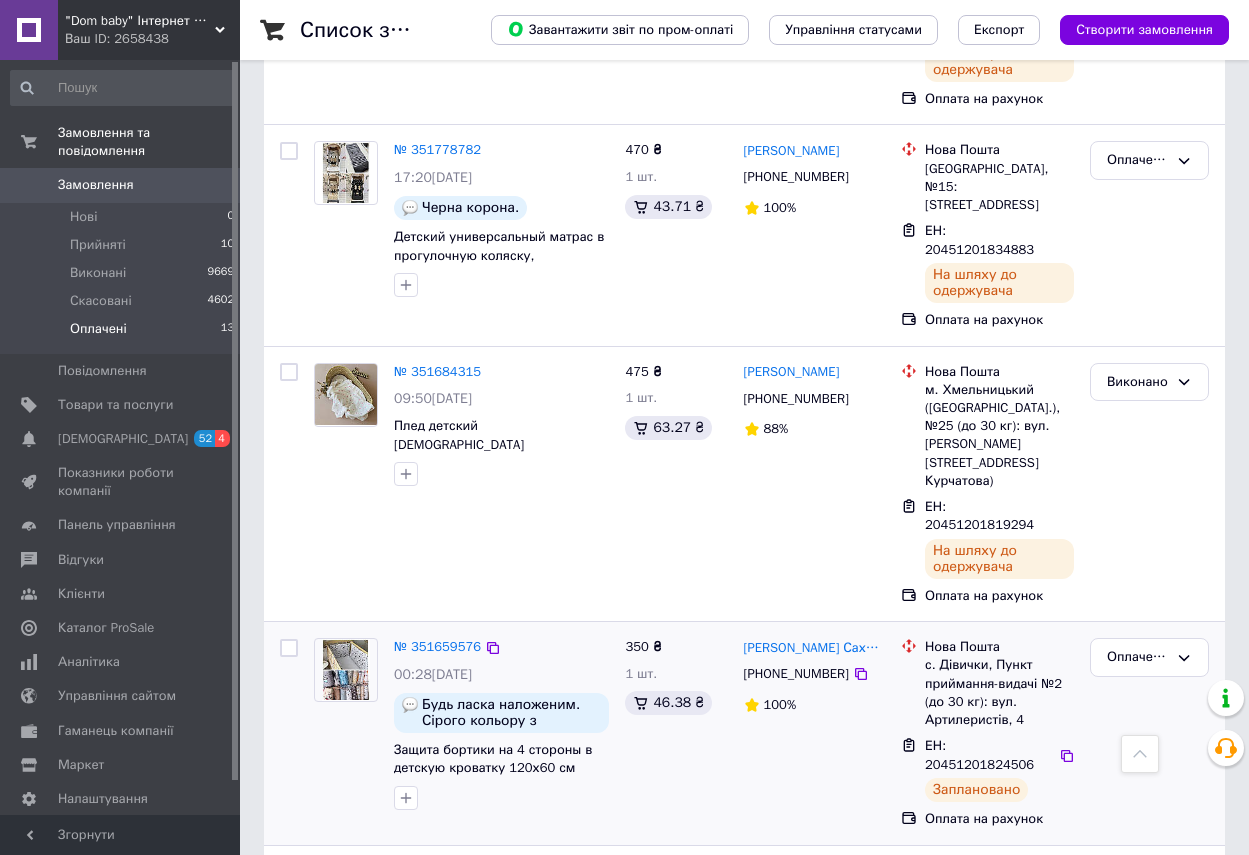 click on "Олександра Сахович-Канаровська +380964984942 100%" at bounding box center [814, 733] 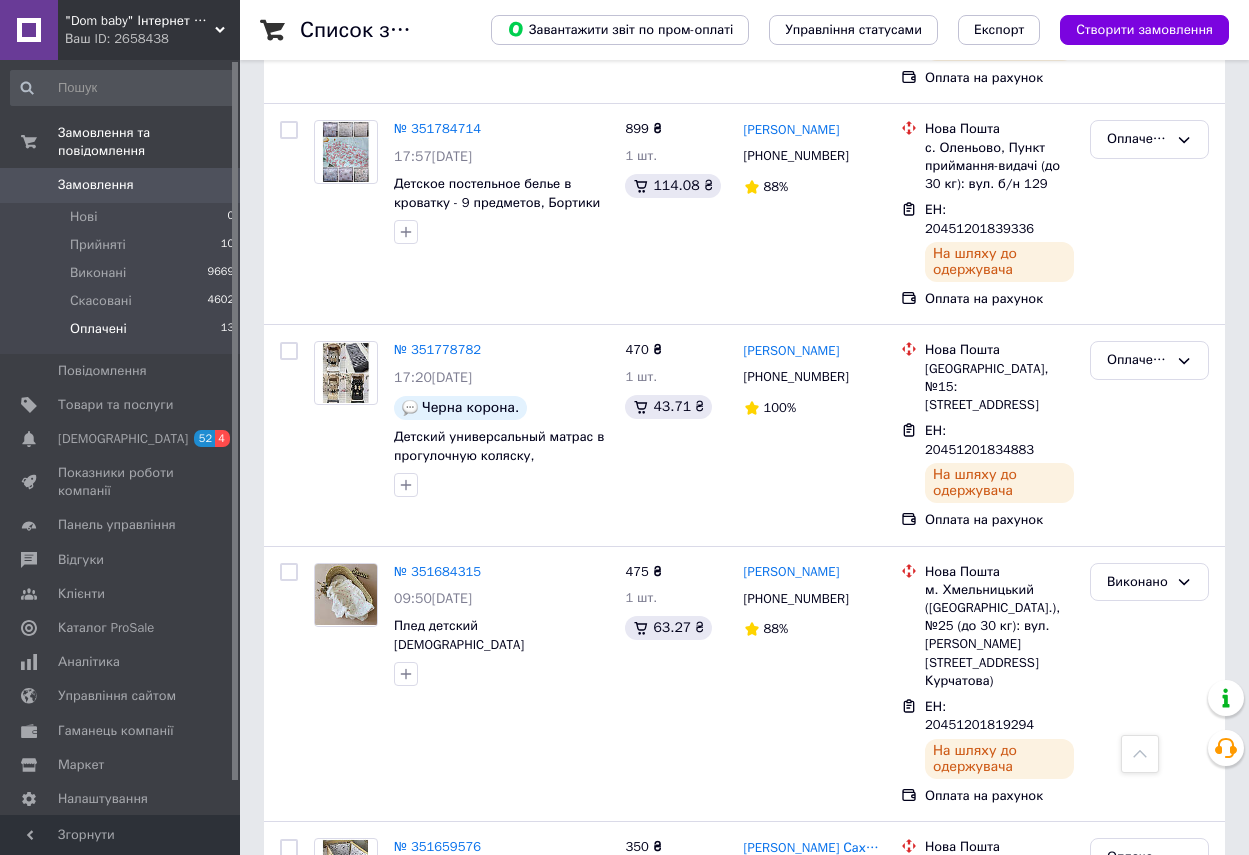 scroll, scrollTop: 873, scrollLeft: 0, axis: vertical 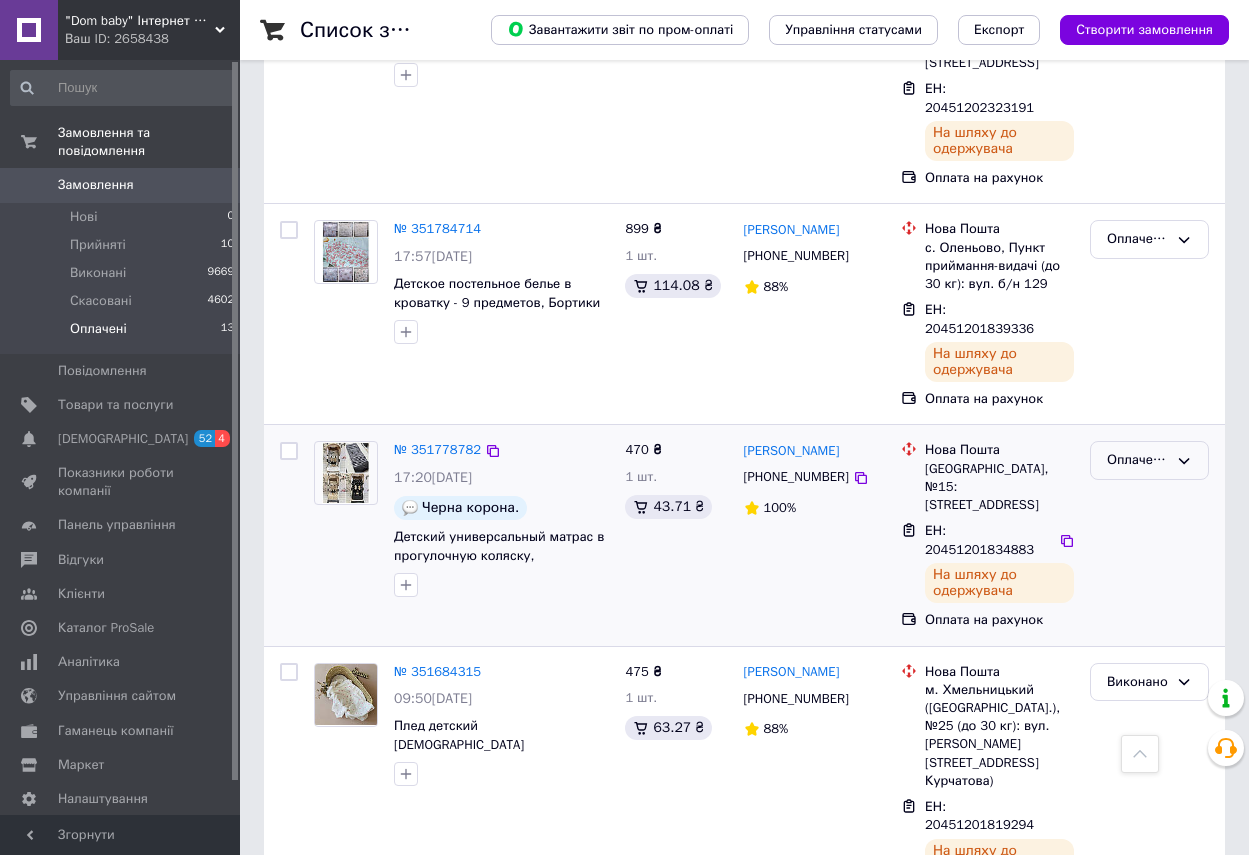 click on "Оплачено" at bounding box center (1137, 460) 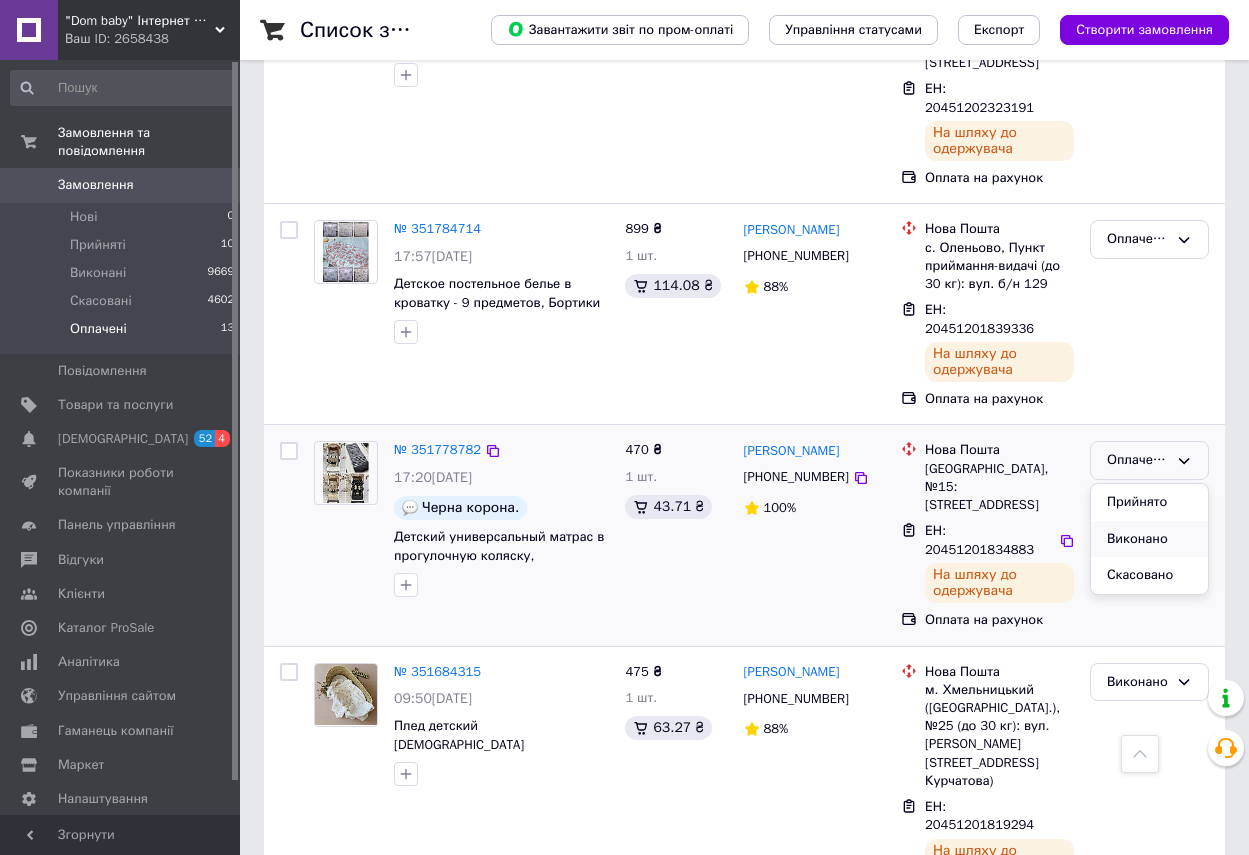 click on "Виконано" at bounding box center [1149, 539] 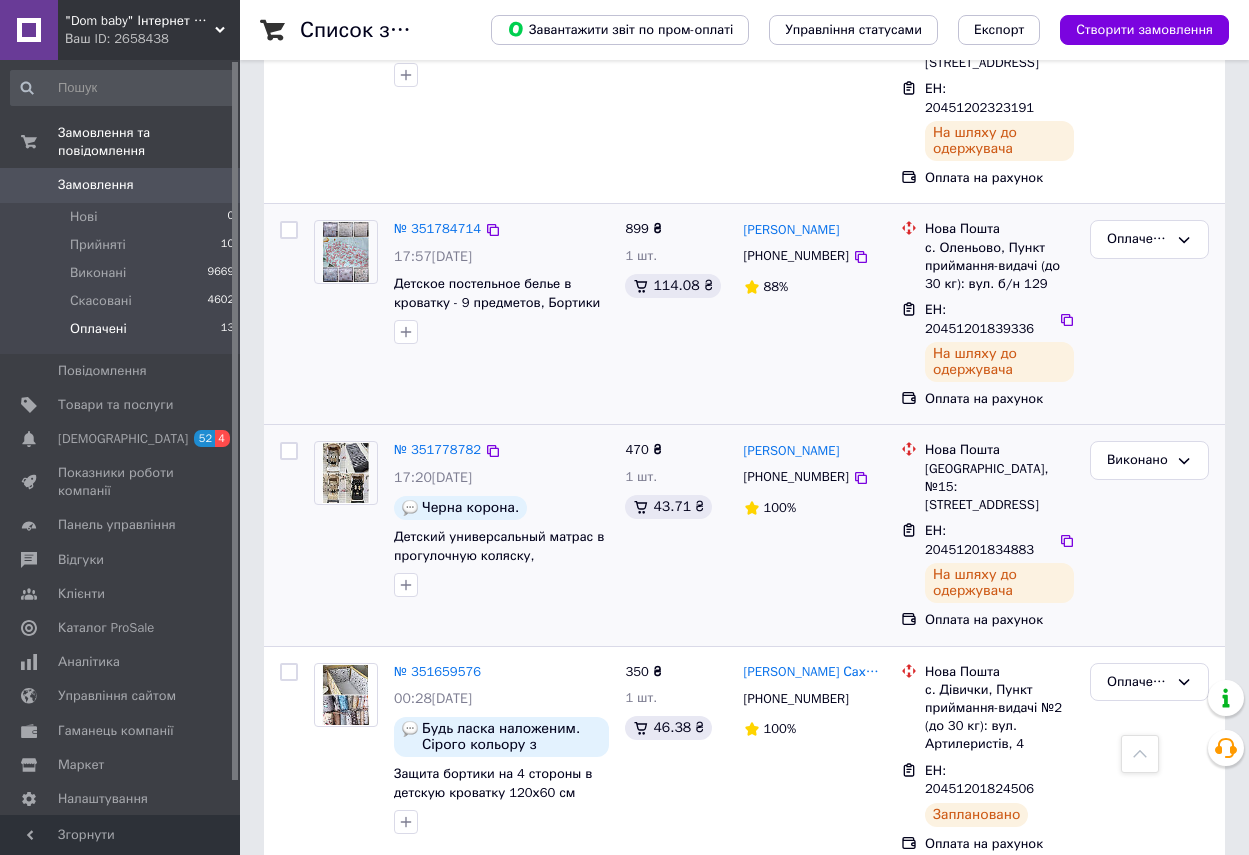 scroll, scrollTop: 673, scrollLeft: 0, axis: vertical 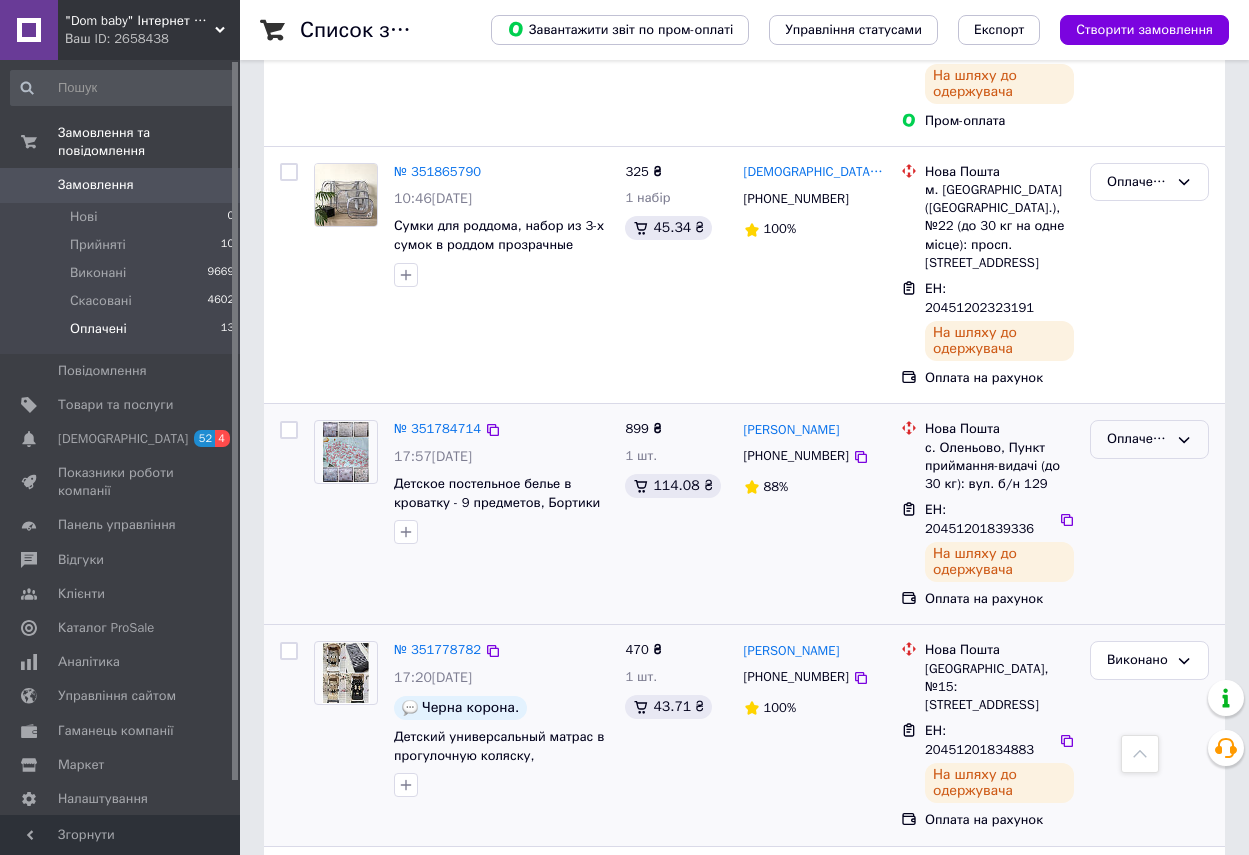 click on "Оплачено" at bounding box center (1137, 439) 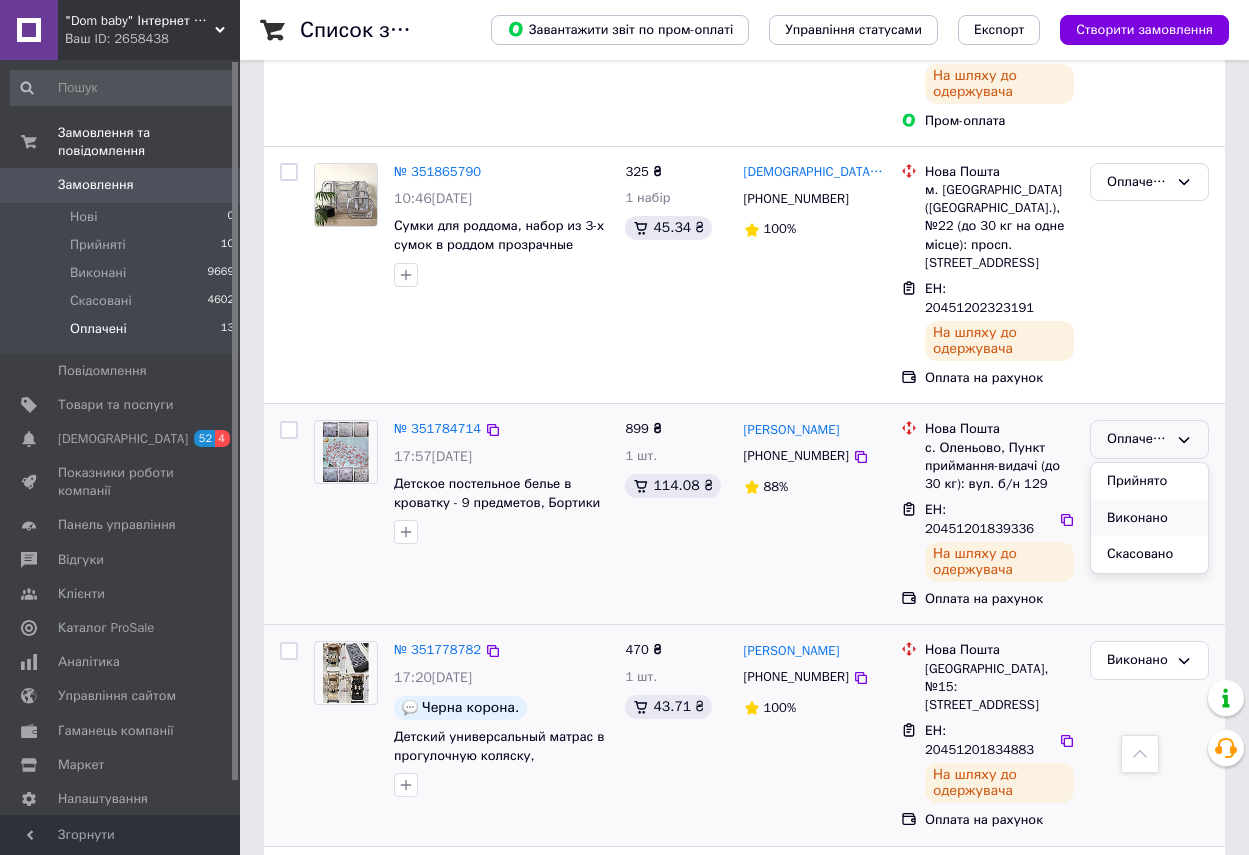 click on "Виконано" at bounding box center (1149, 518) 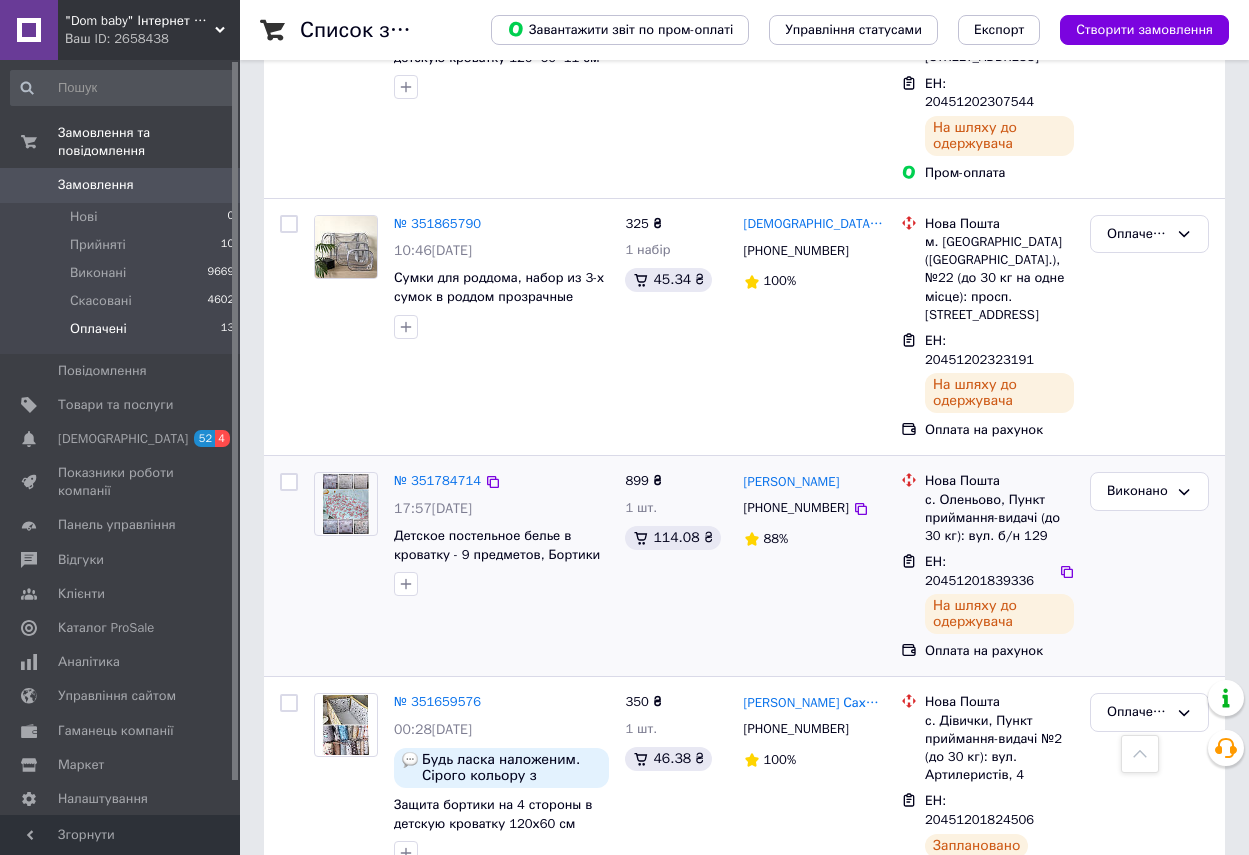 scroll, scrollTop: 673, scrollLeft: 0, axis: vertical 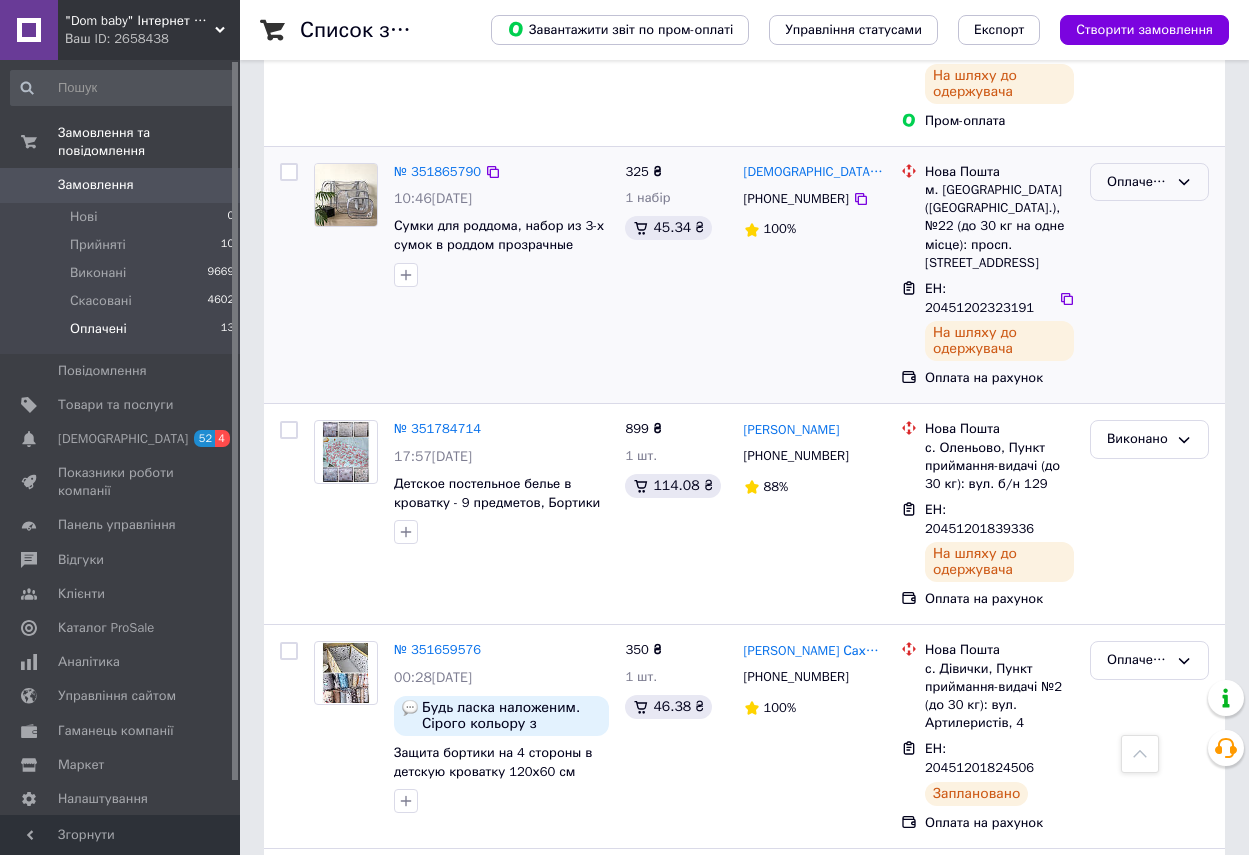 click on "Оплачено" at bounding box center (1137, 182) 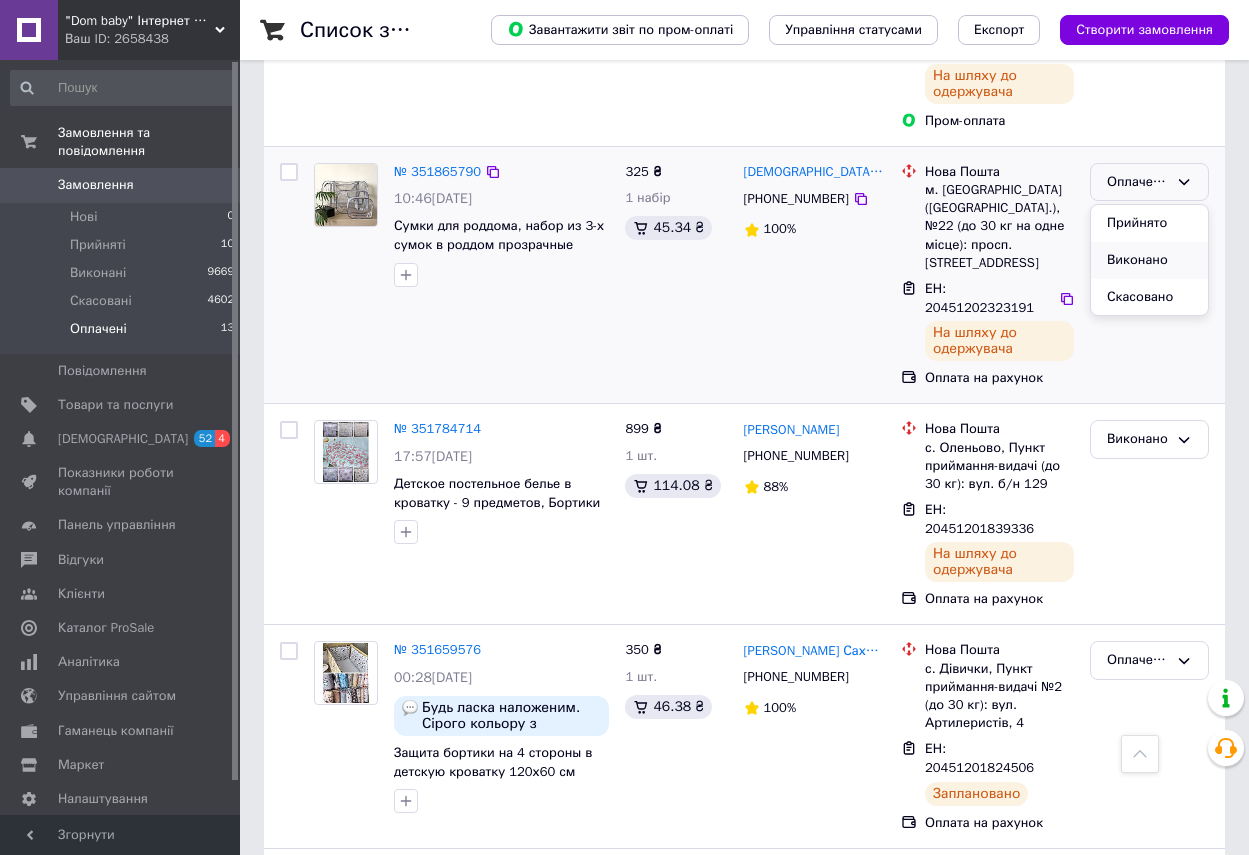 click on "Виконано" at bounding box center [1149, 260] 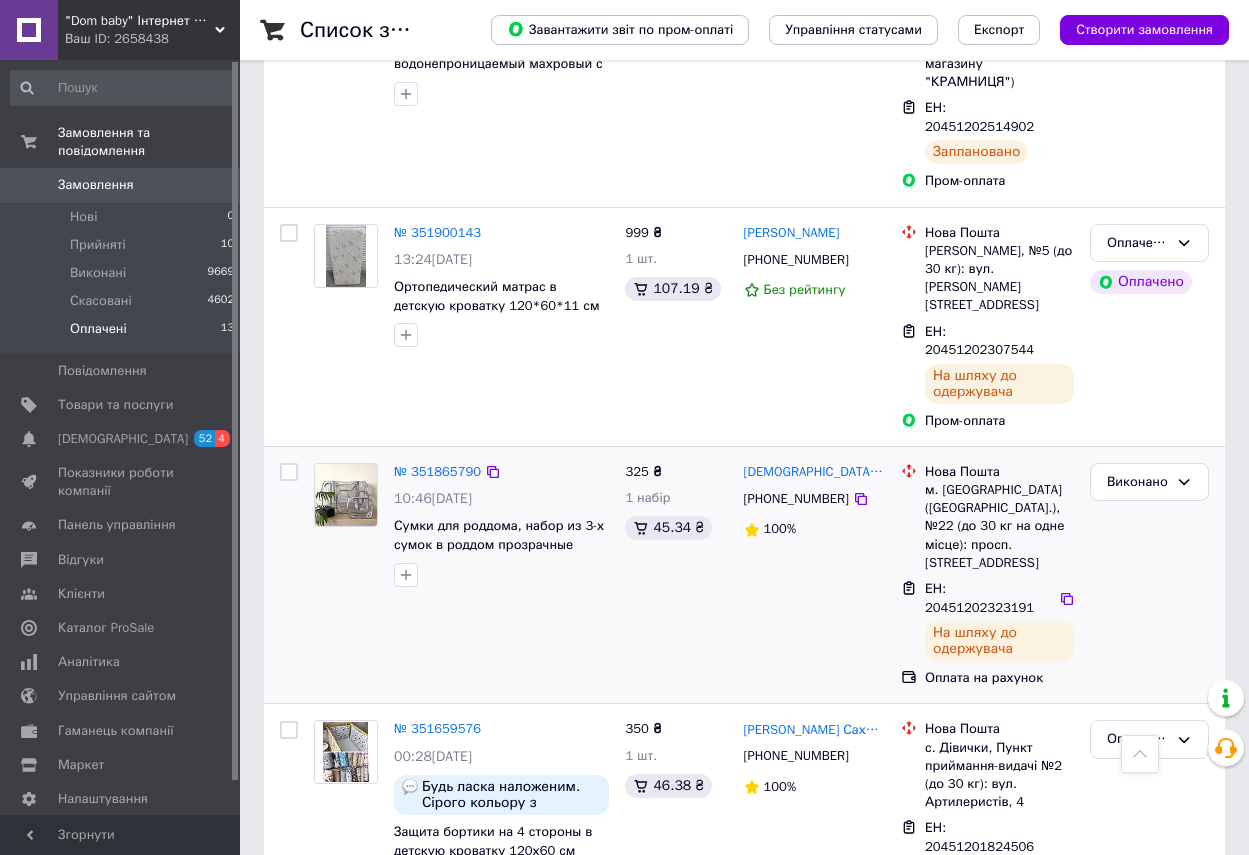 scroll, scrollTop: 273, scrollLeft: 0, axis: vertical 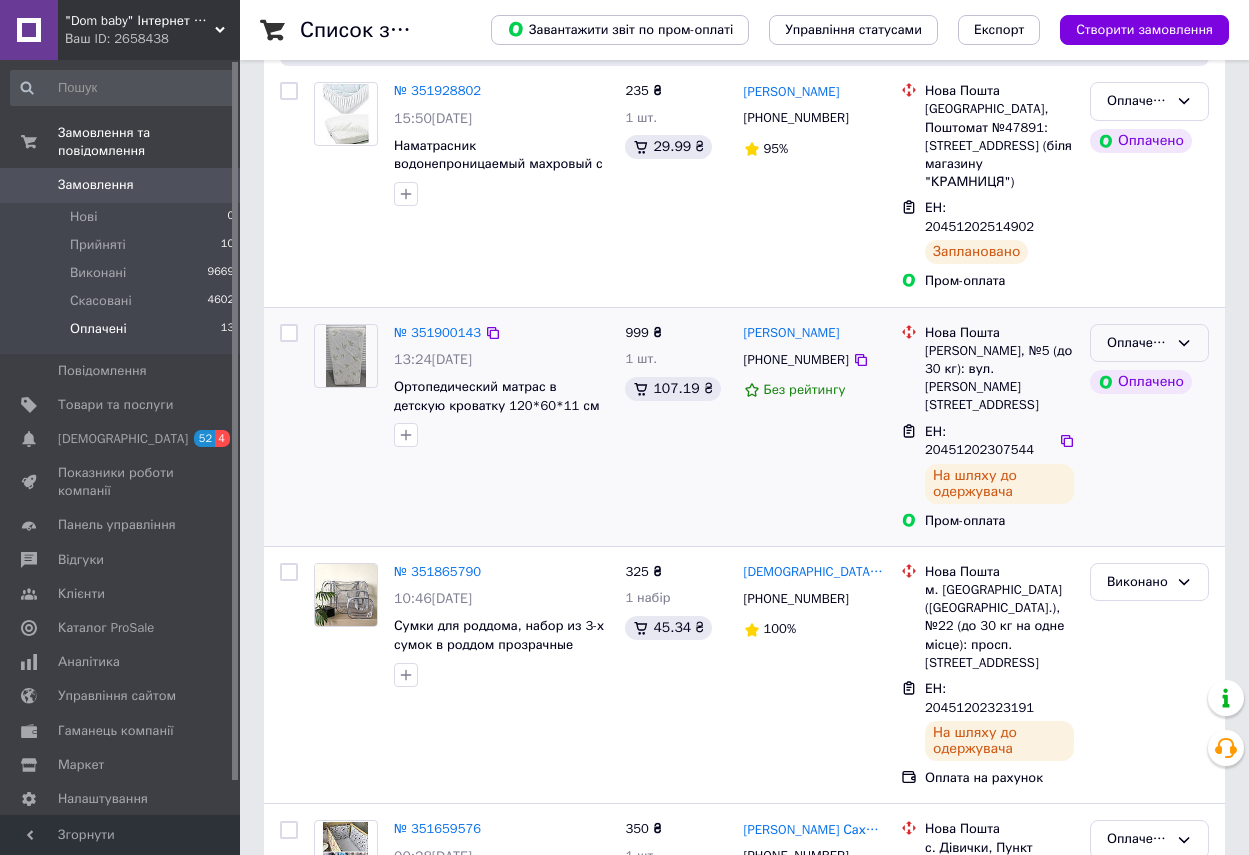 click 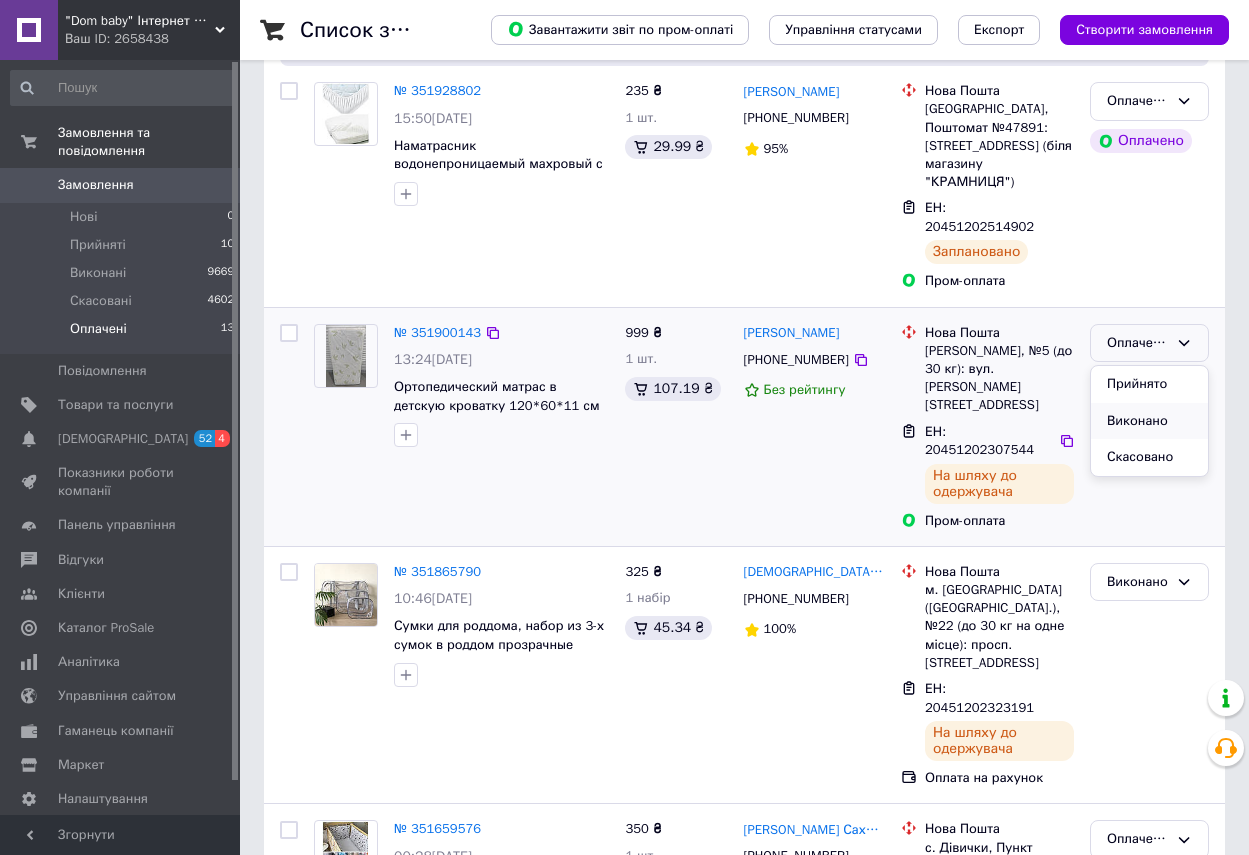 click on "Виконано" at bounding box center [1149, 421] 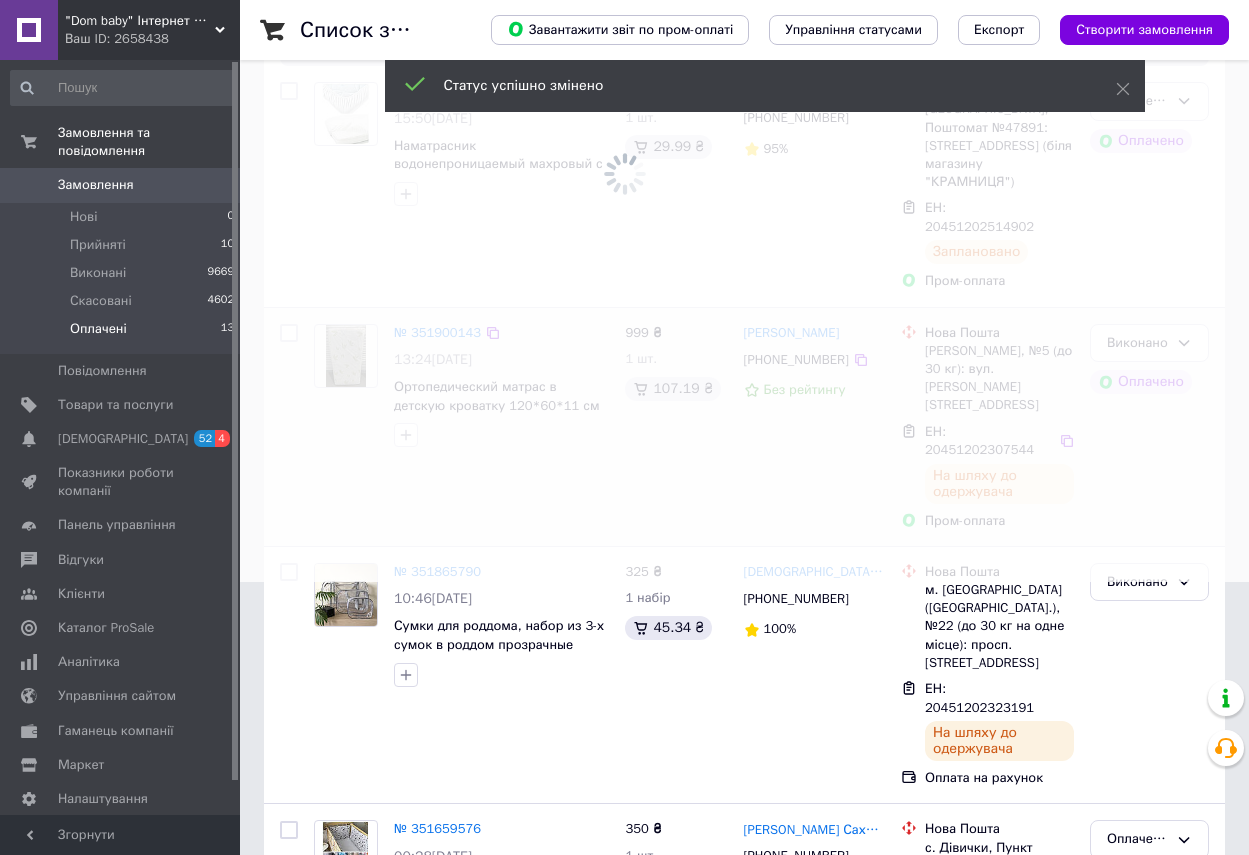 scroll, scrollTop: 73, scrollLeft: 0, axis: vertical 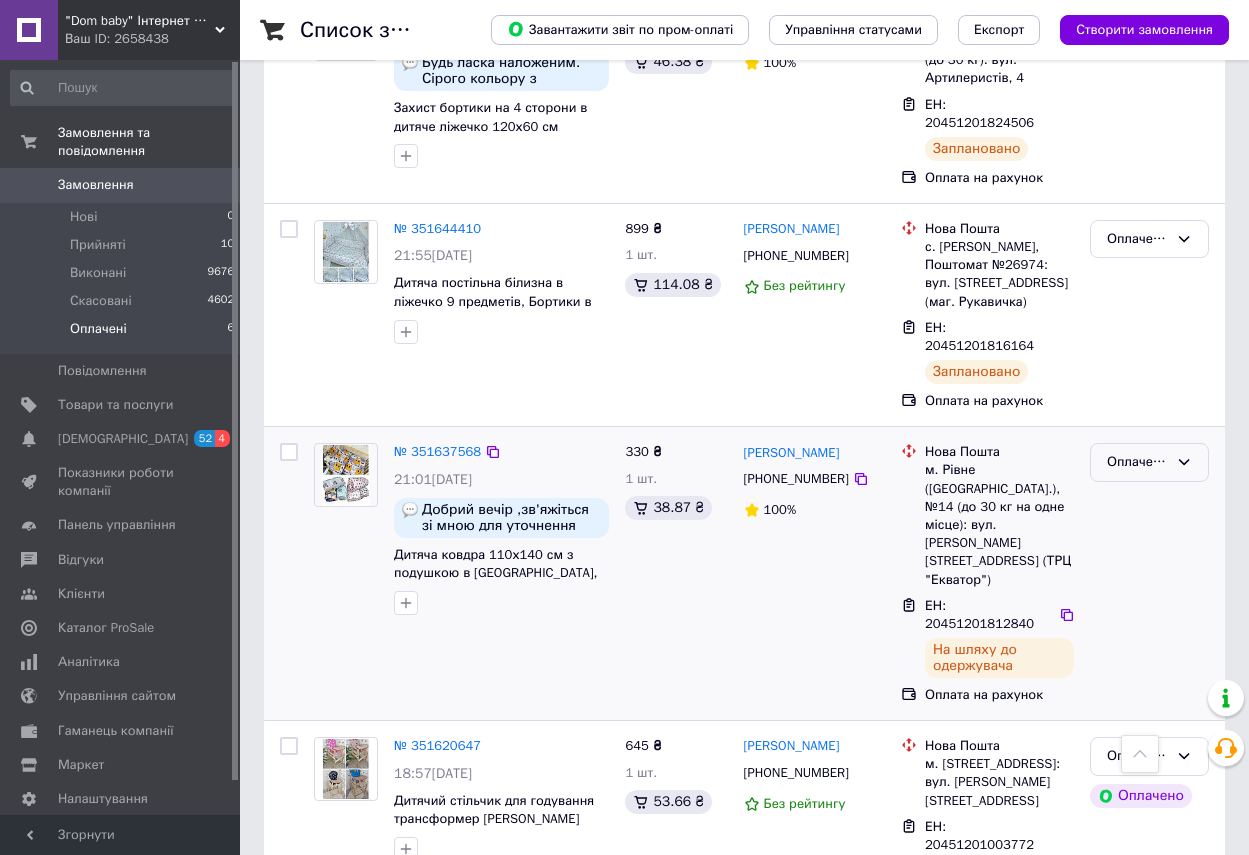 click on "Оплачено" at bounding box center (1137, 462) 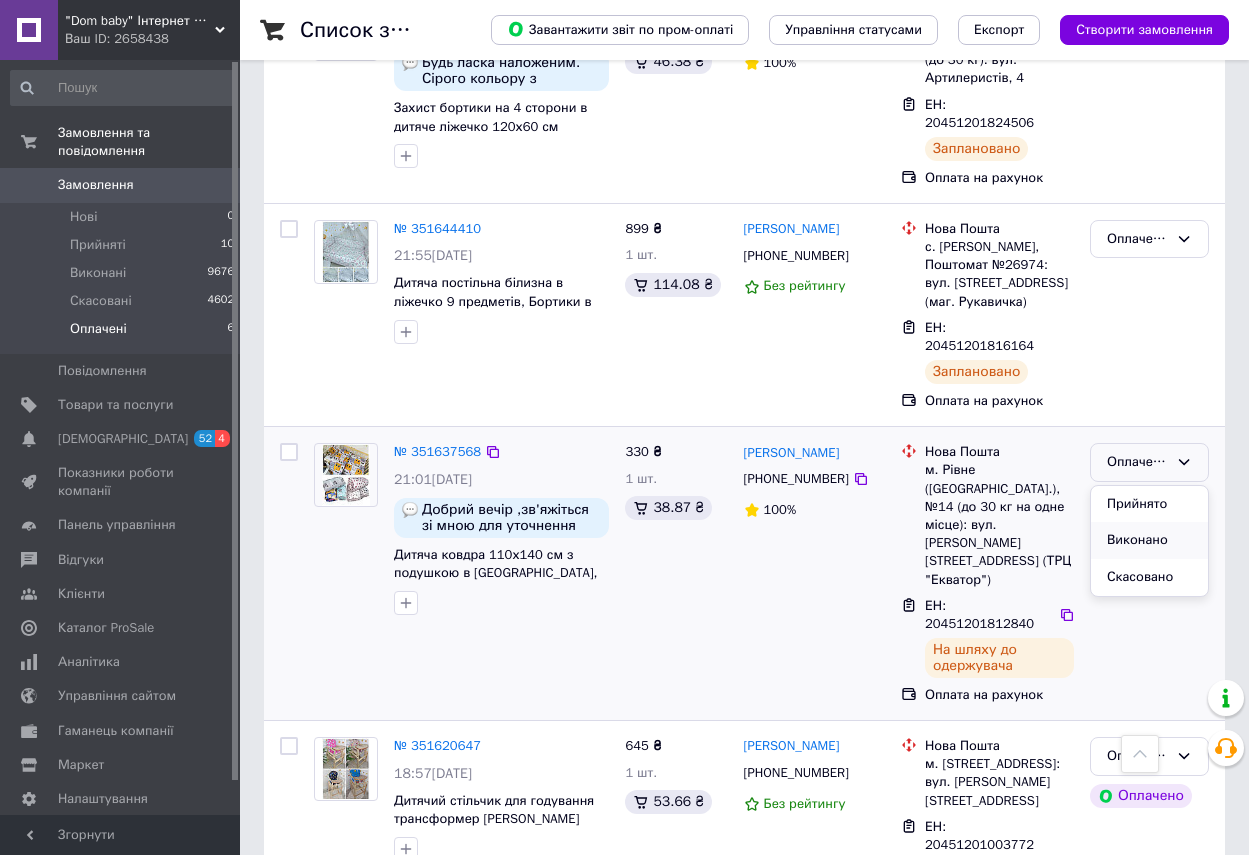 click on "Виконано" at bounding box center [1149, 540] 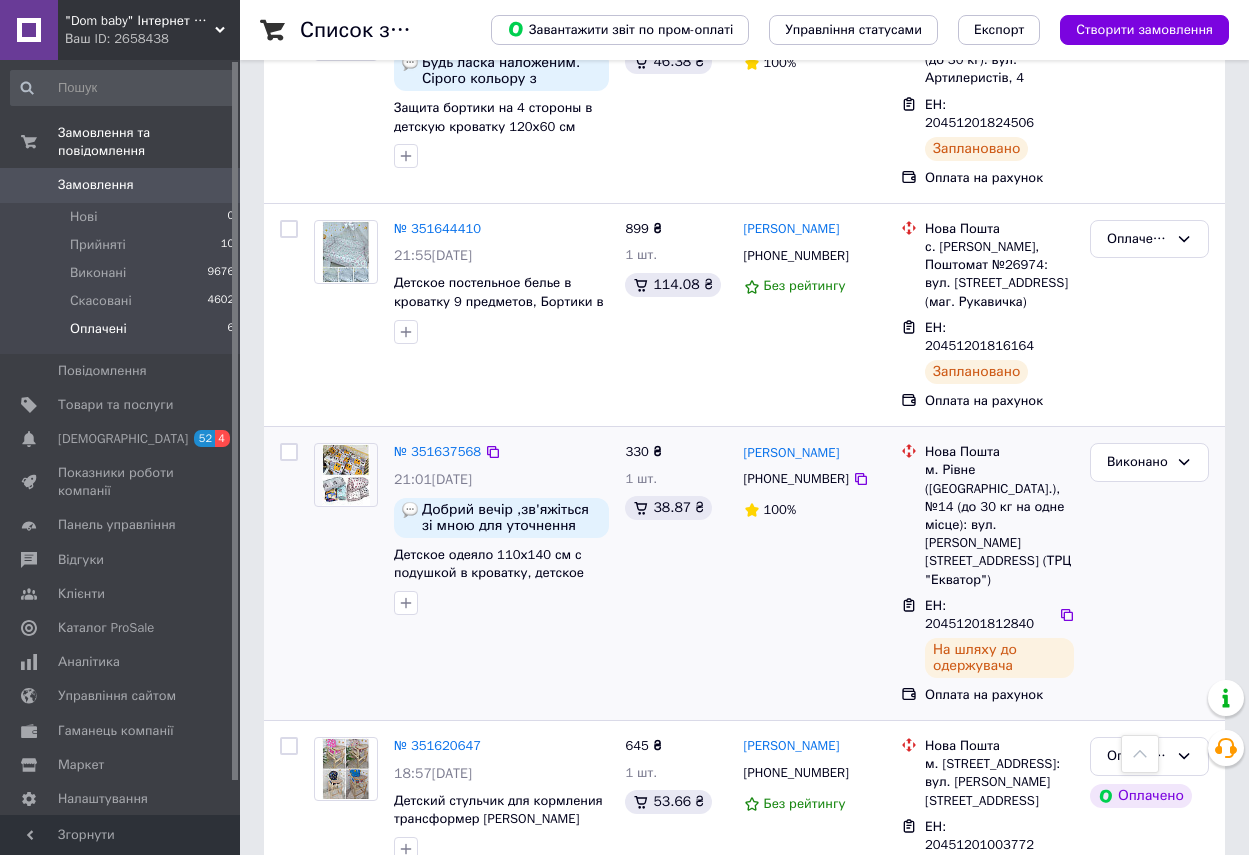 scroll, scrollTop: 802, scrollLeft: 0, axis: vertical 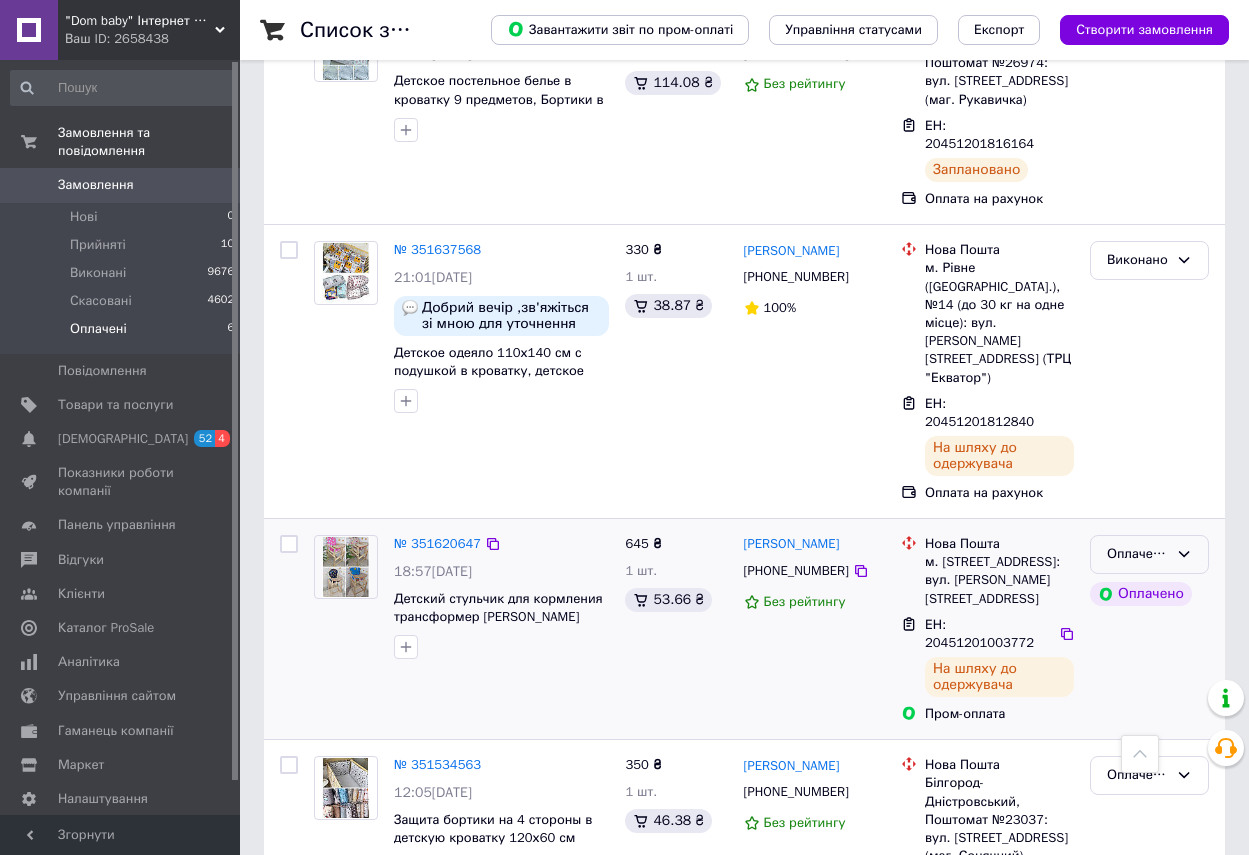 click 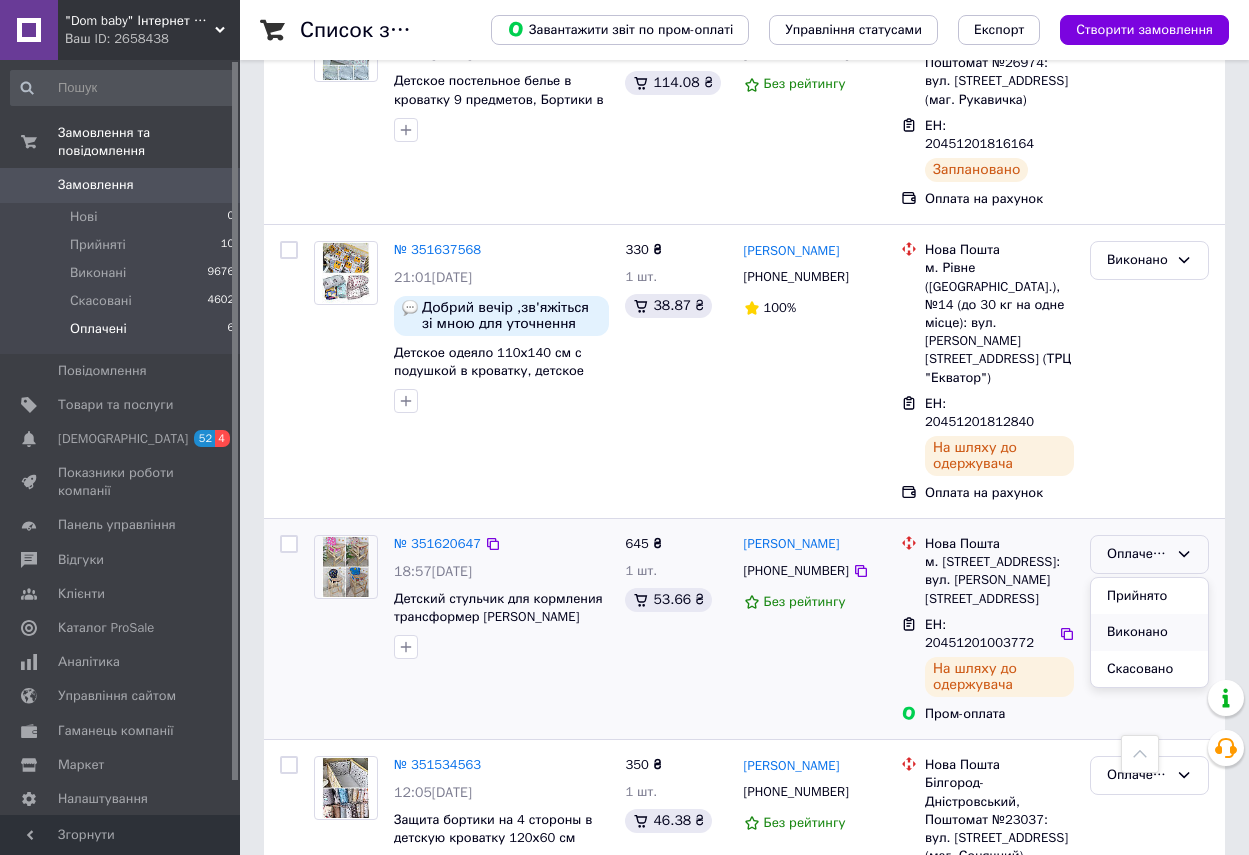 click on "Виконано" at bounding box center (1149, 632) 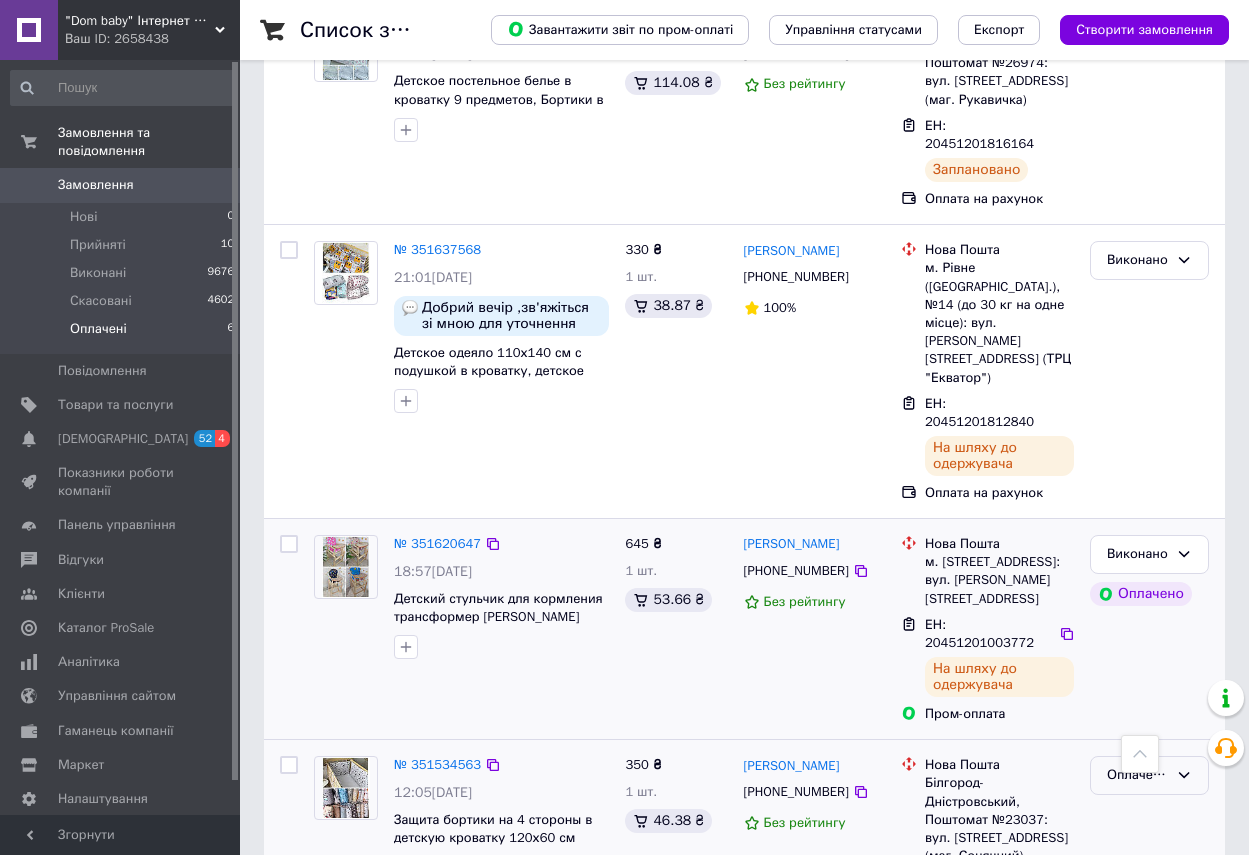 click on "Оплачено" at bounding box center [1137, 775] 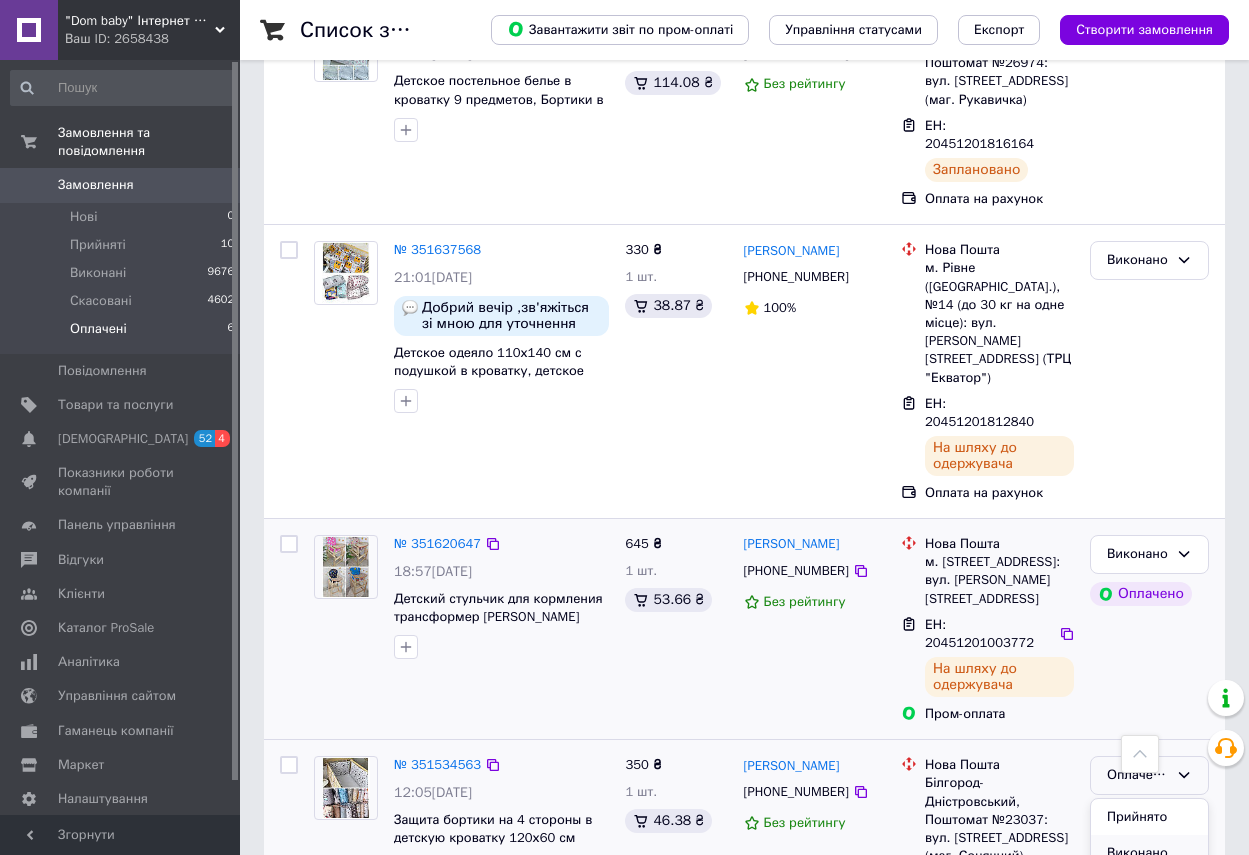 click on "Виконано" at bounding box center (1149, 853) 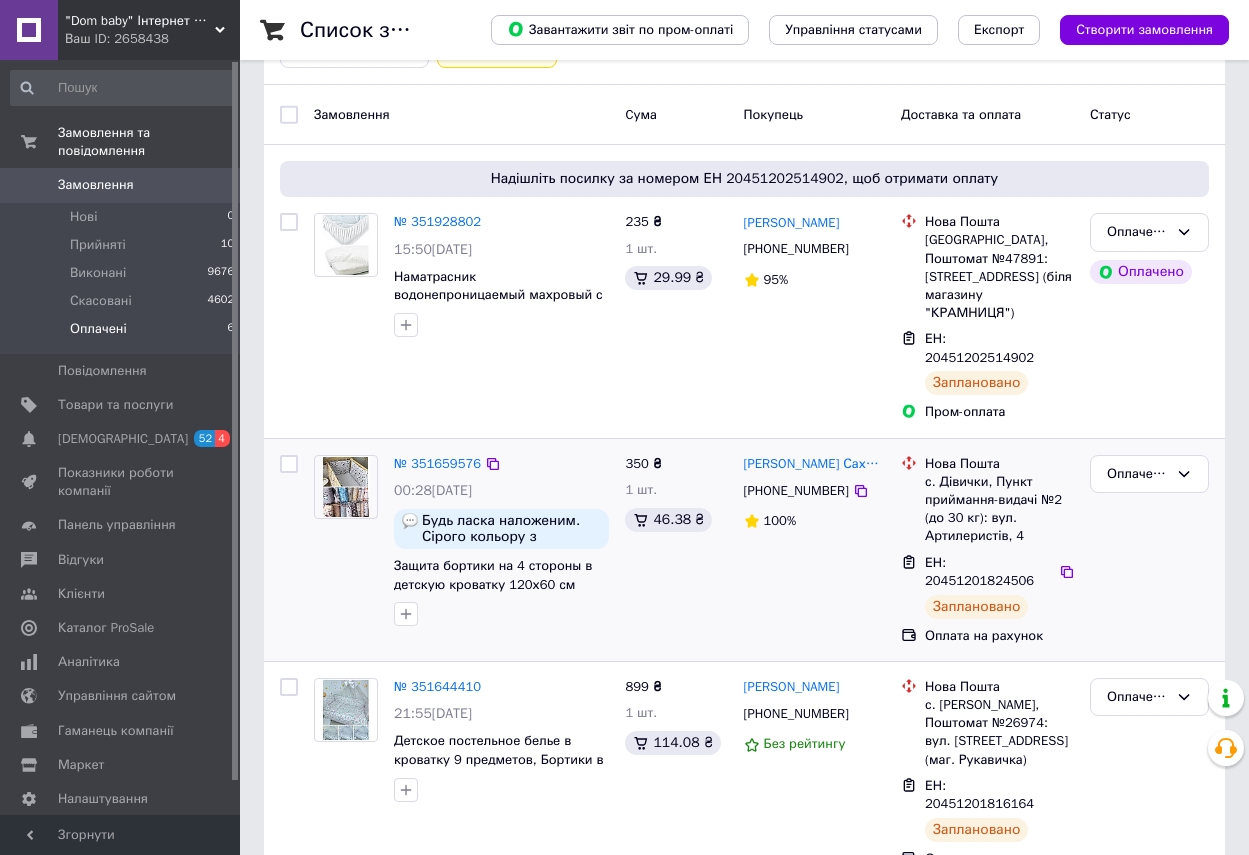 scroll, scrollTop: 42, scrollLeft: 0, axis: vertical 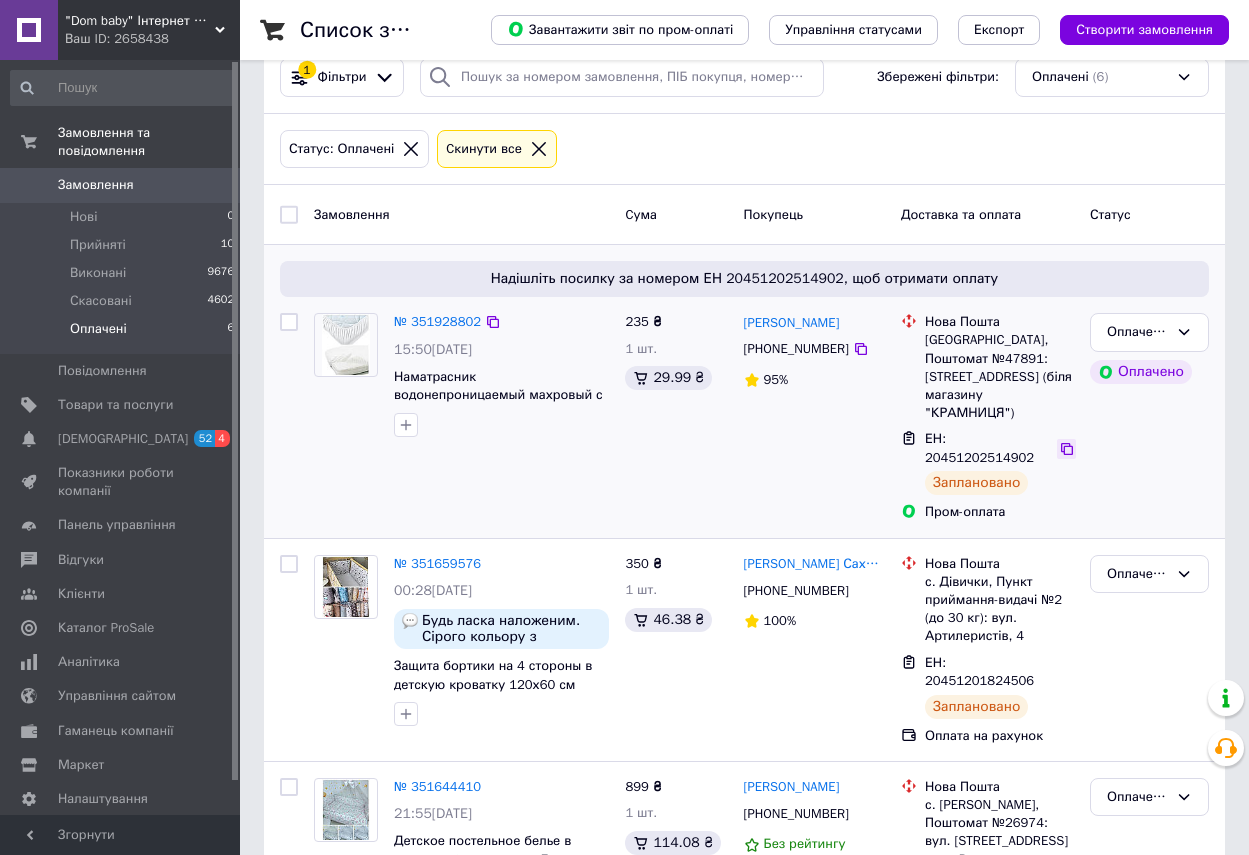 click 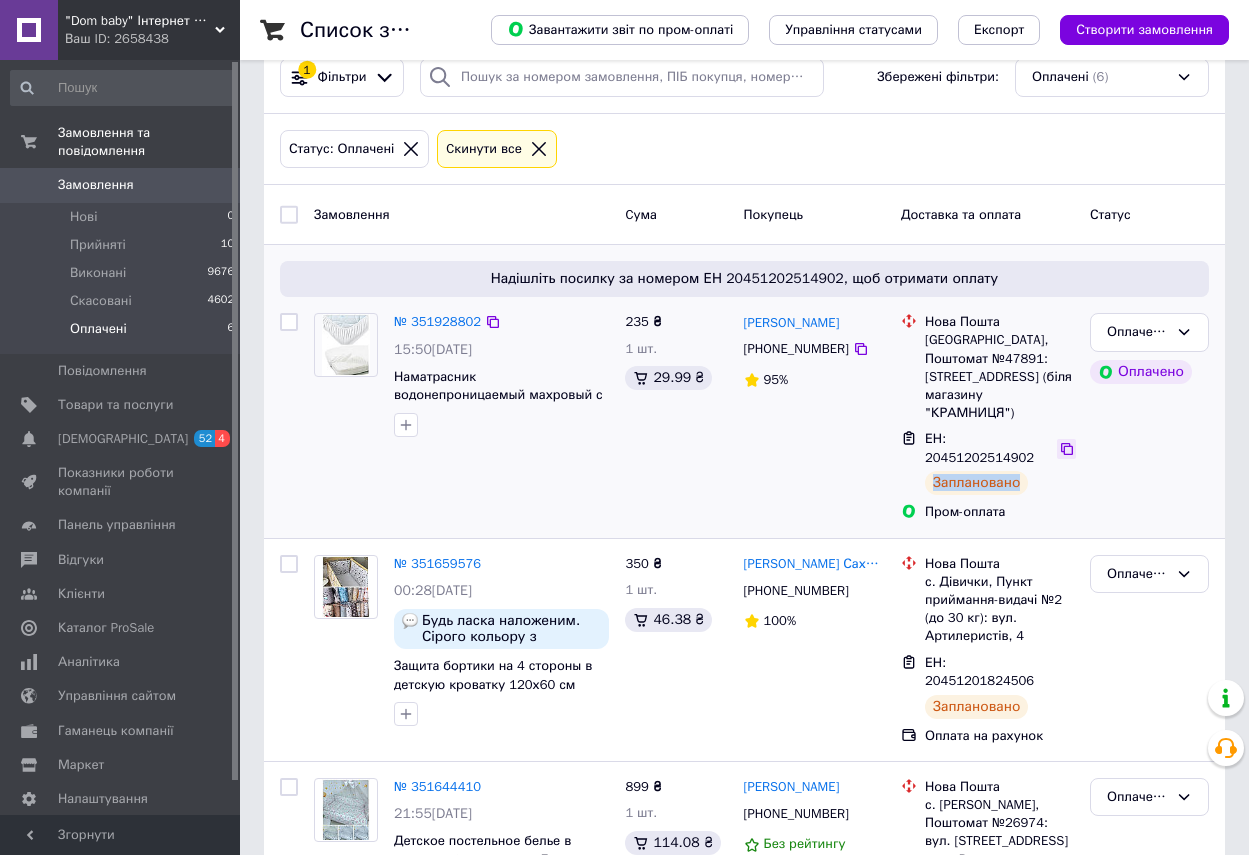 click 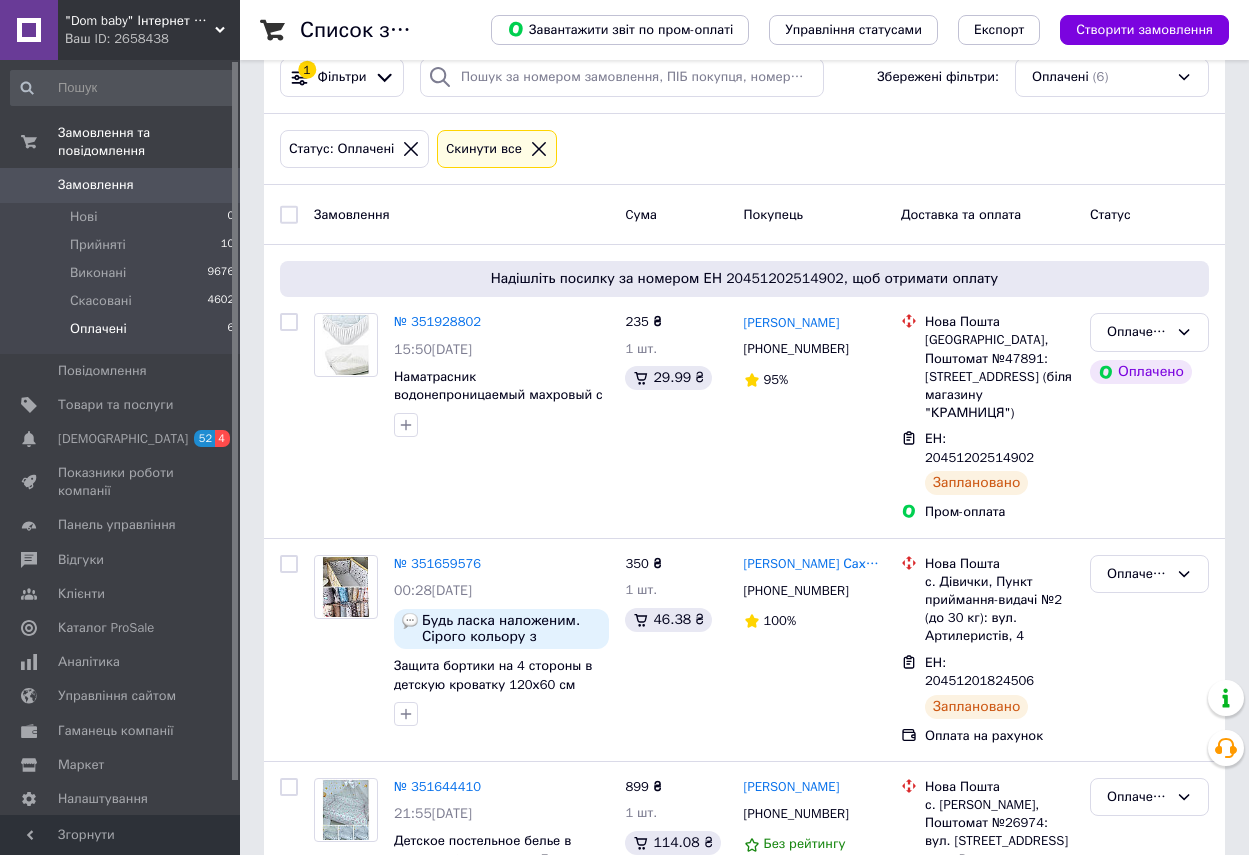 click 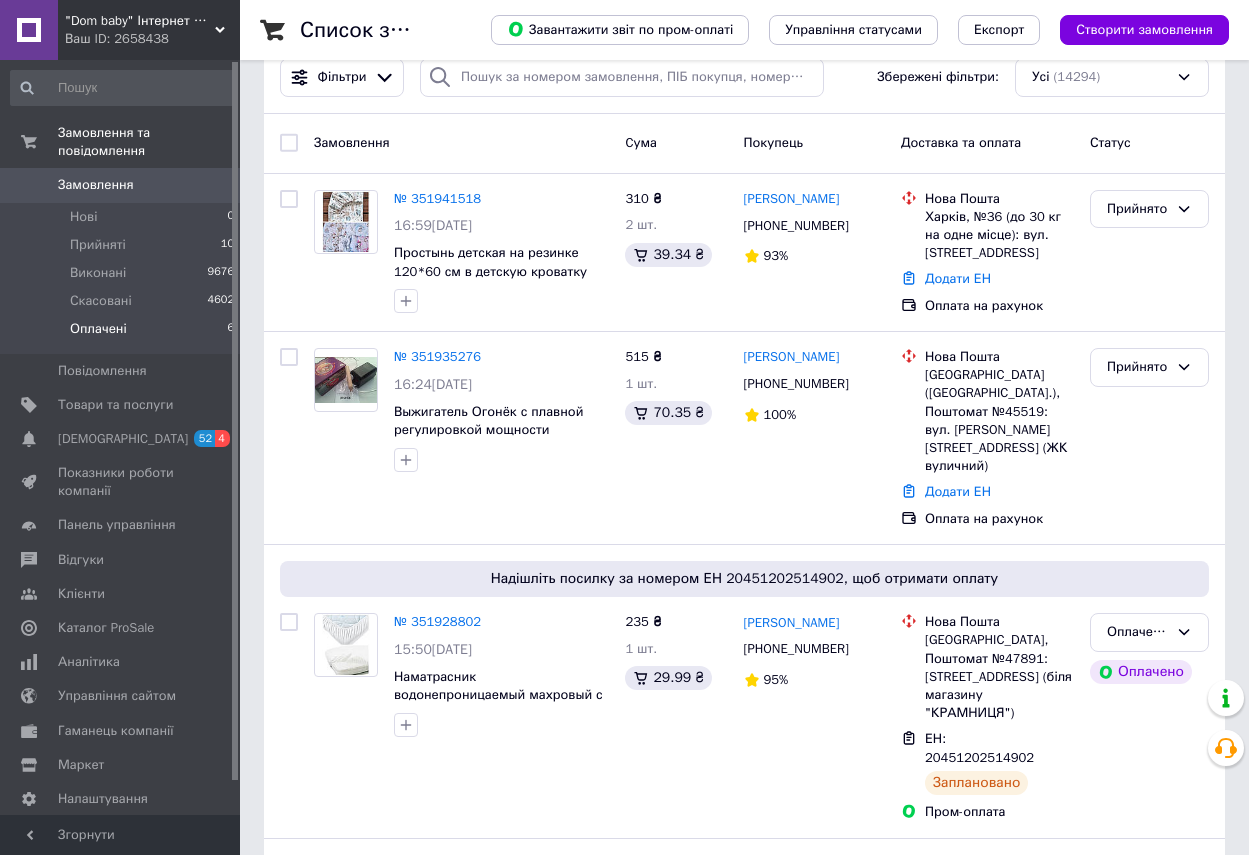 scroll, scrollTop: 0, scrollLeft: 0, axis: both 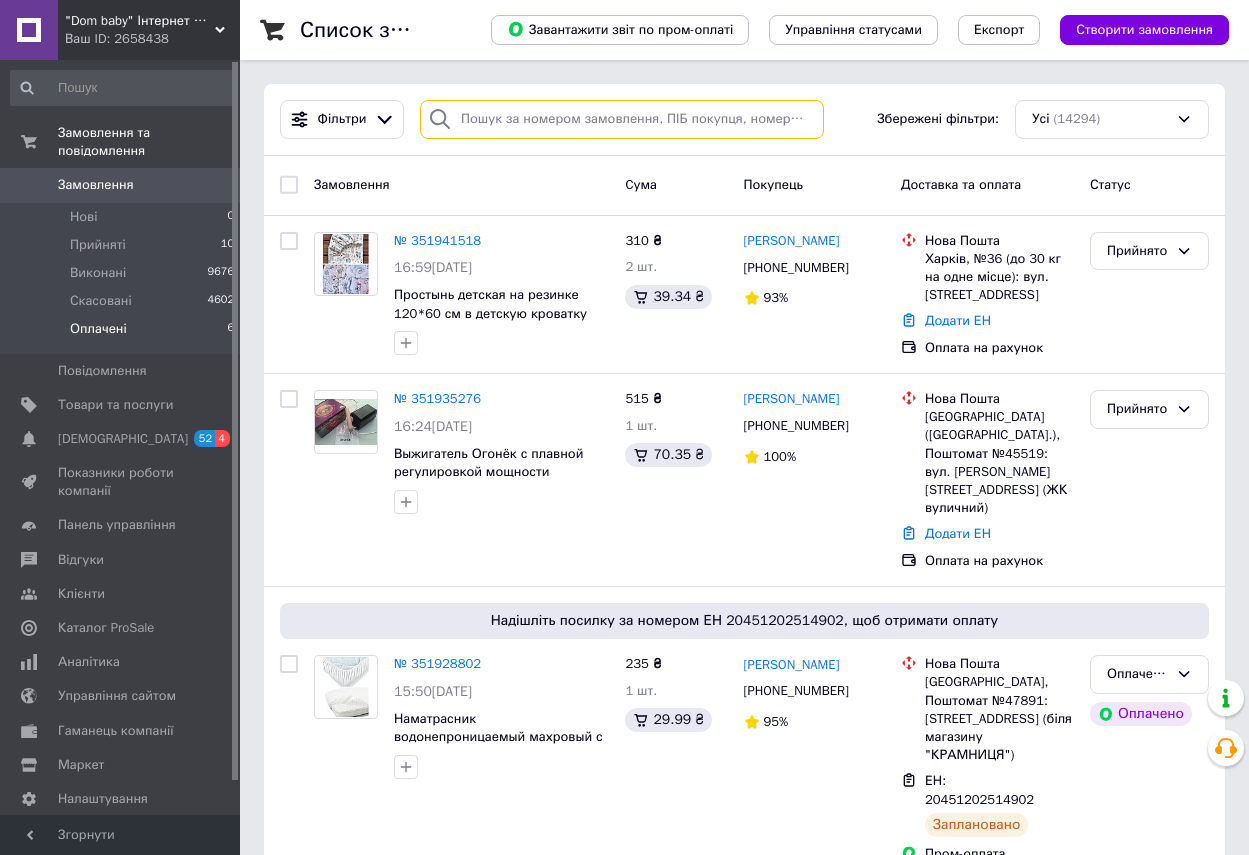 click at bounding box center (622, 119) 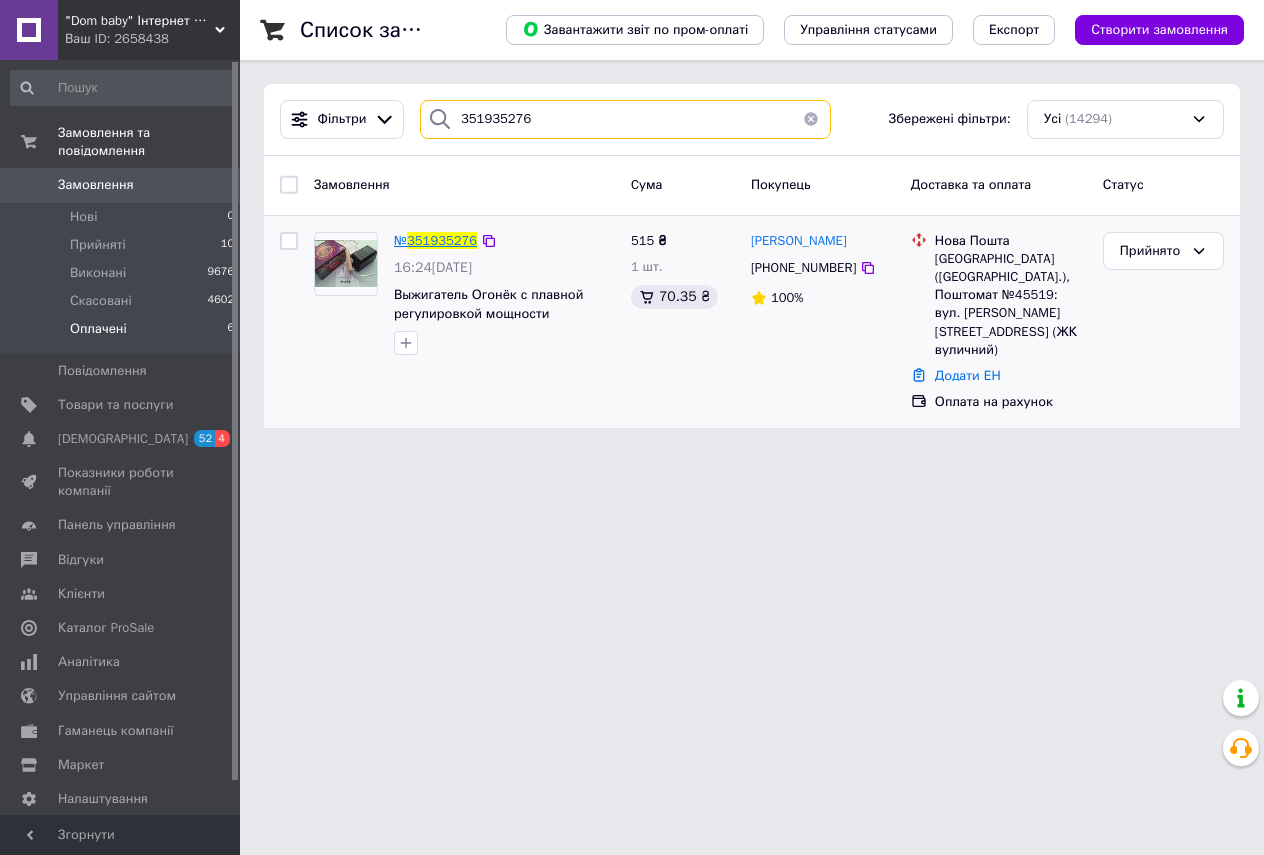 type on "351935276" 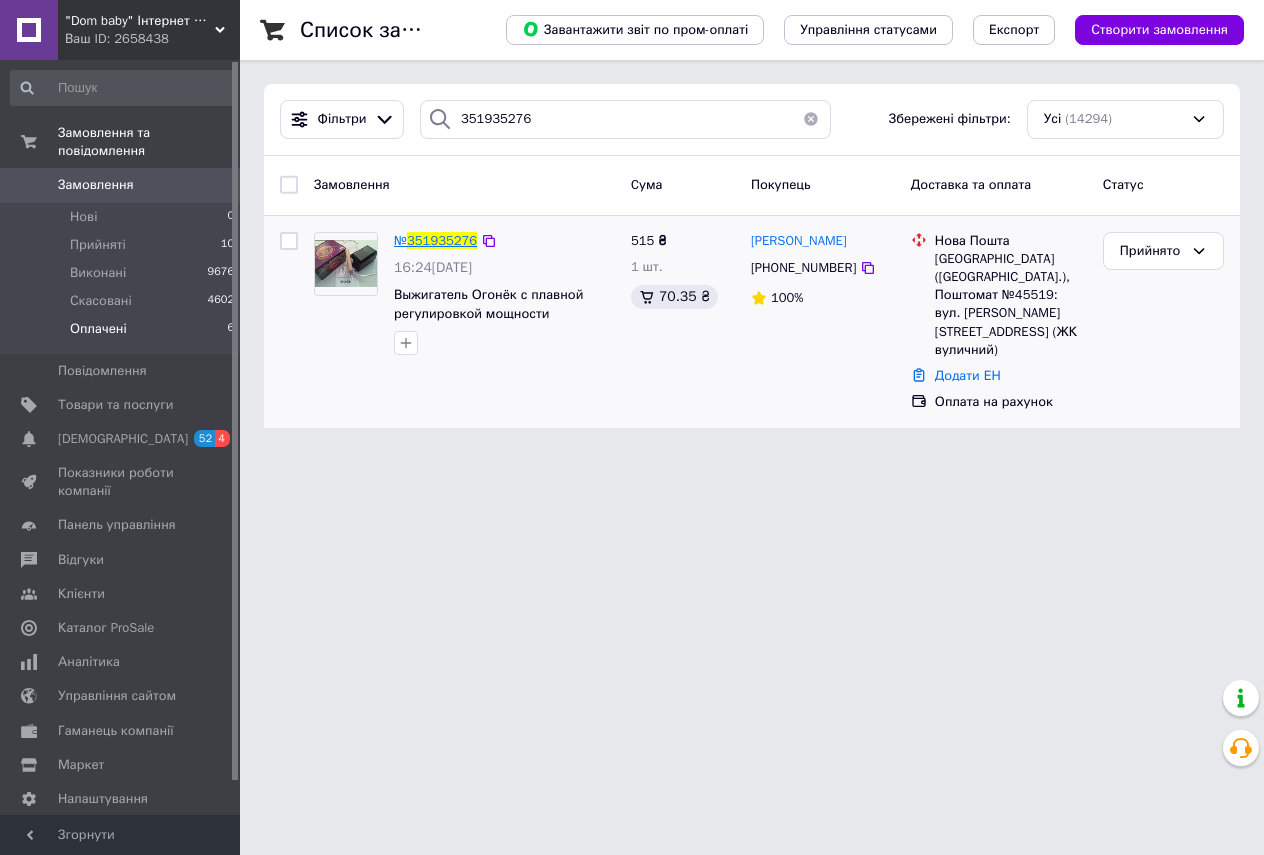 click on "351935276" at bounding box center (442, 240) 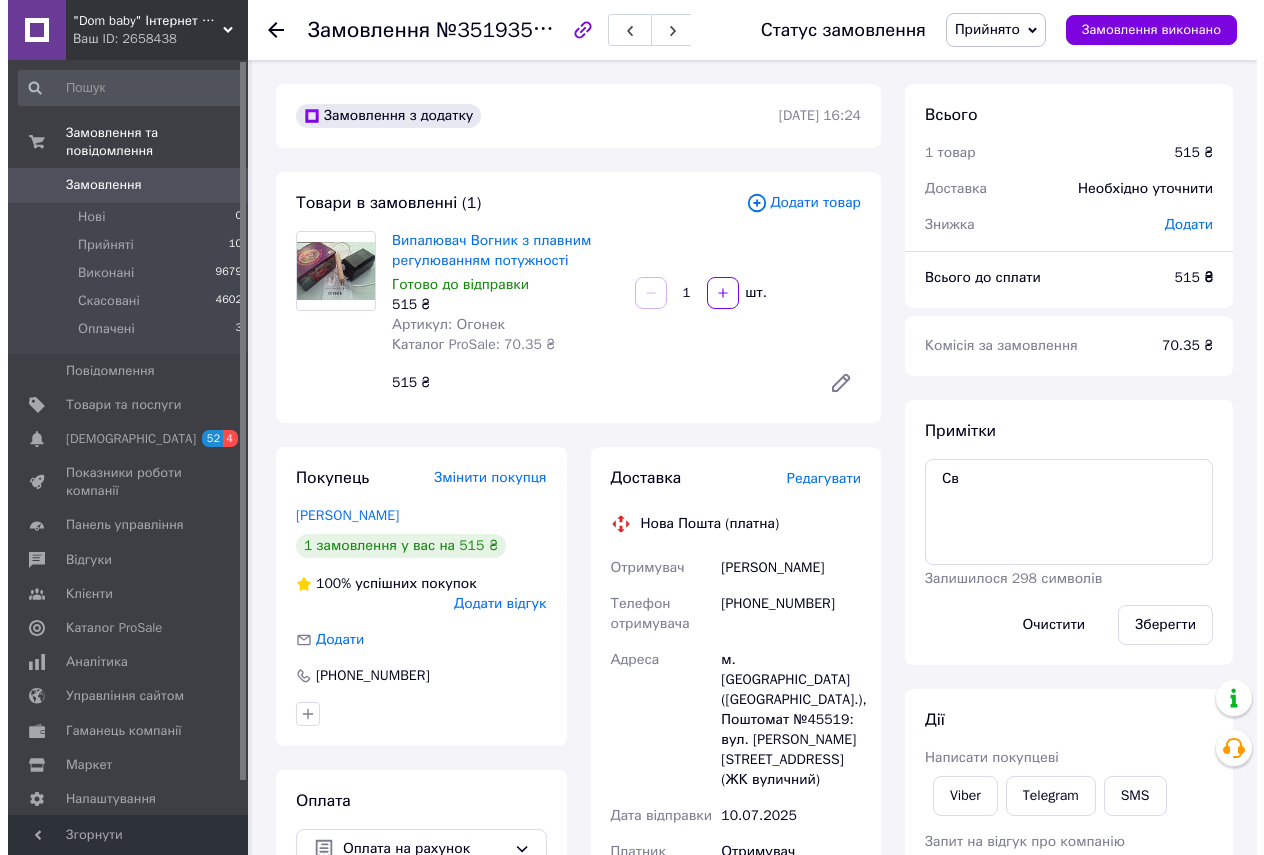 scroll, scrollTop: 300, scrollLeft: 0, axis: vertical 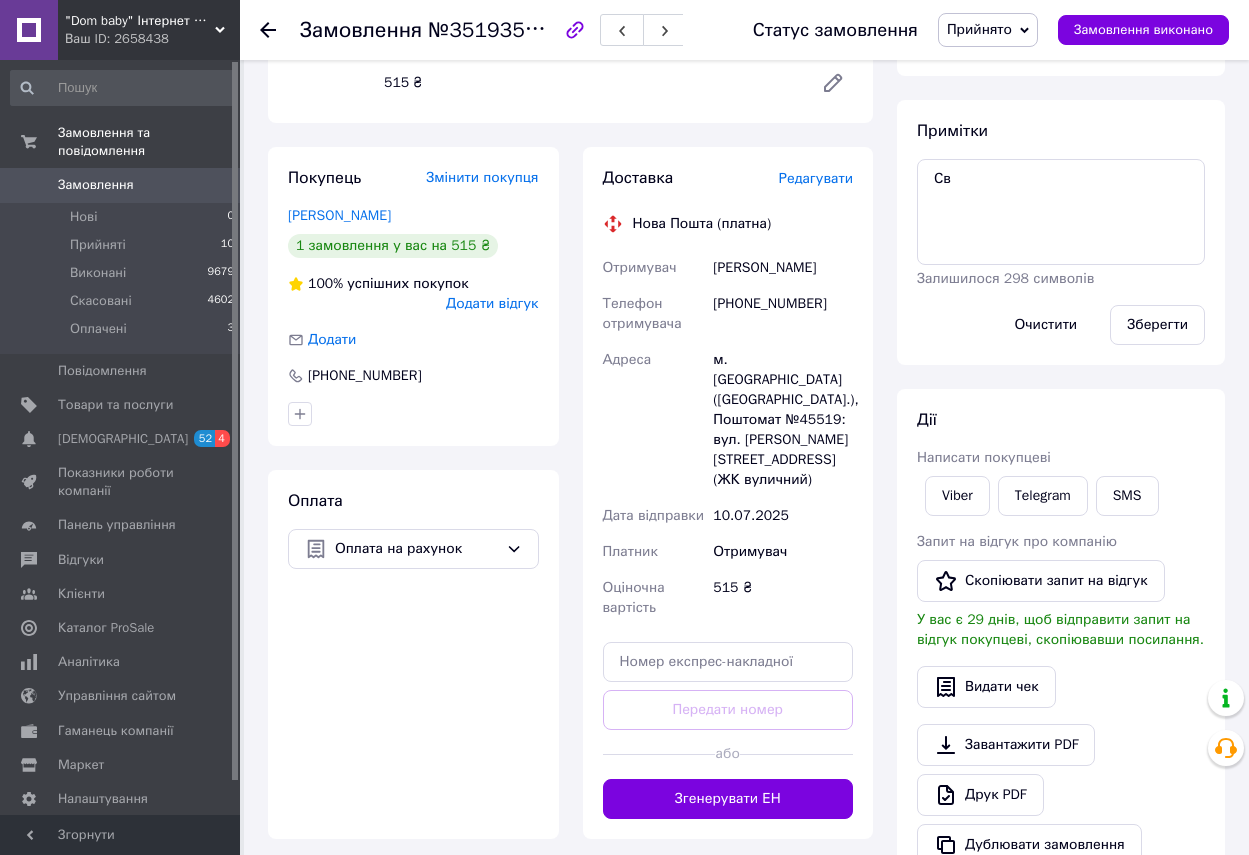 click on "Редагувати" at bounding box center (816, 178) 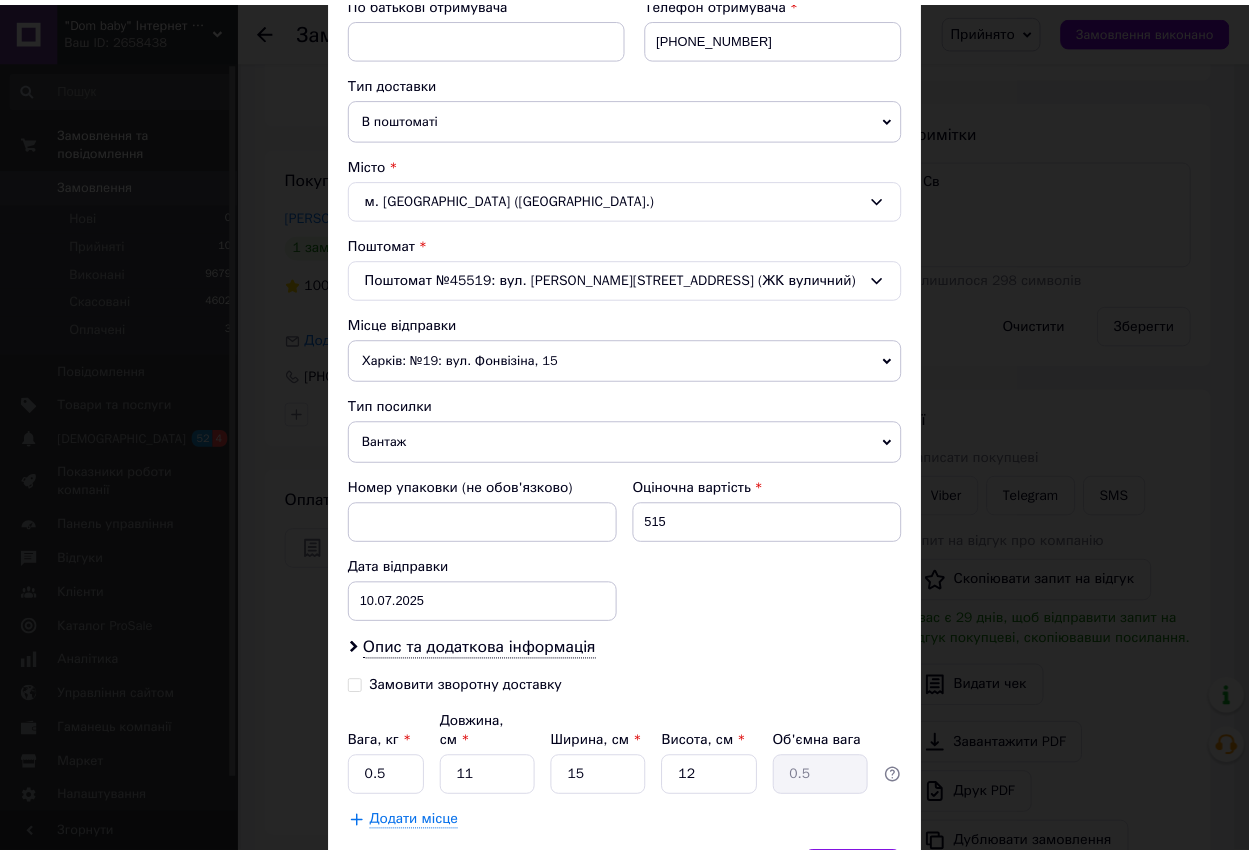 scroll, scrollTop: 509, scrollLeft: 0, axis: vertical 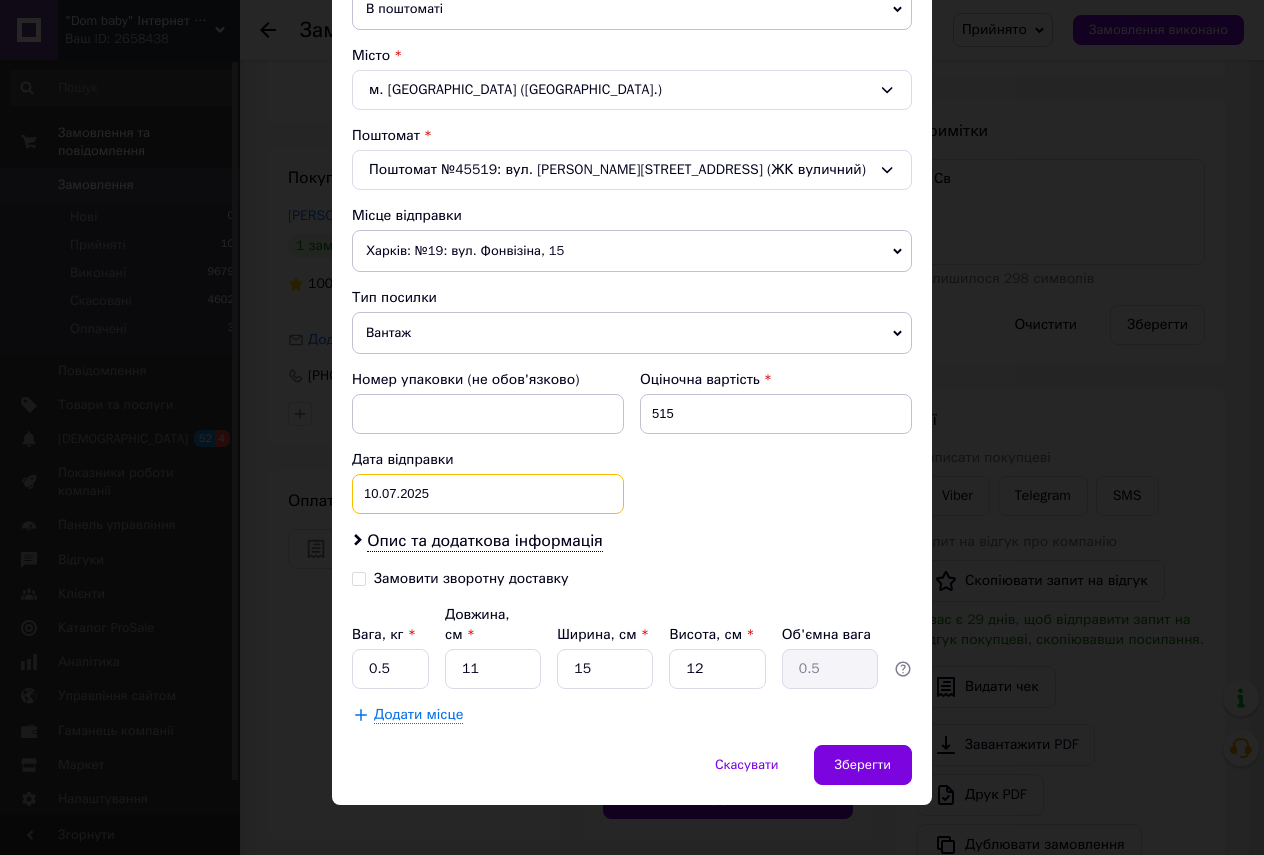click on "10.07.2025 < 2025 > < Июль > Пн Вт Ср Чт Пт Сб Вс 30 1 2 3 4 5 6 7 8 9 10 11 12 13 14 15 16 17 18 19 20 21 22 23 24 25 26 27 28 29 30 31 1 2 3 4 5 6 7 8 9 10" at bounding box center (488, 494) 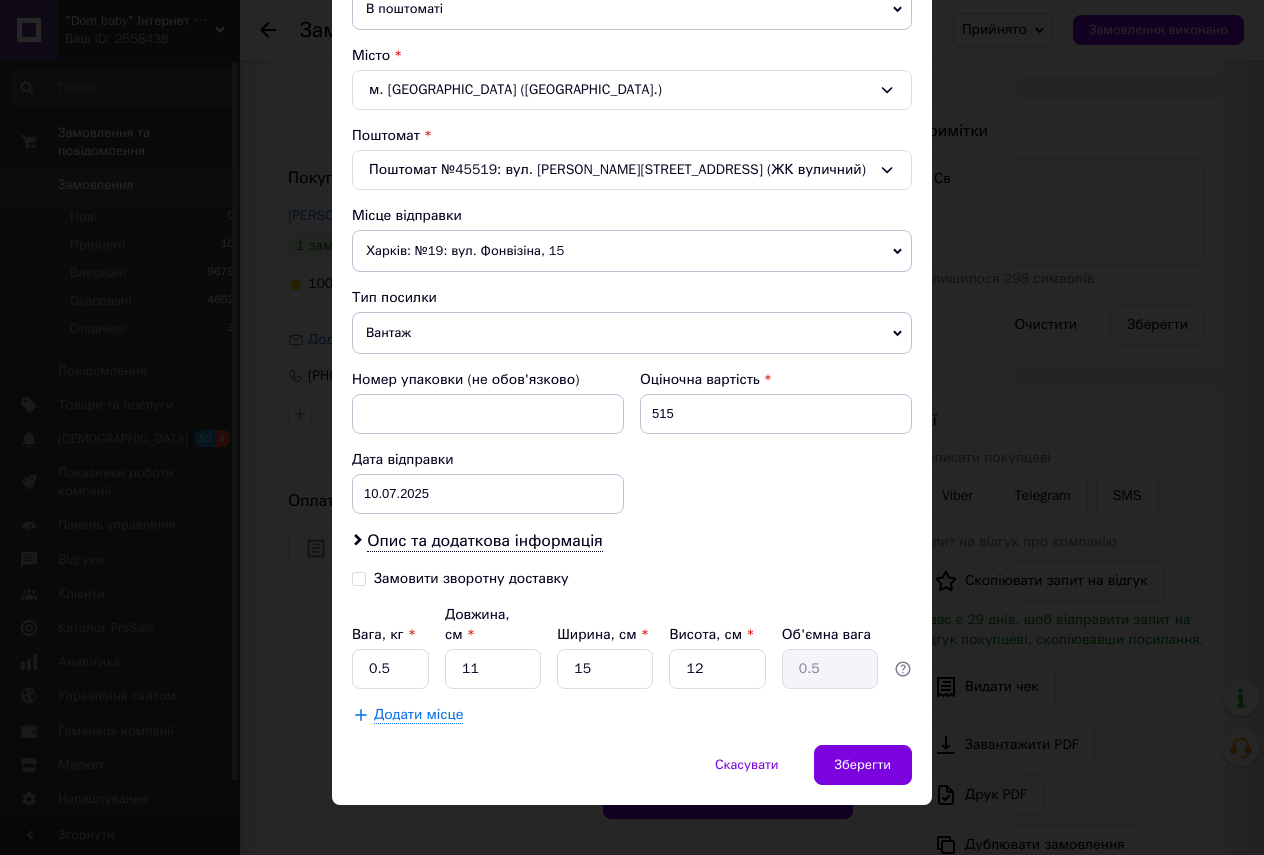 click at bounding box center (0, 0) 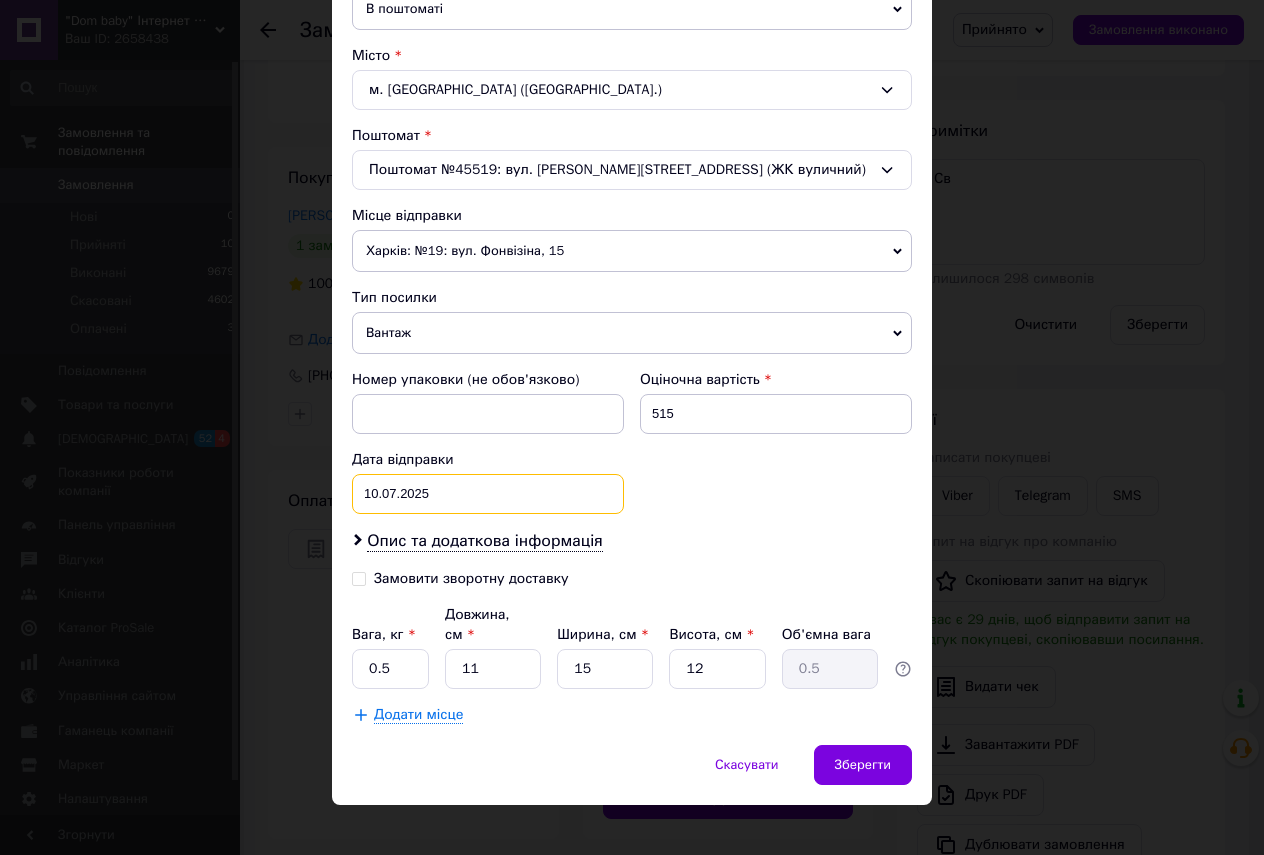 click on "10.07.2025 < 2025 > < Июль > Пн Вт Ср Чт Пт Сб Вс 30 1 2 3 4 5 6 7 8 9 10 11 12 13 14 15 16 17 18 19 20 21 22 23 24 25 26 27 28 29 30 31 1 2 3 4 5 6 7 8 9 10" at bounding box center [488, 494] 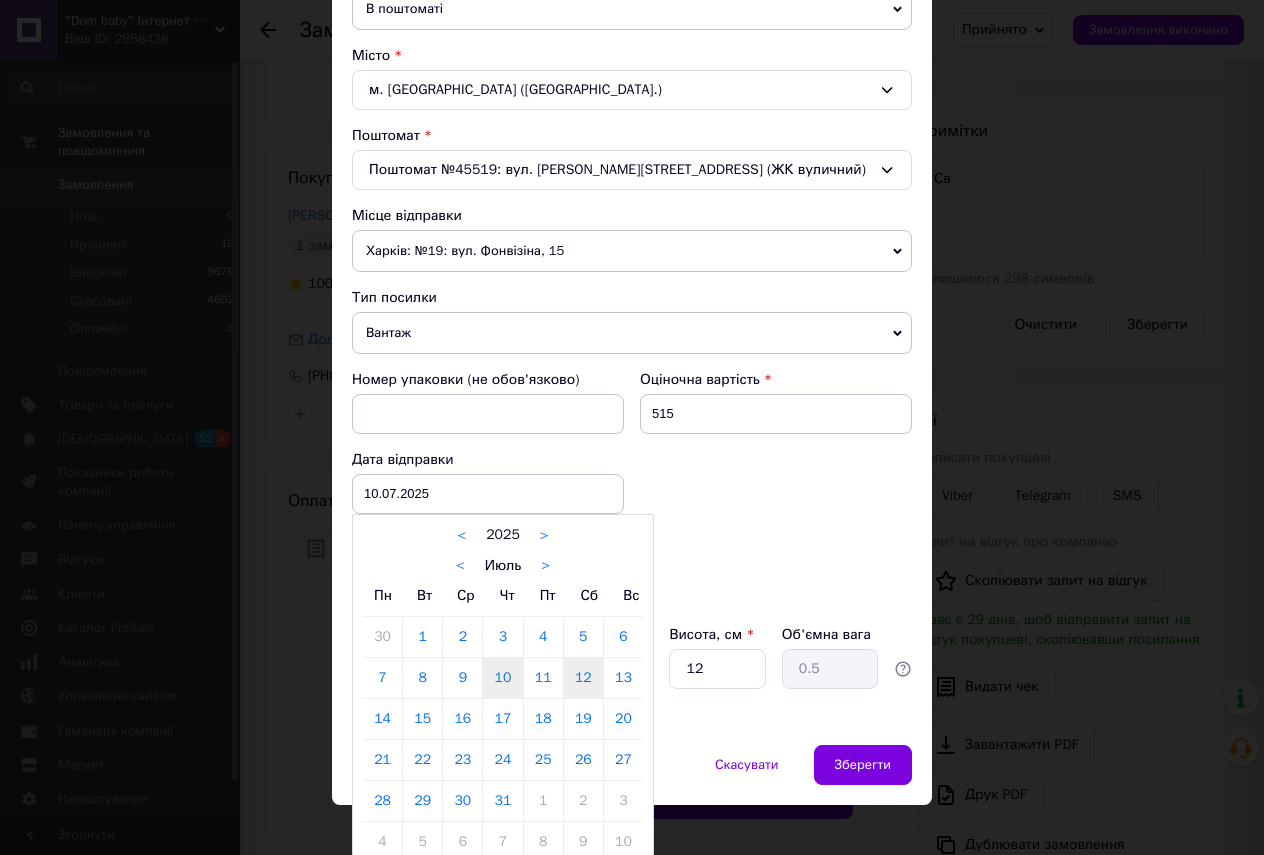click on "12" at bounding box center [583, 678] 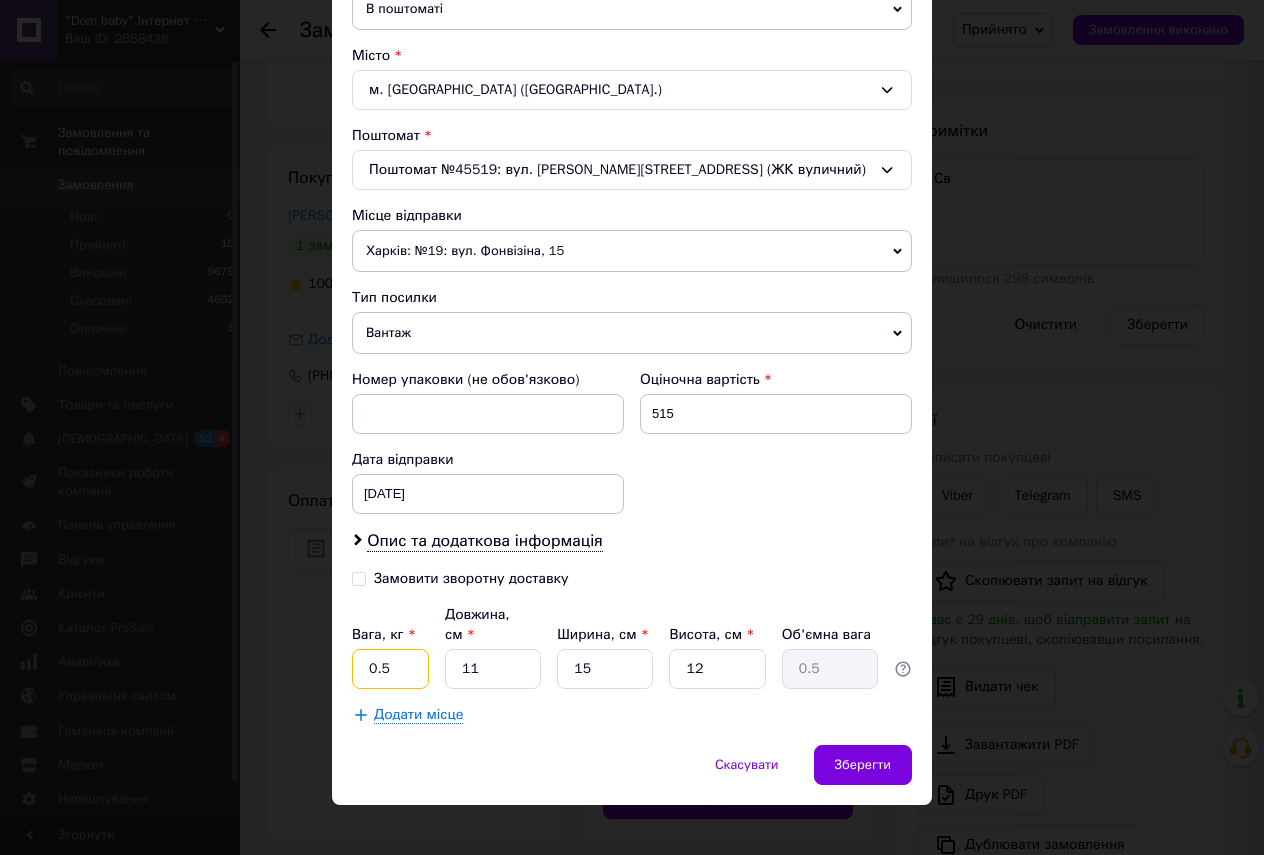 drag, startPoint x: 394, startPoint y: 654, endPoint x: 357, endPoint y: 656, distance: 37.054016 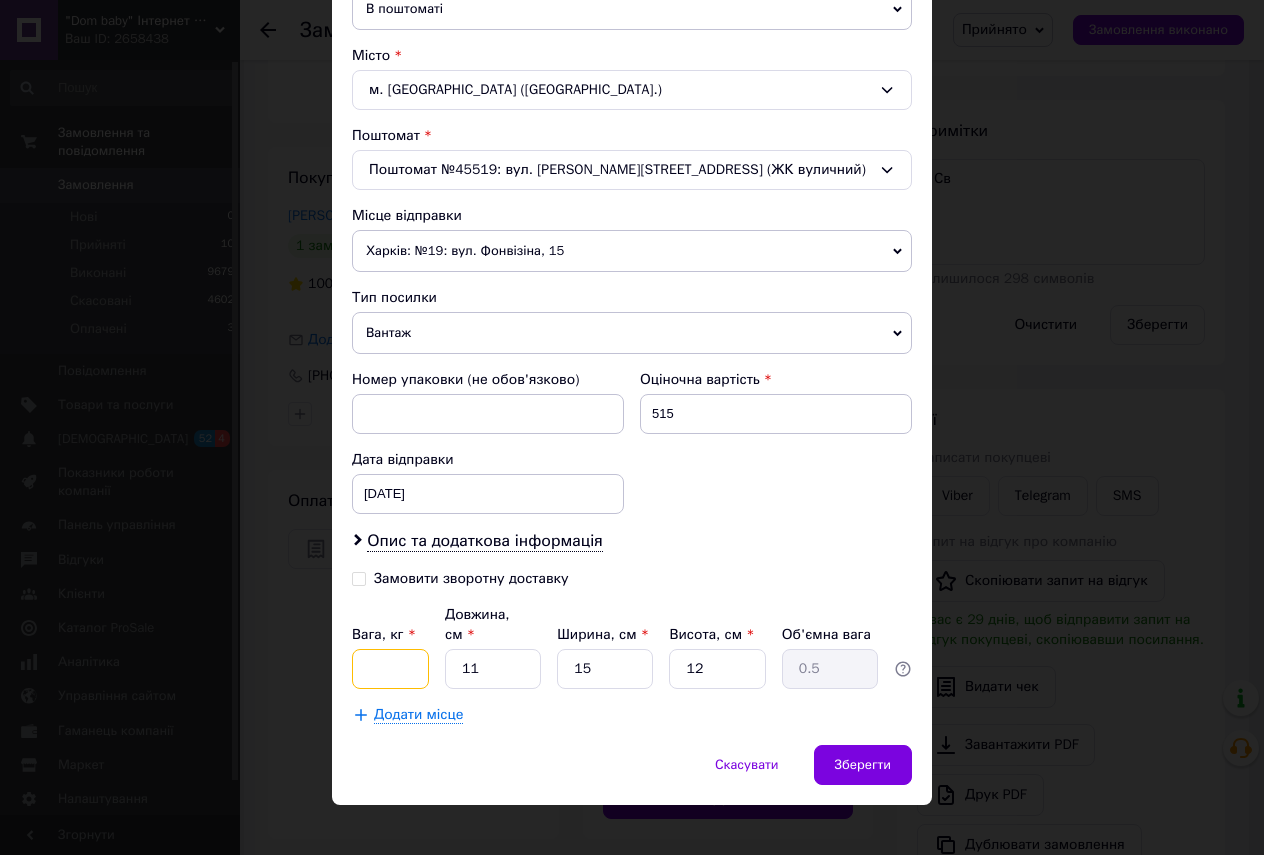 type on "2" 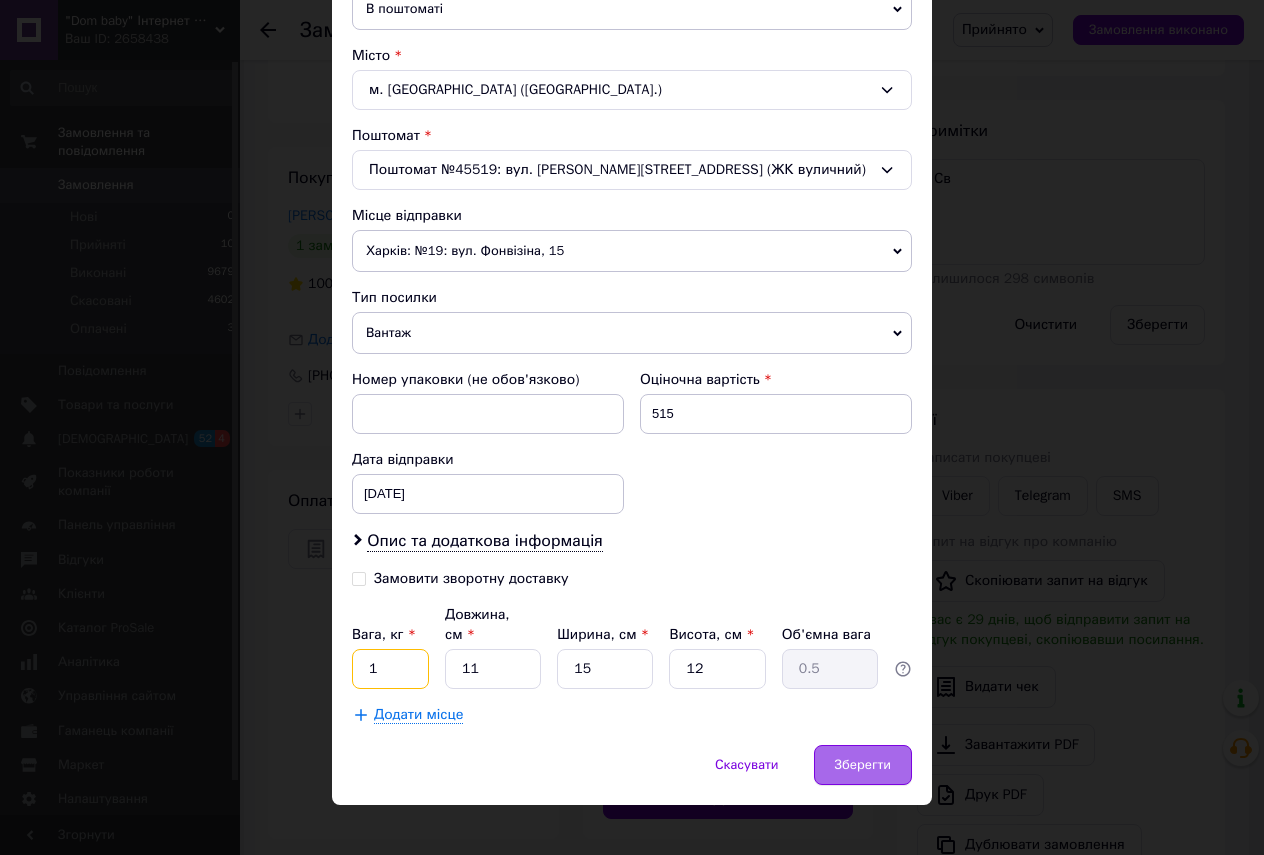 type on "1" 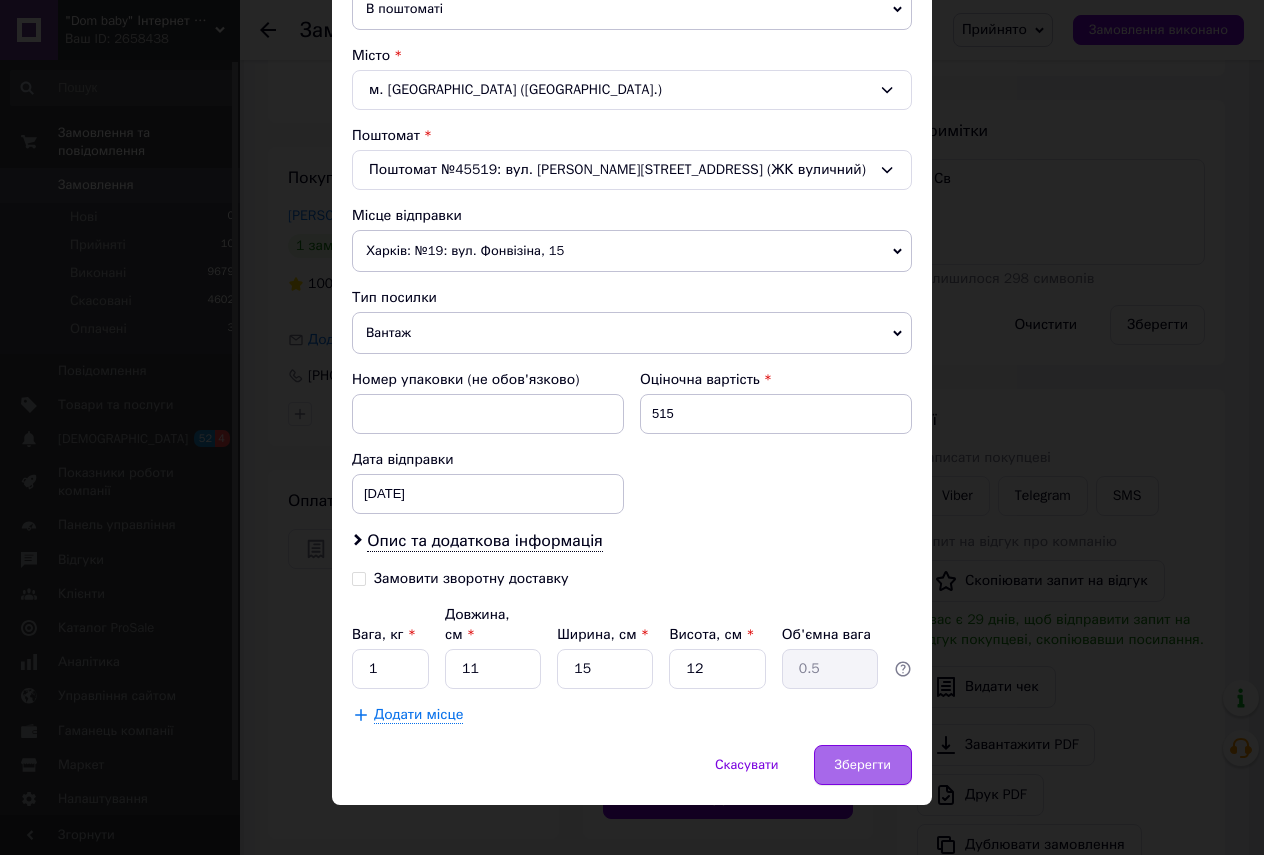 click on "Зберегти" at bounding box center [863, 765] 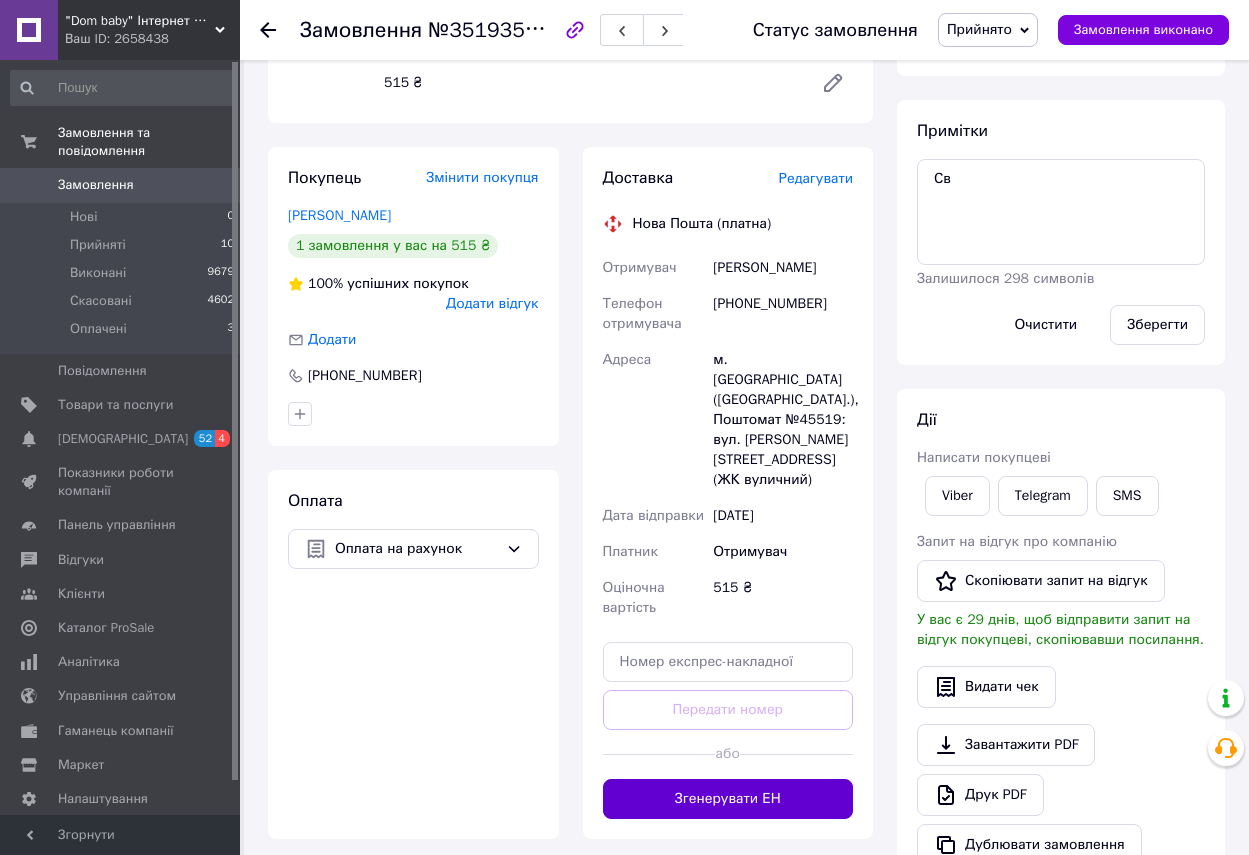 click on "Згенерувати ЕН" at bounding box center [728, 799] 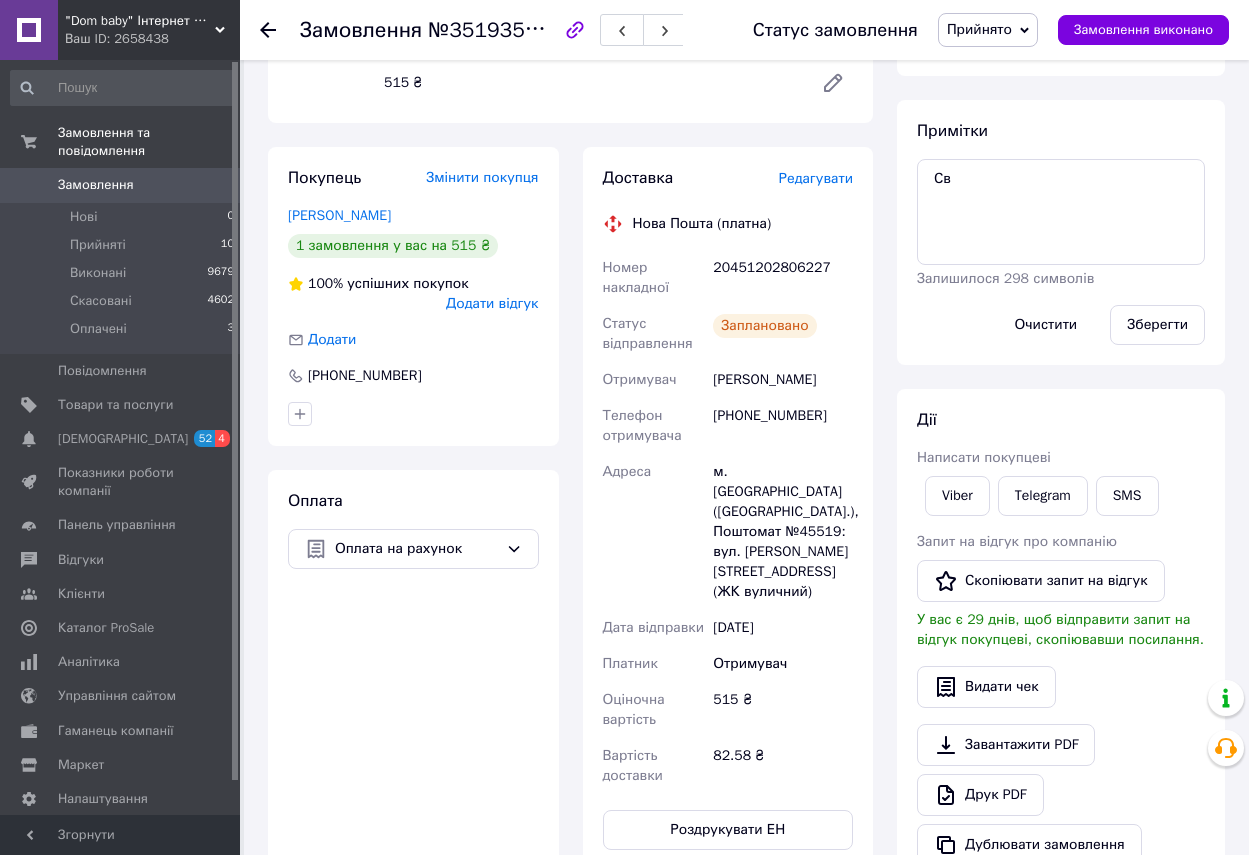 click on "Прийнято" at bounding box center [979, 29] 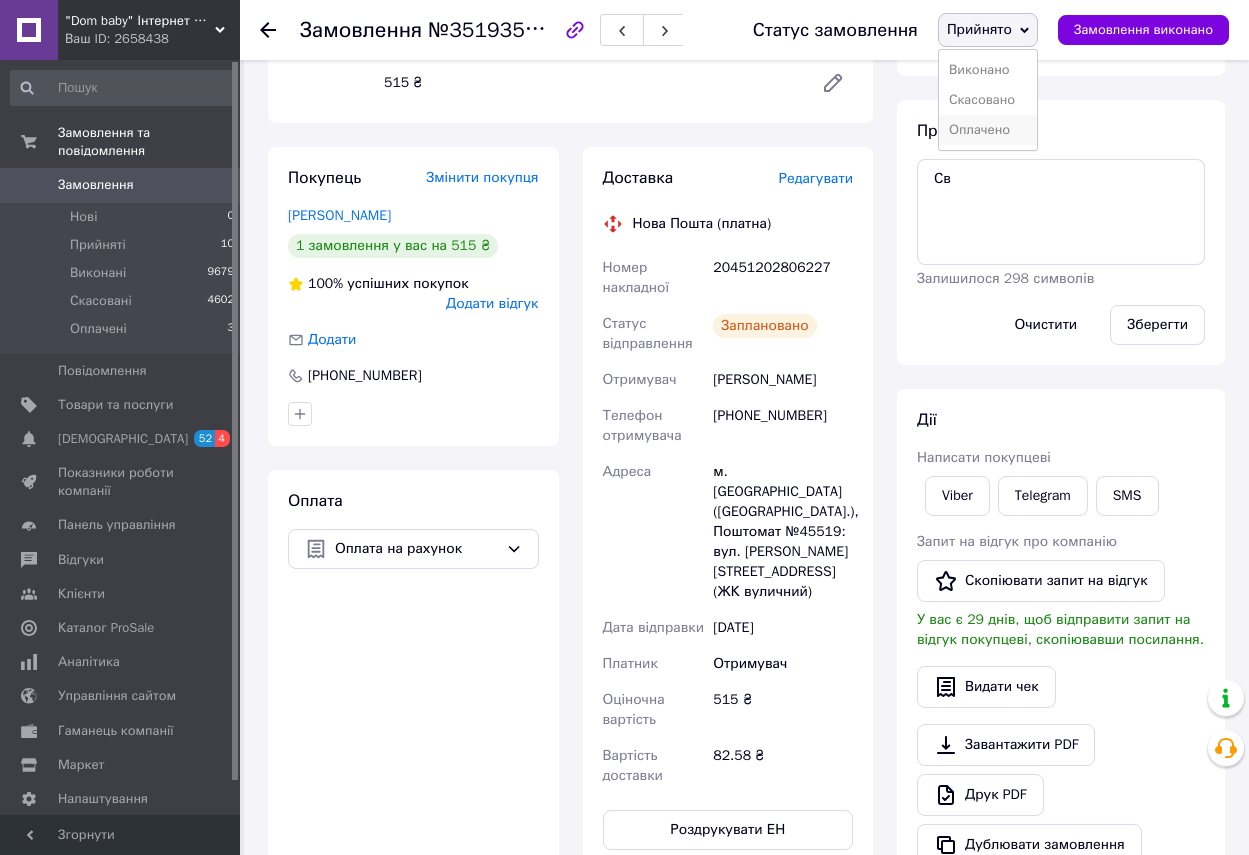 click on "Оплачено" at bounding box center (988, 130) 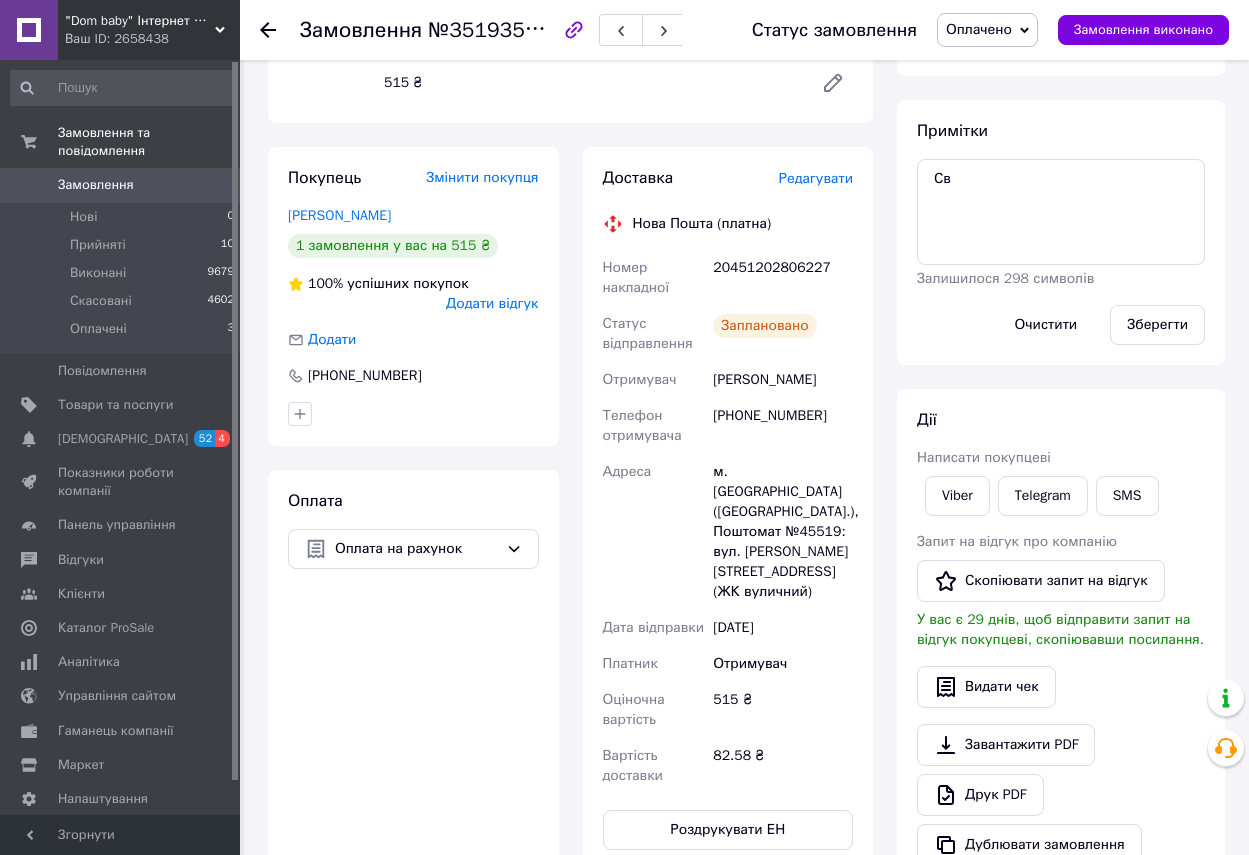 click on "Замовлення" at bounding box center (96, 185) 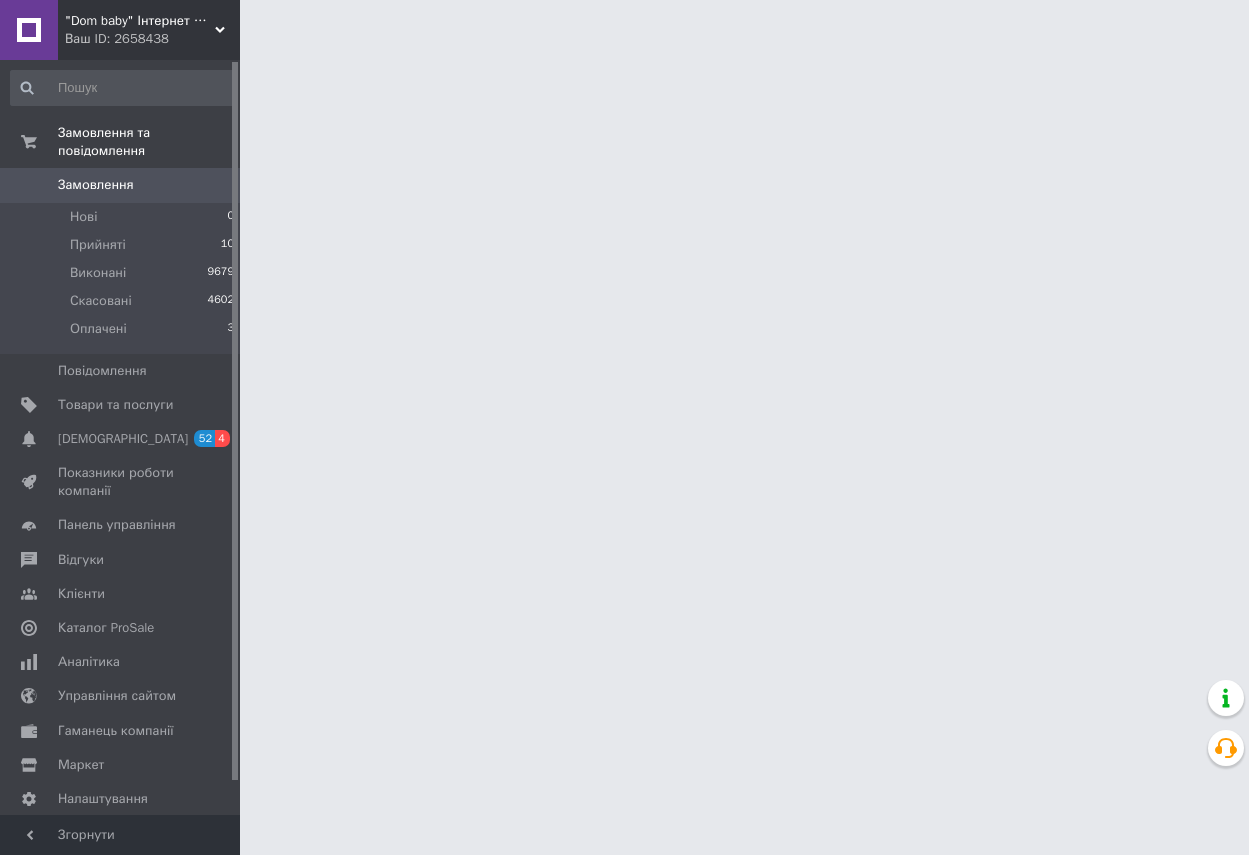 scroll, scrollTop: 0, scrollLeft: 0, axis: both 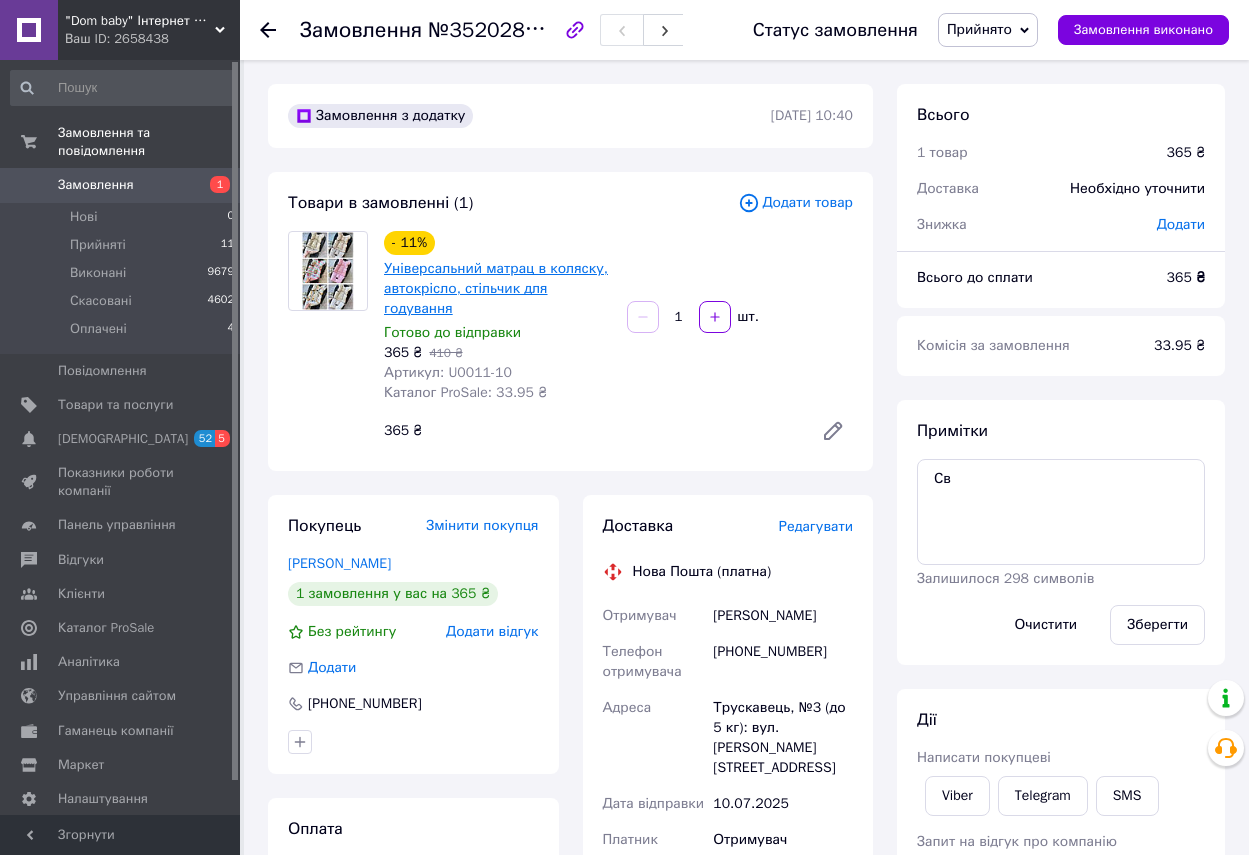 click on "Універсальний матрац в коляску, автокрісло, стільчик для годування" at bounding box center (496, 288) 